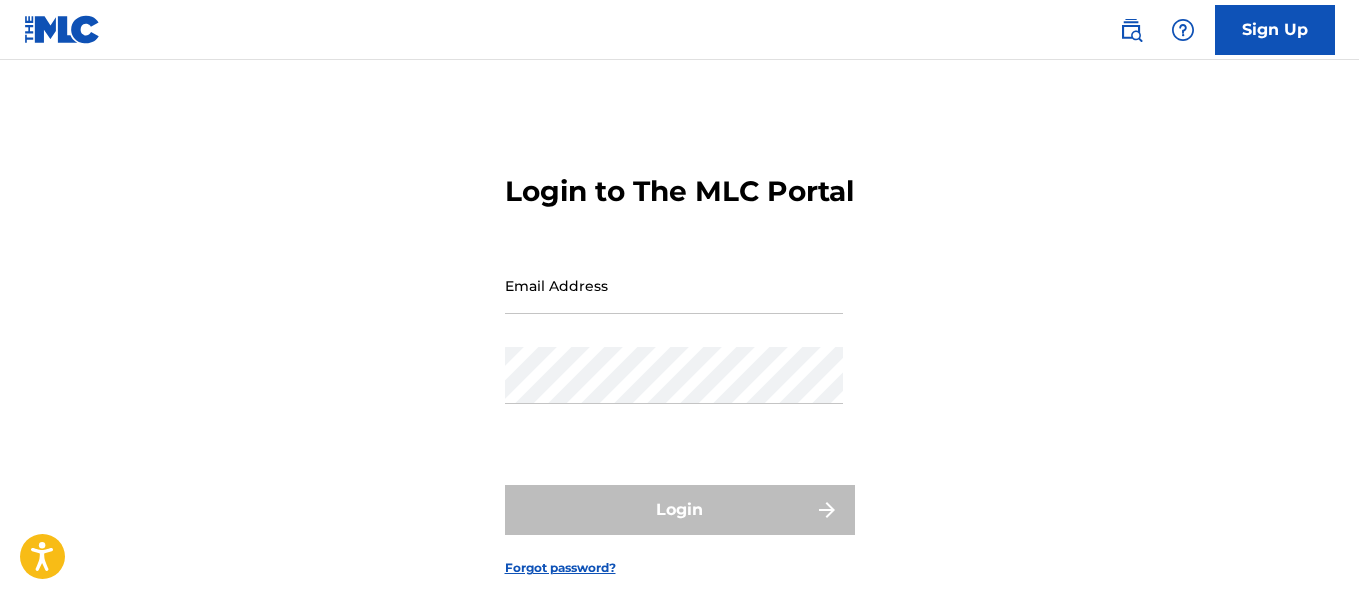 scroll, scrollTop: 0, scrollLeft: 0, axis: both 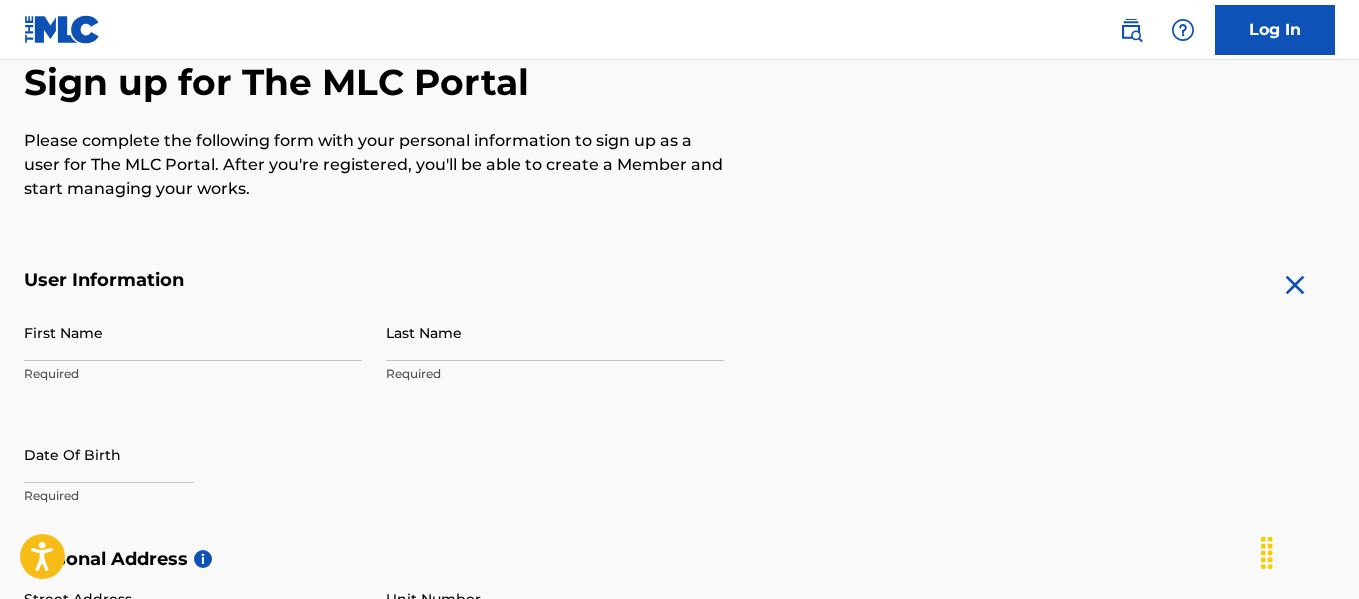 click on "First Name" at bounding box center [193, 332] 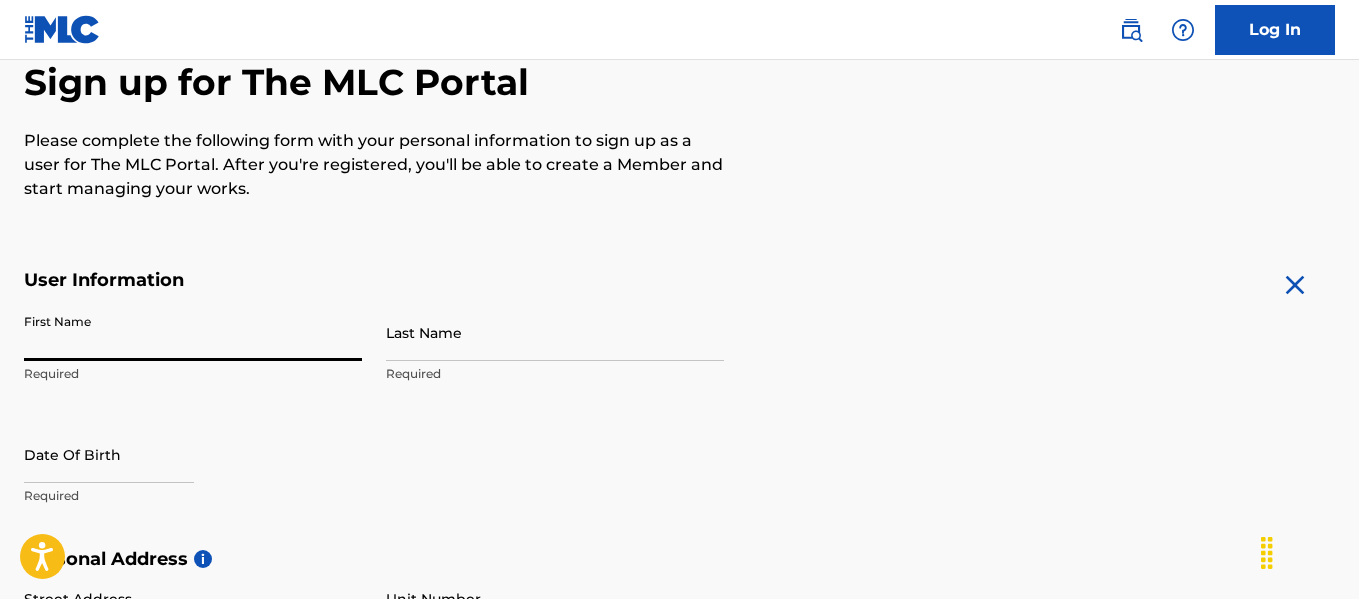 type on "[FIRST]" 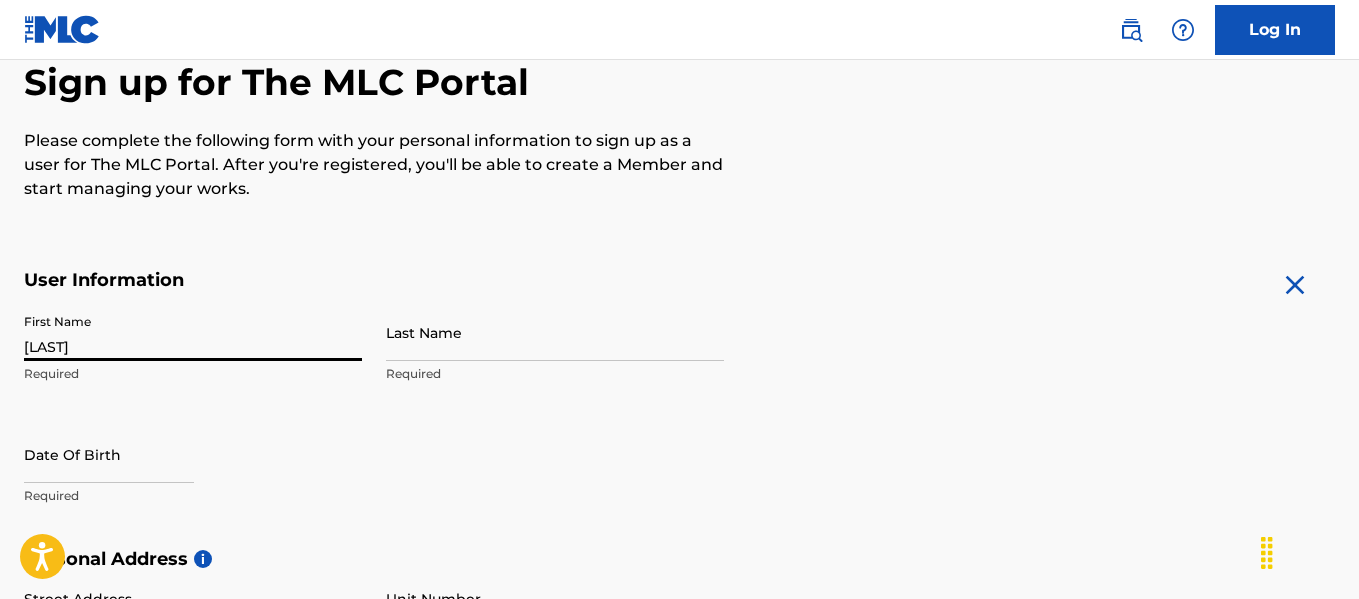 type on "[LAST]" 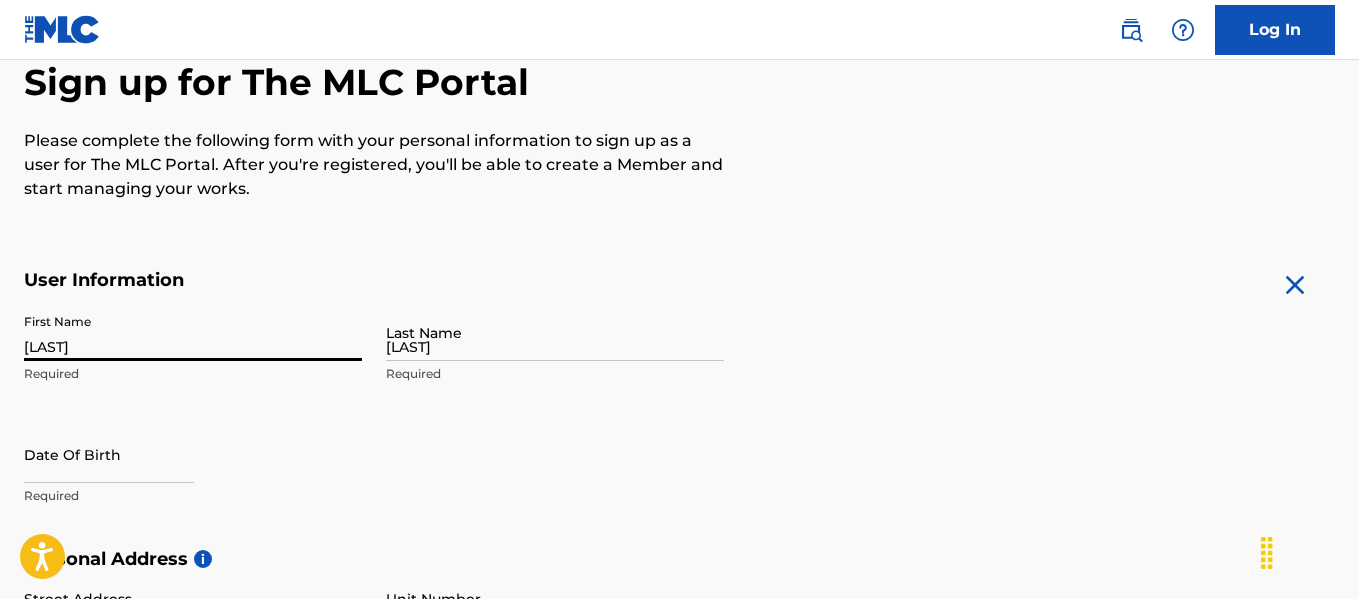 type on "2906 S. Semoran blvd." 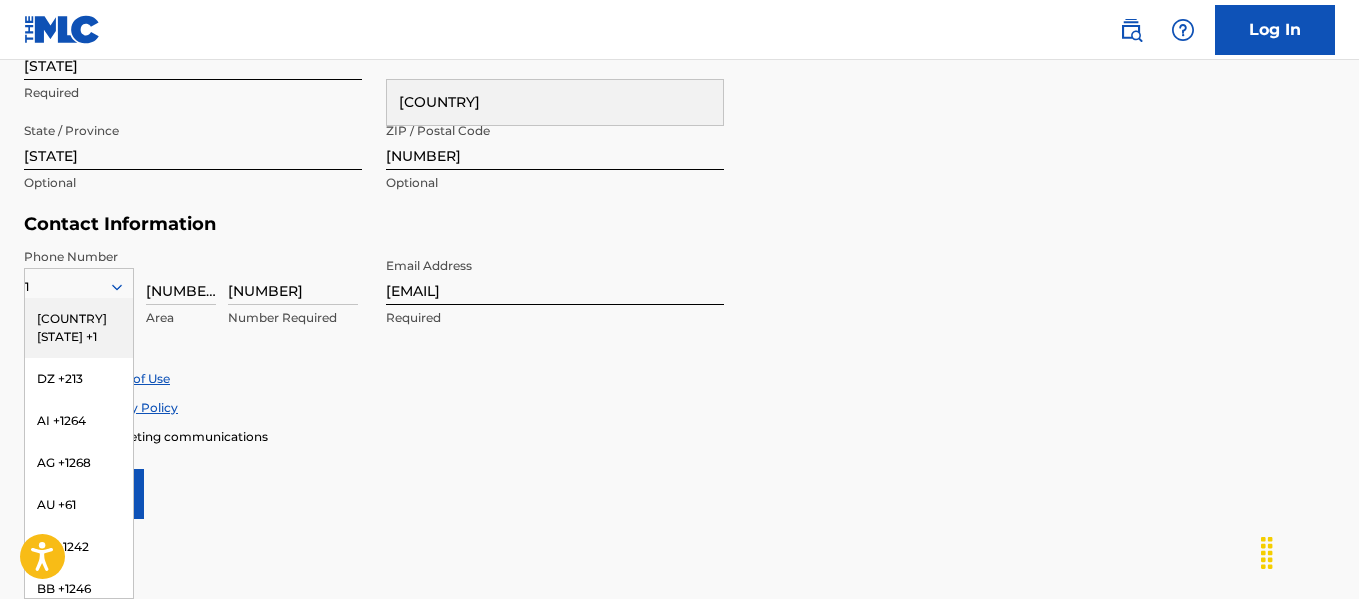 click on "US, CA +1" at bounding box center [79, 328] 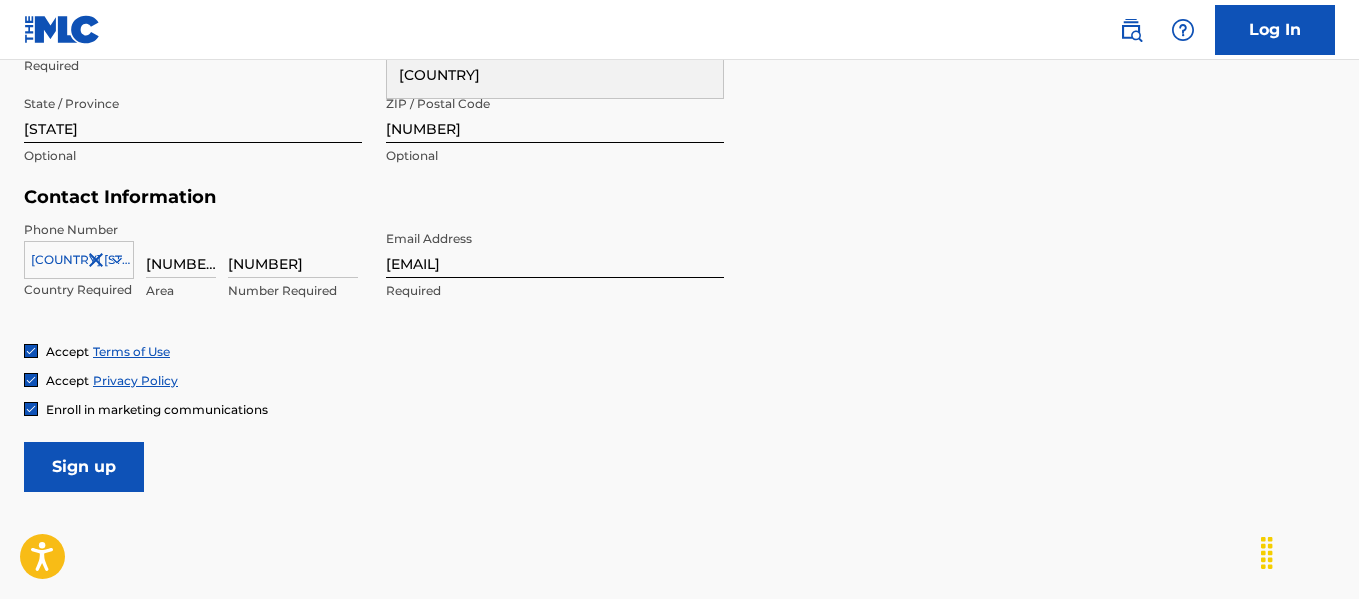 scroll, scrollTop: 937, scrollLeft: 0, axis: vertical 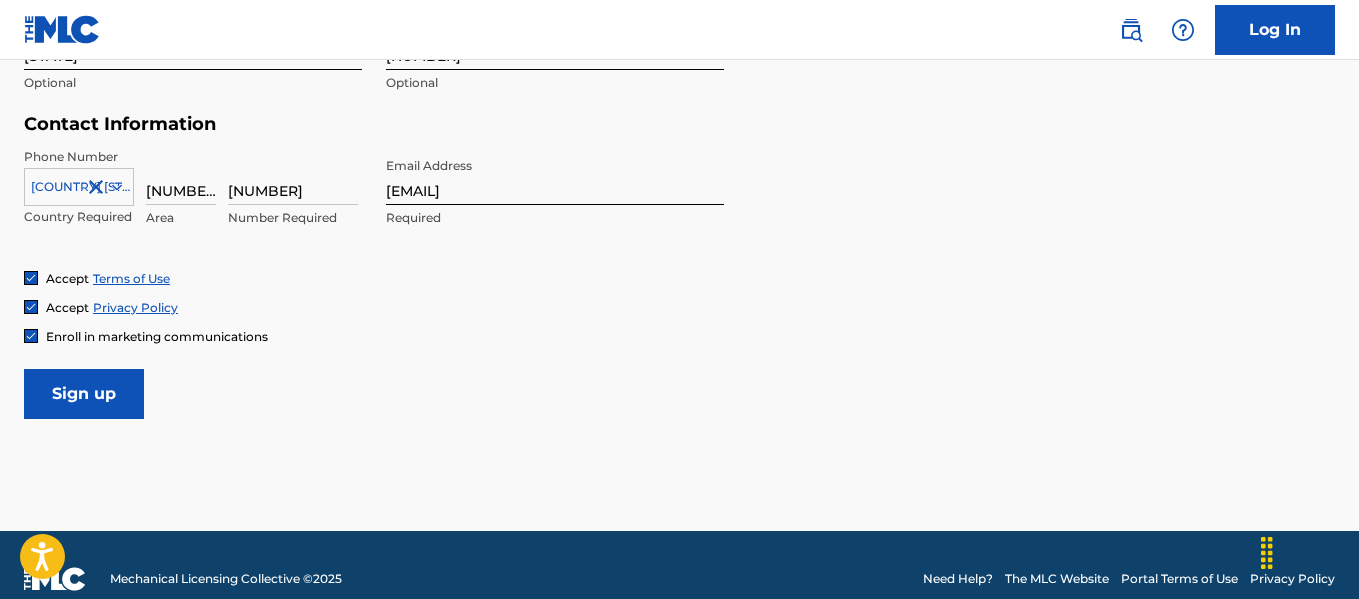 click on "Sign up" at bounding box center [84, 394] 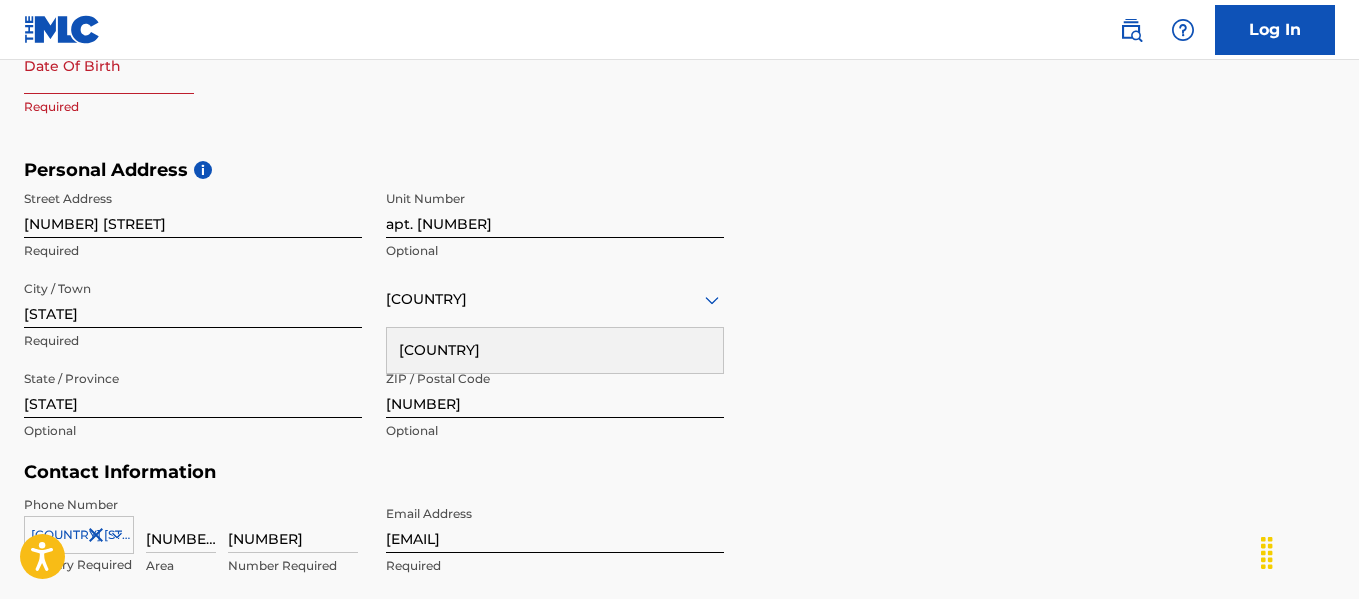 type 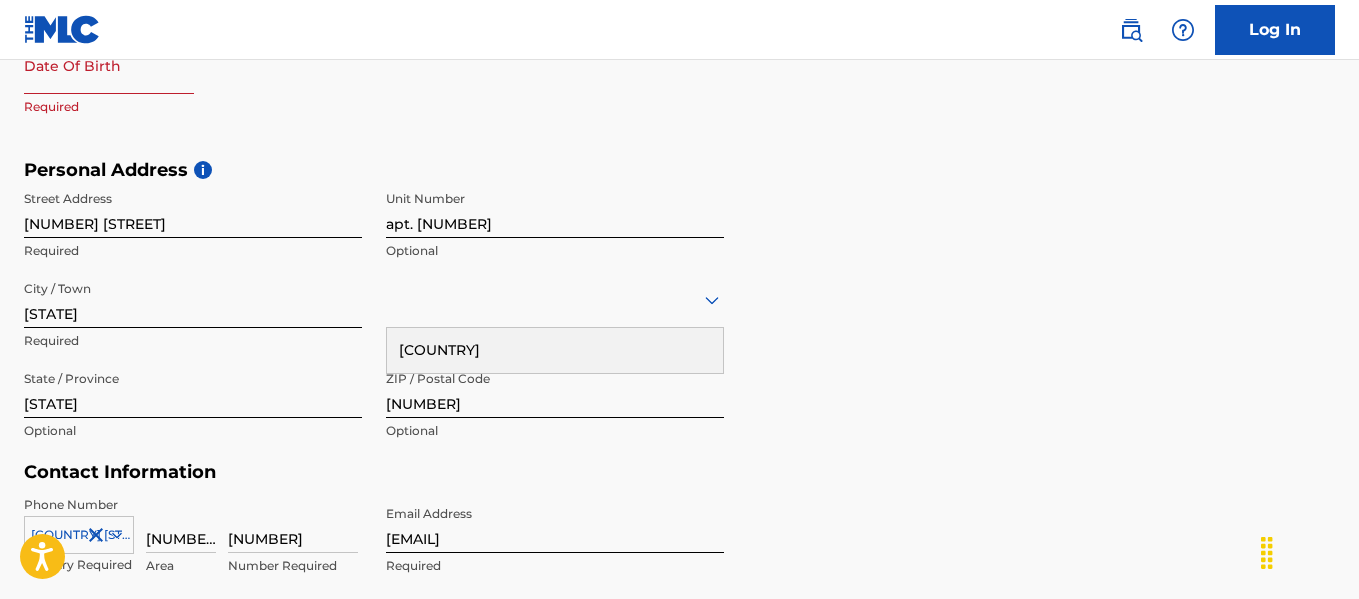 click at bounding box center (109, 65) 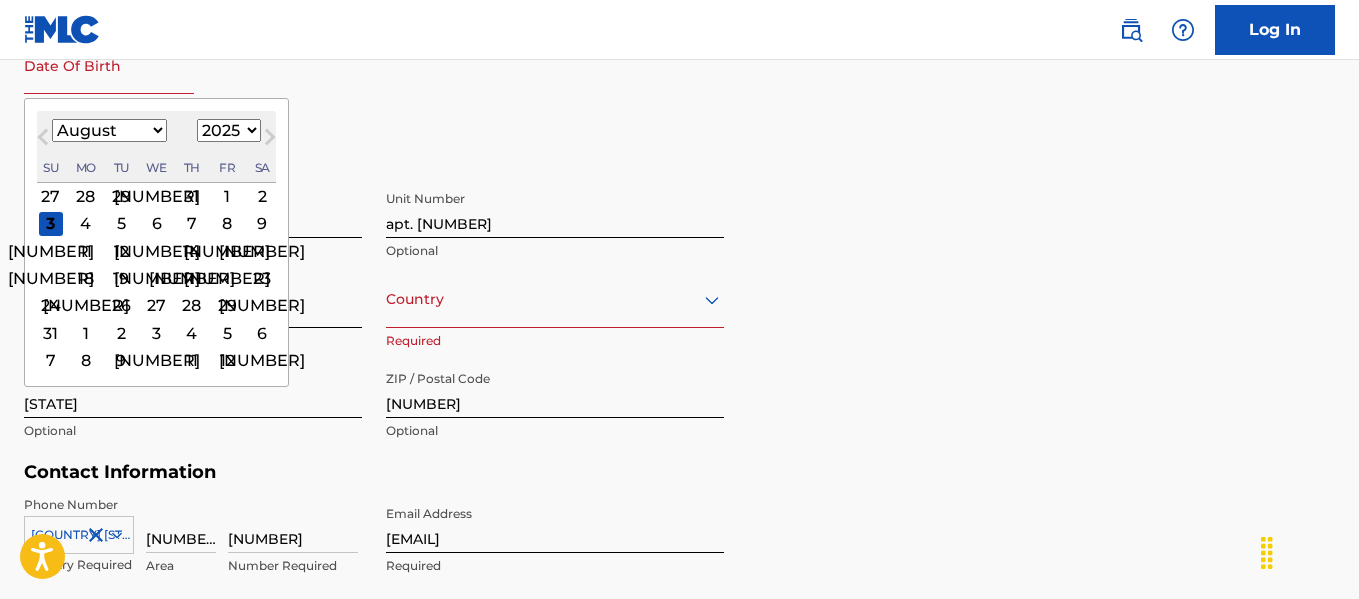 type on "September 17 1974" 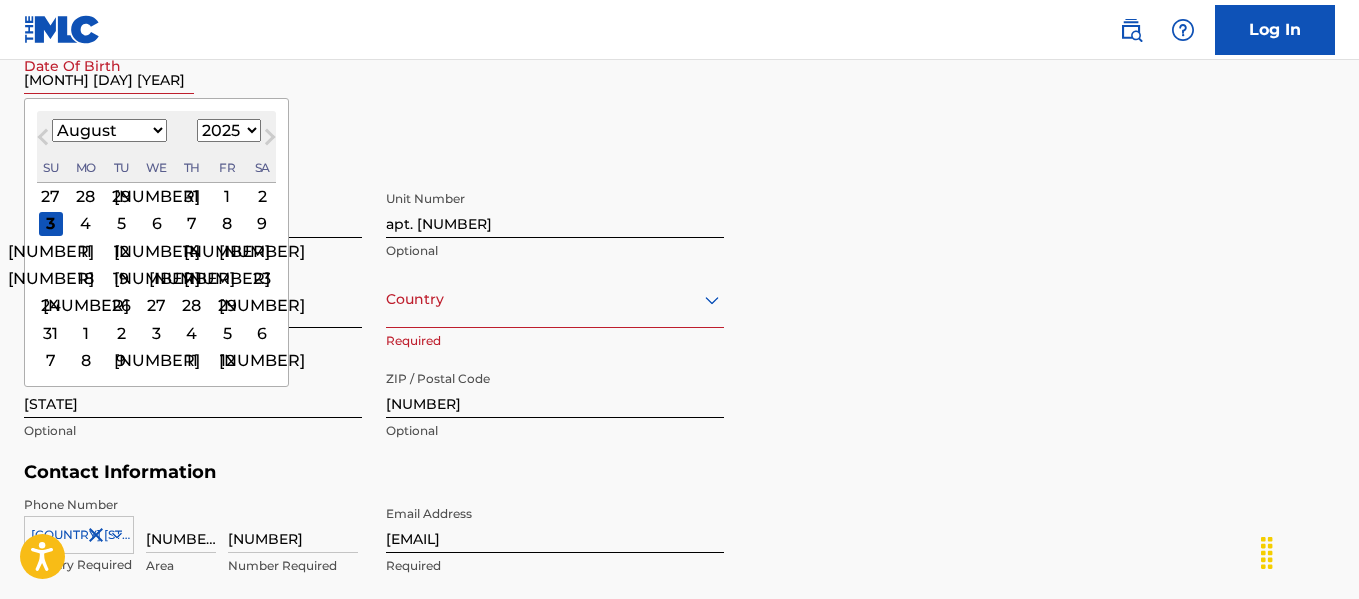select on "8" 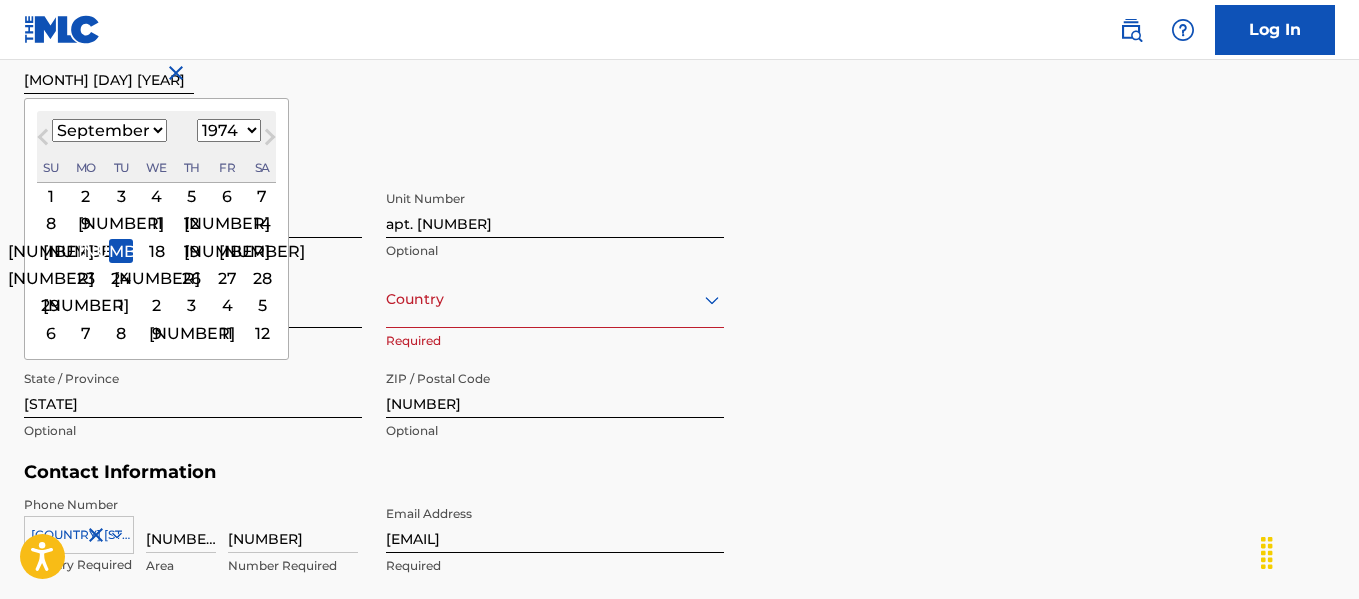 scroll, scrollTop: 619, scrollLeft: 0, axis: vertical 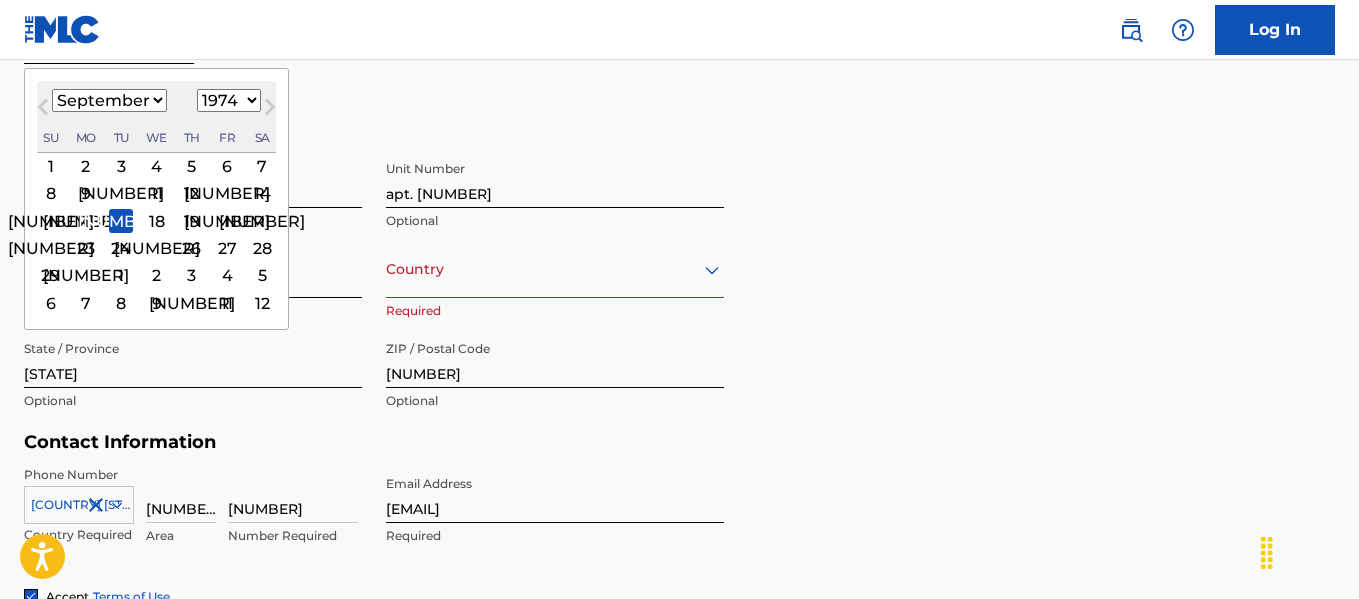 click on "Country" at bounding box center (555, 269) 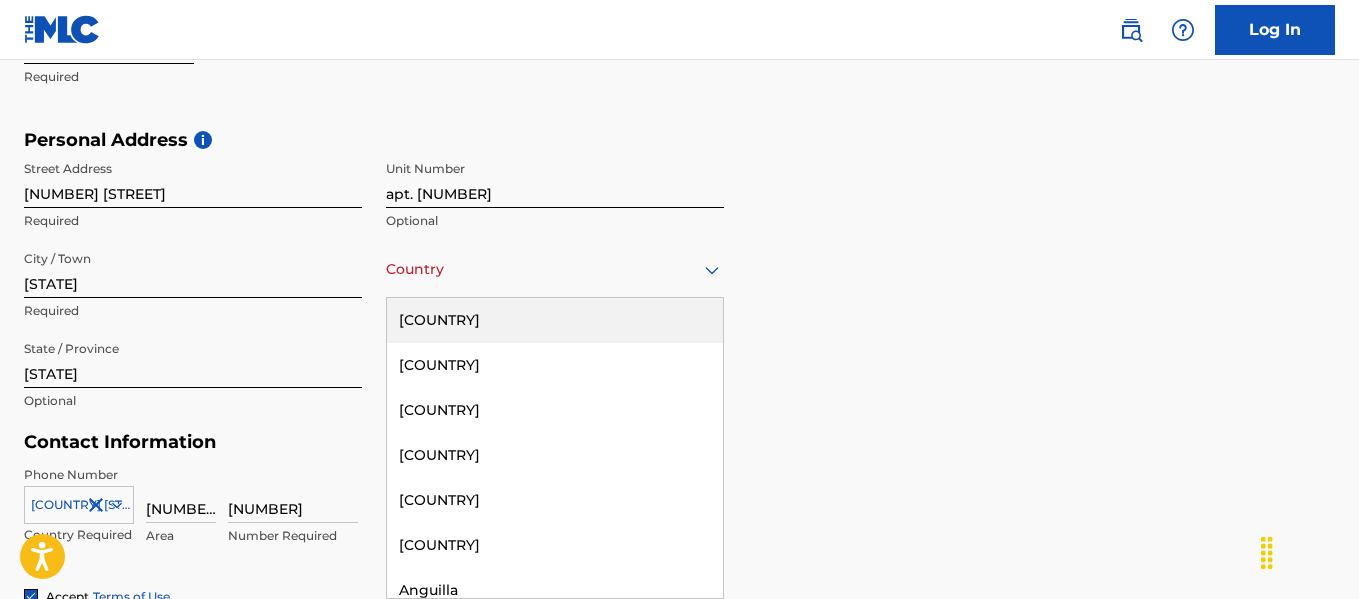 click on "United States" at bounding box center (555, 320) 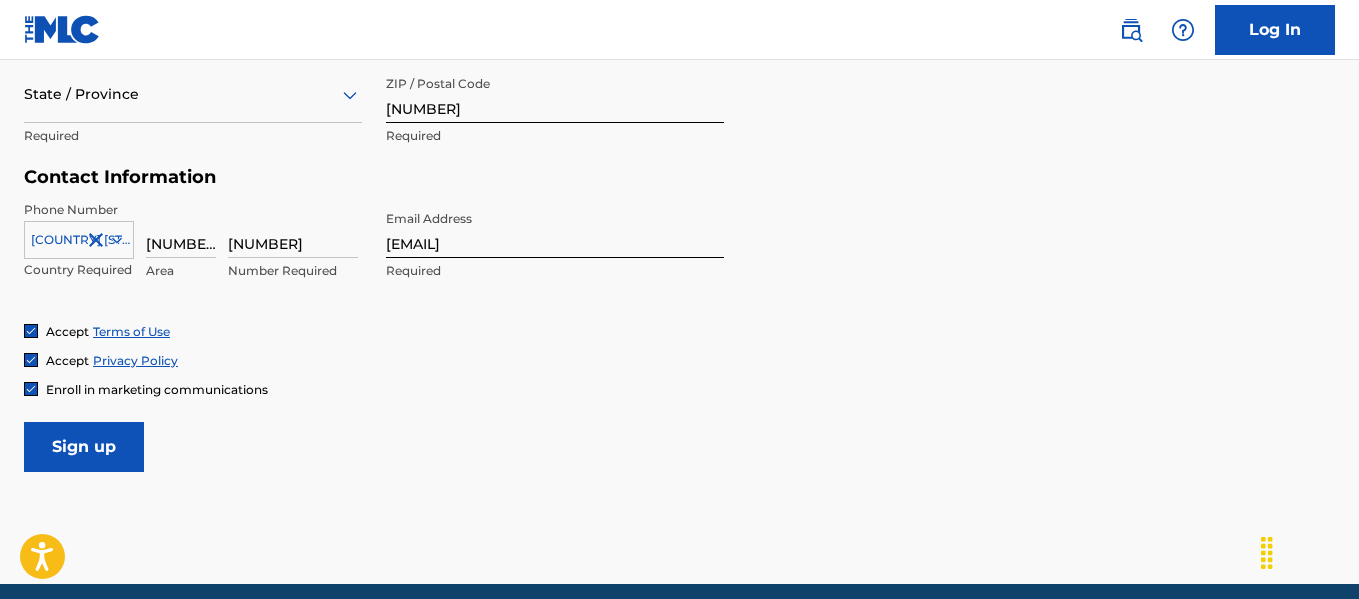 scroll, scrollTop: 919, scrollLeft: 0, axis: vertical 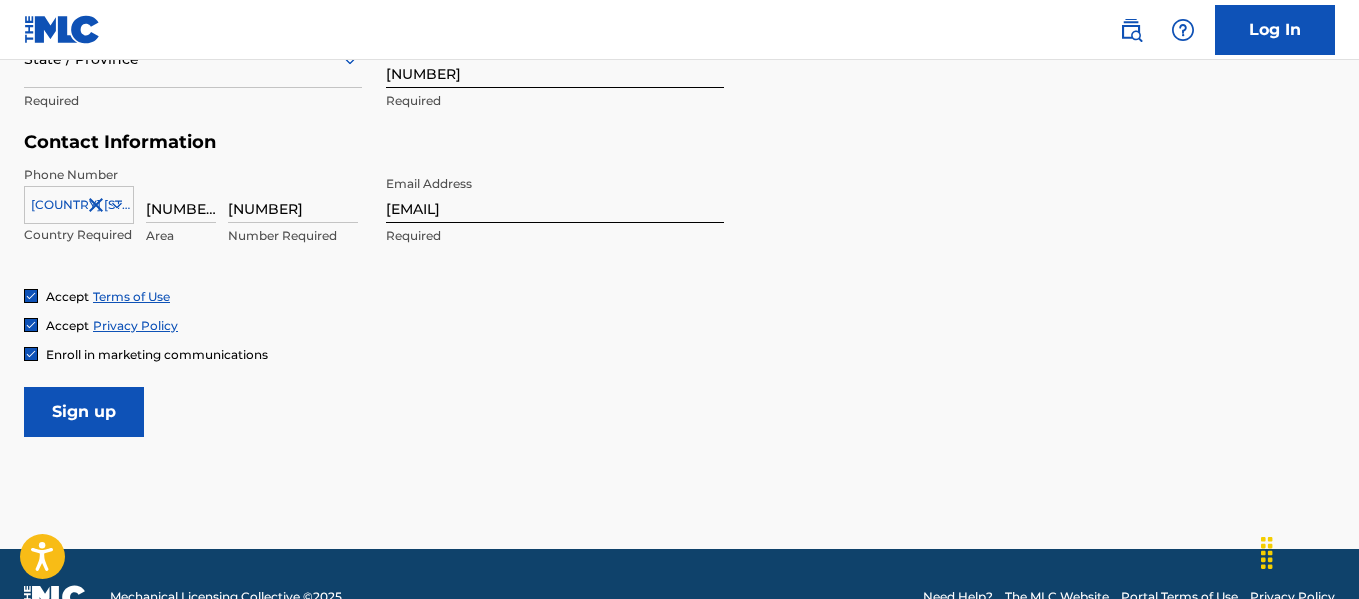 click on "Sign up" at bounding box center (84, 412) 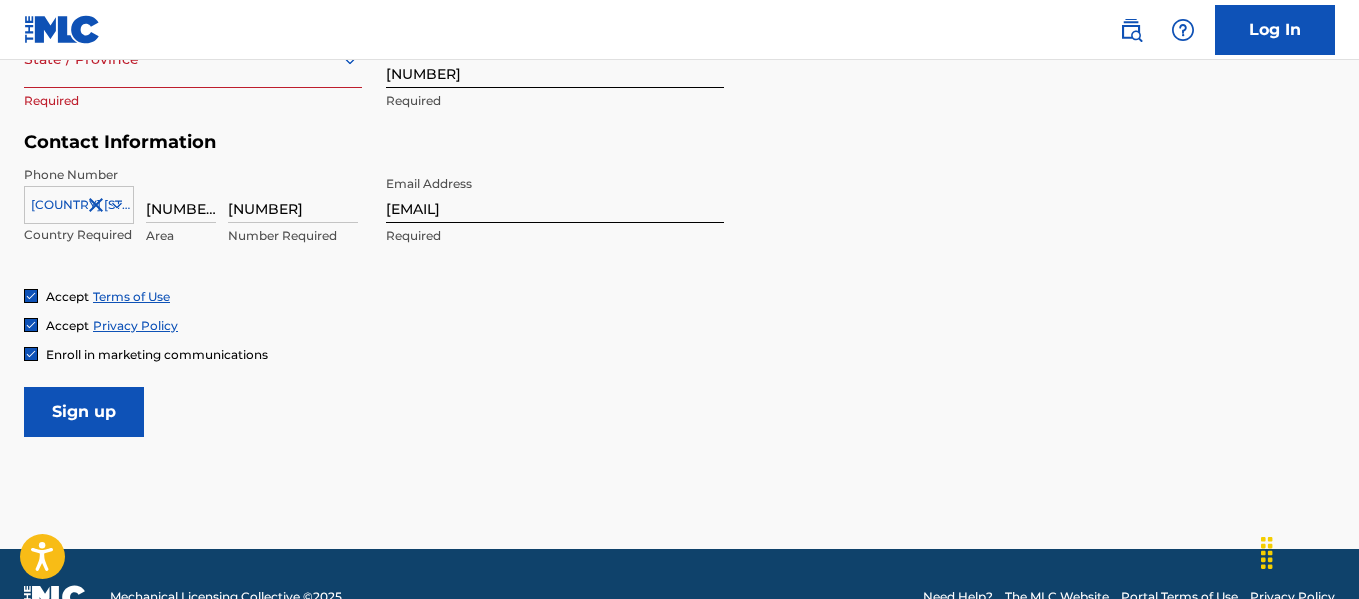 click on "Sign up" at bounding box center [84, 412] 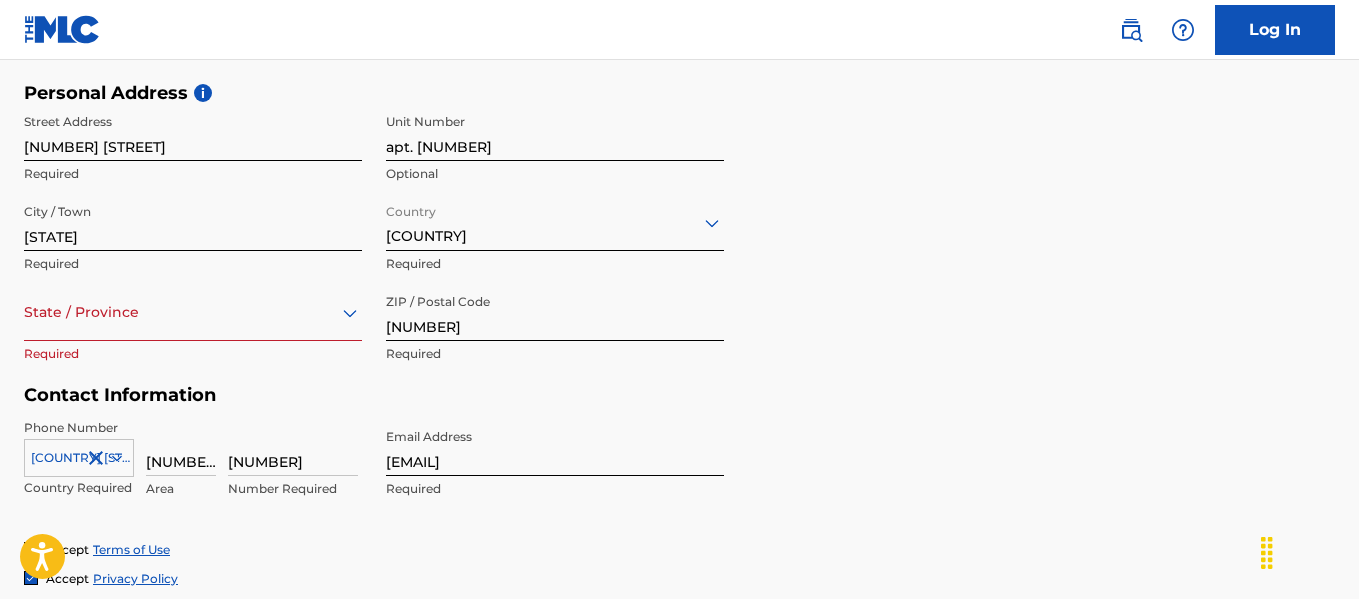 scroll, scrollTop: 665, scrollLeft: 0, axis: vertical 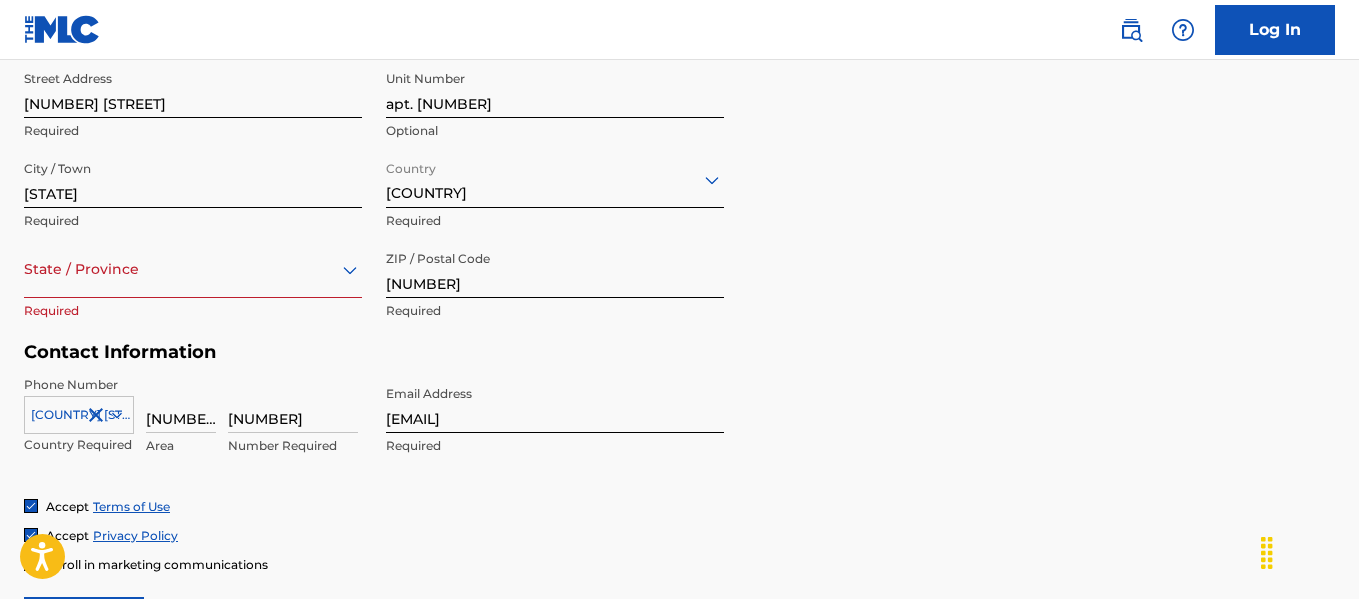 click on "option , selected. Select is focused ,type to refine list, press Down to open the menu,  State / Province" at bounding box center [193, 269] 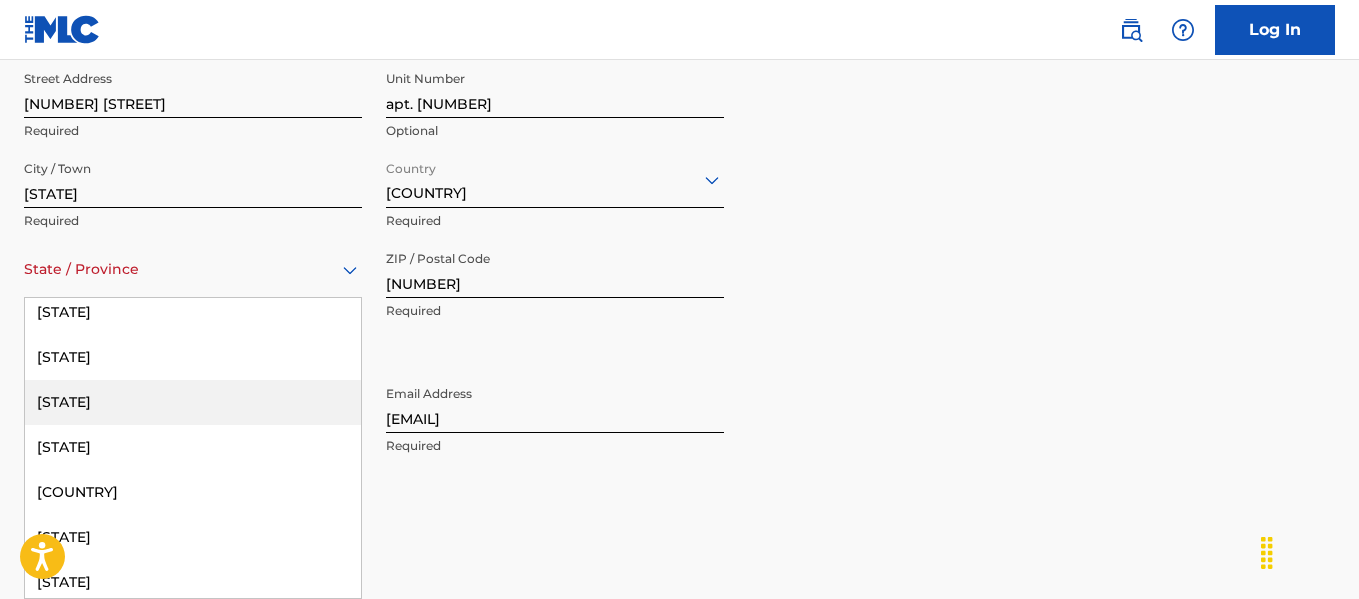 scroll, scrollTop: 400, scrollLeft: 0, axis: vertical 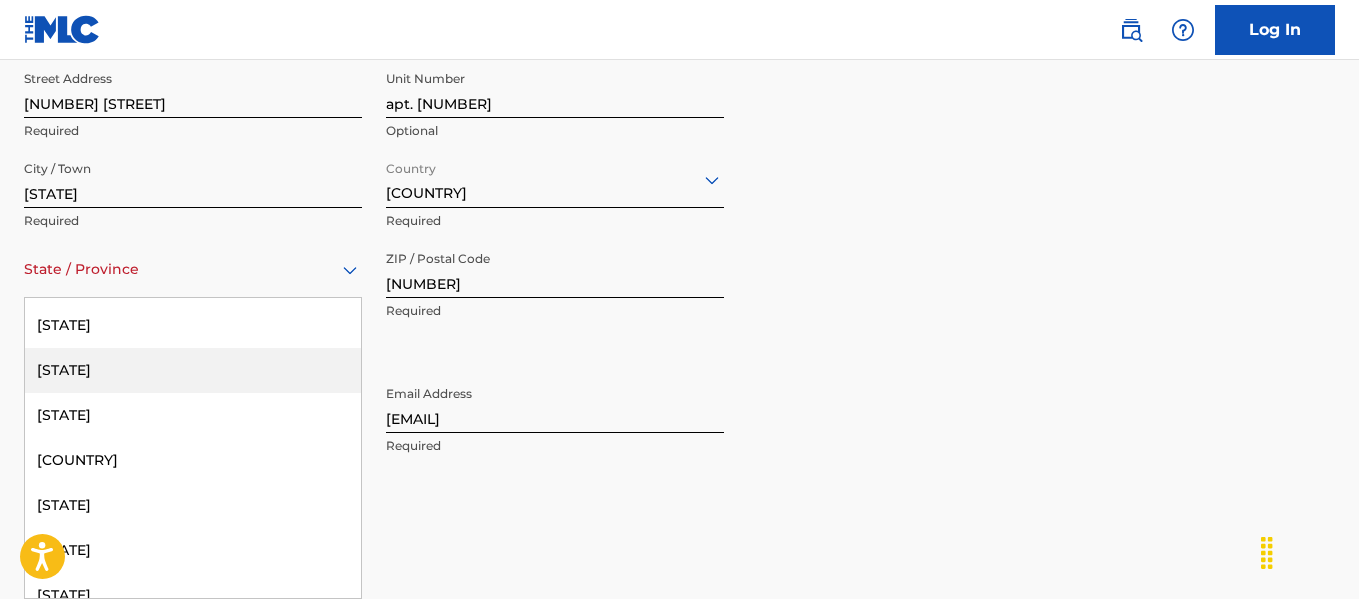 click on "Florida" at bounding box center [193, 370] 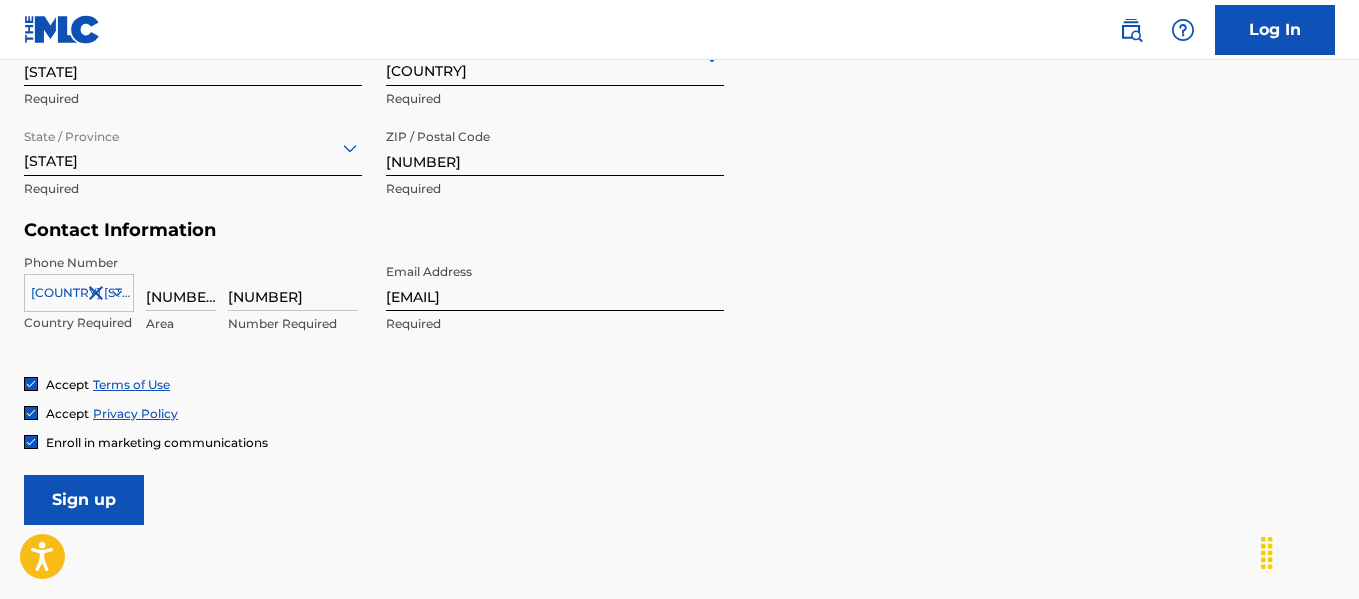 scroll, scrollTop: 965, scrollLeft: 0, axis: vertical 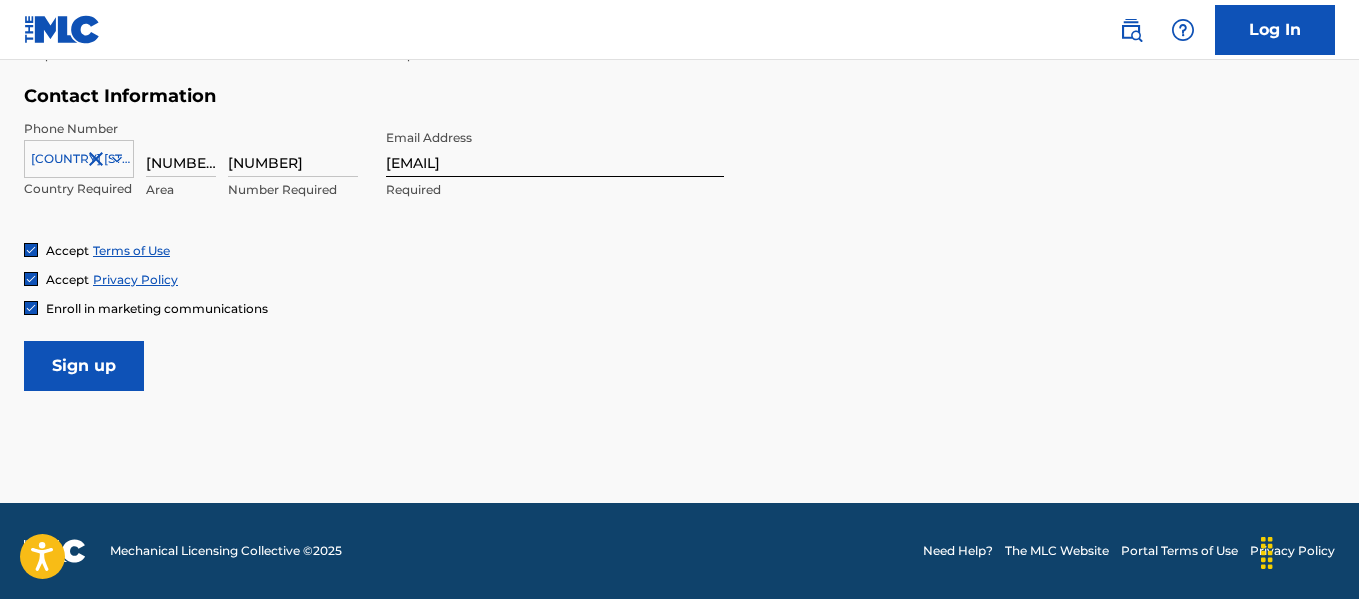 click on "Sign up" at bounding box center [84, 366] 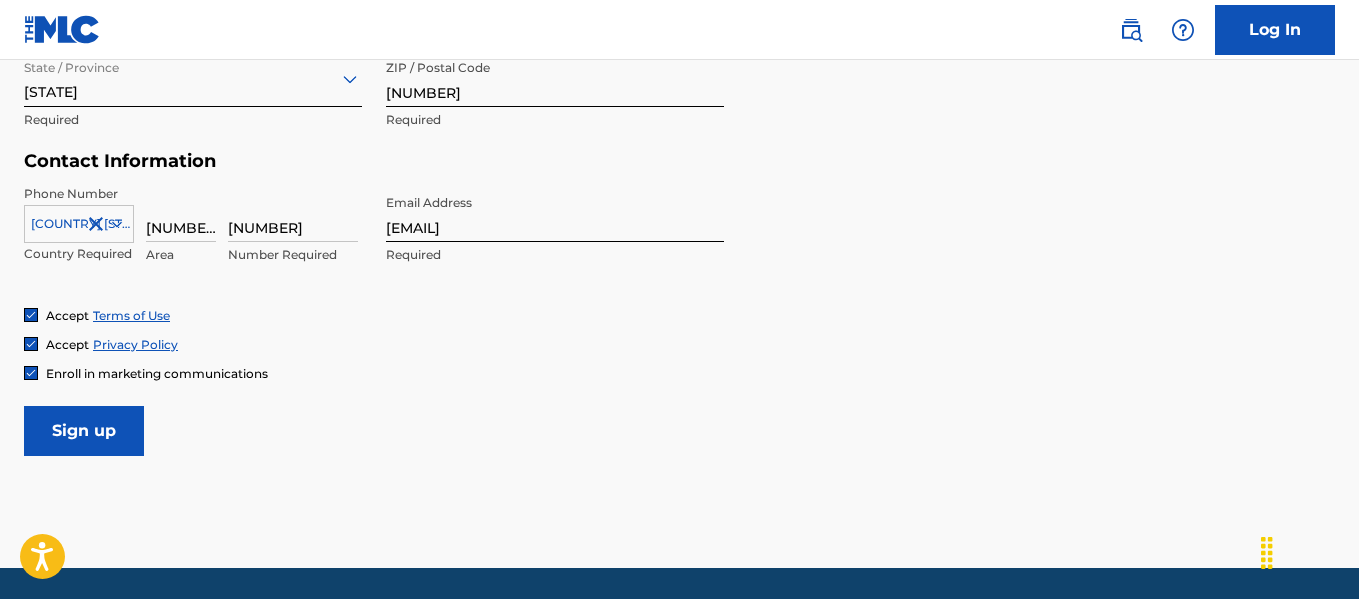 scroll, scrollTop: 865, scrollLeft: 0, axis: vertical 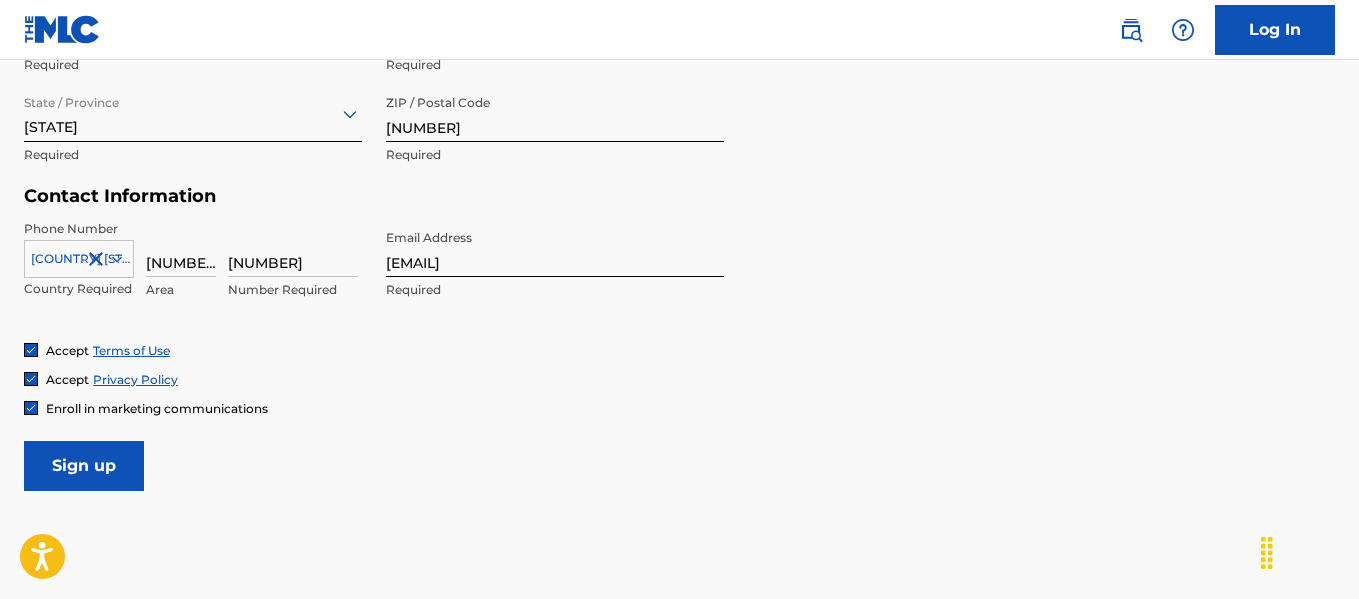click on "Sign up" at bounding box center (84, 466) 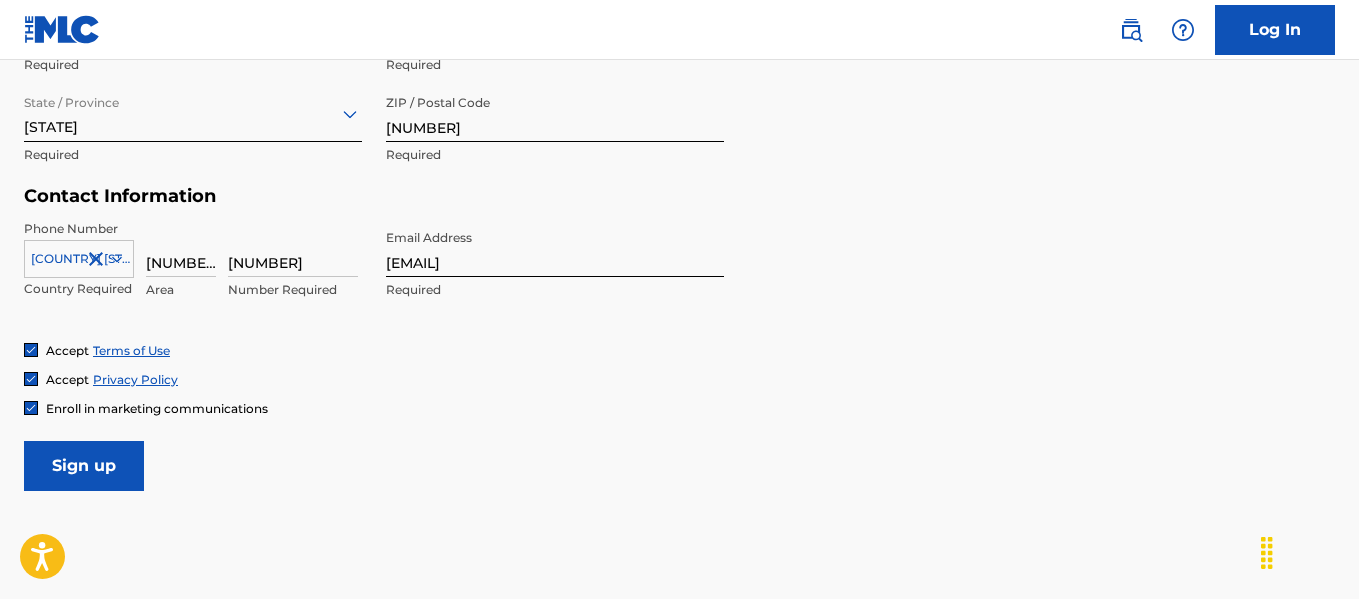 click on "Sign up" at bounding box center [84, 466] 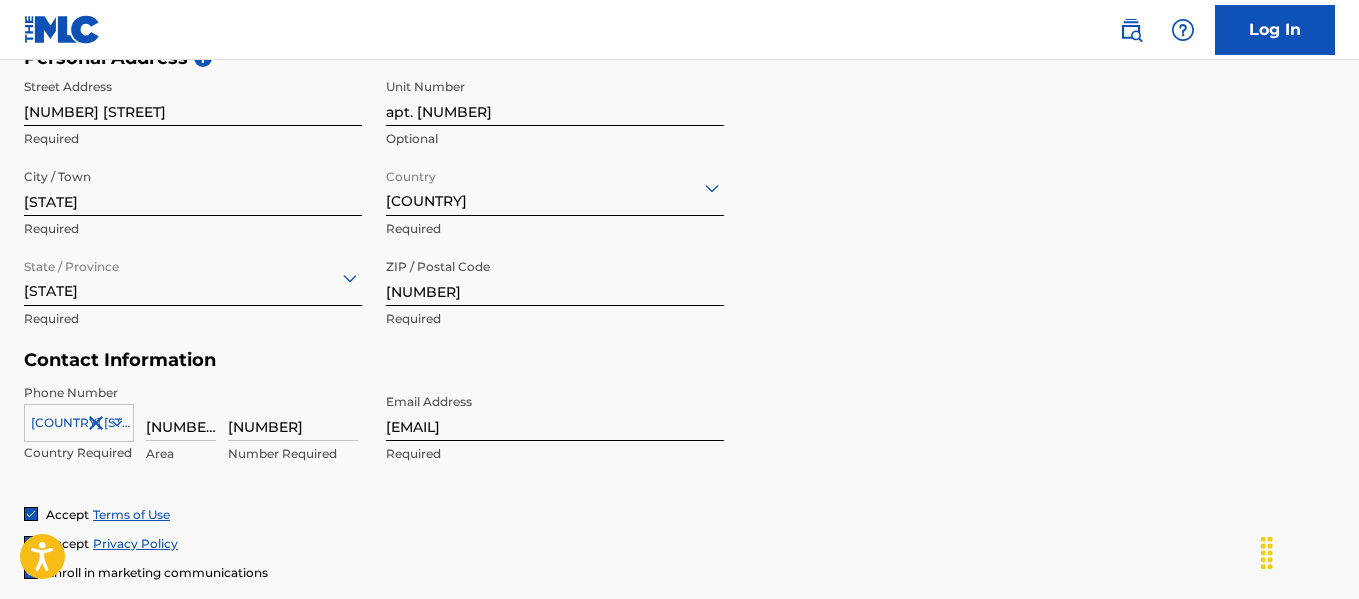 scroll, scrollTop: 765, scrollLeft: 0, axis: vertical 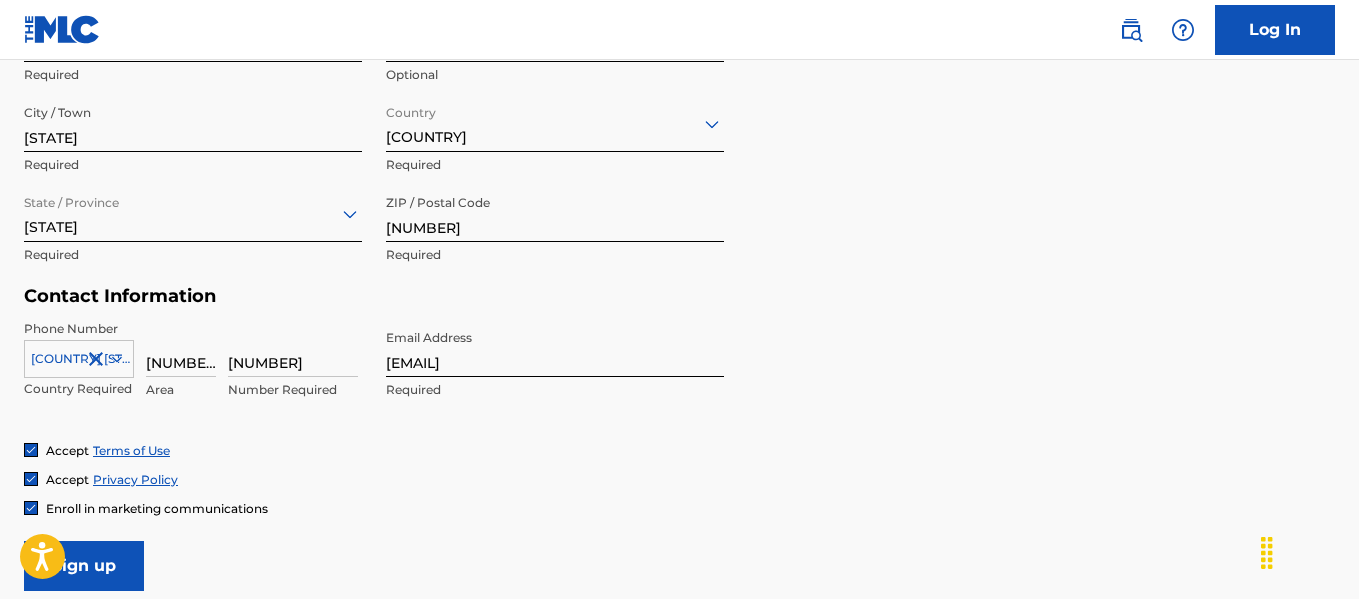 click on "Sign up" at bounding box center (84, 566) 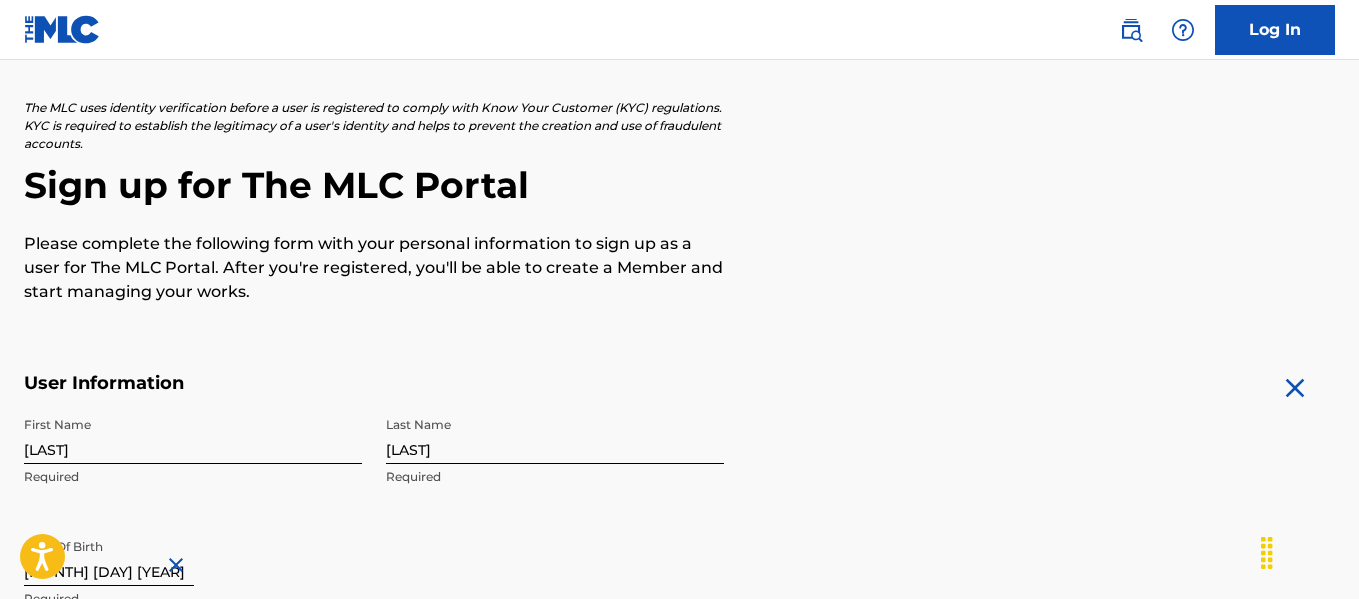 scroll, scrollTop: 0, scrollLeft: 0, axis: both 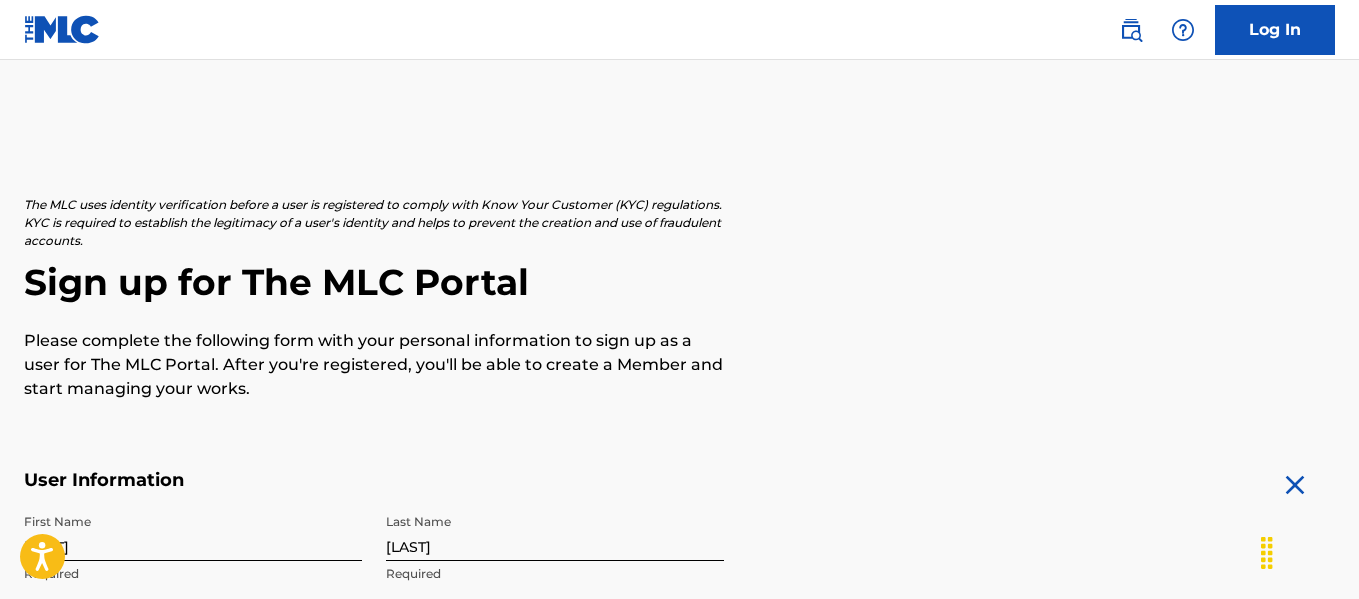 click on "Log In" at bounding box center (1275, 30) 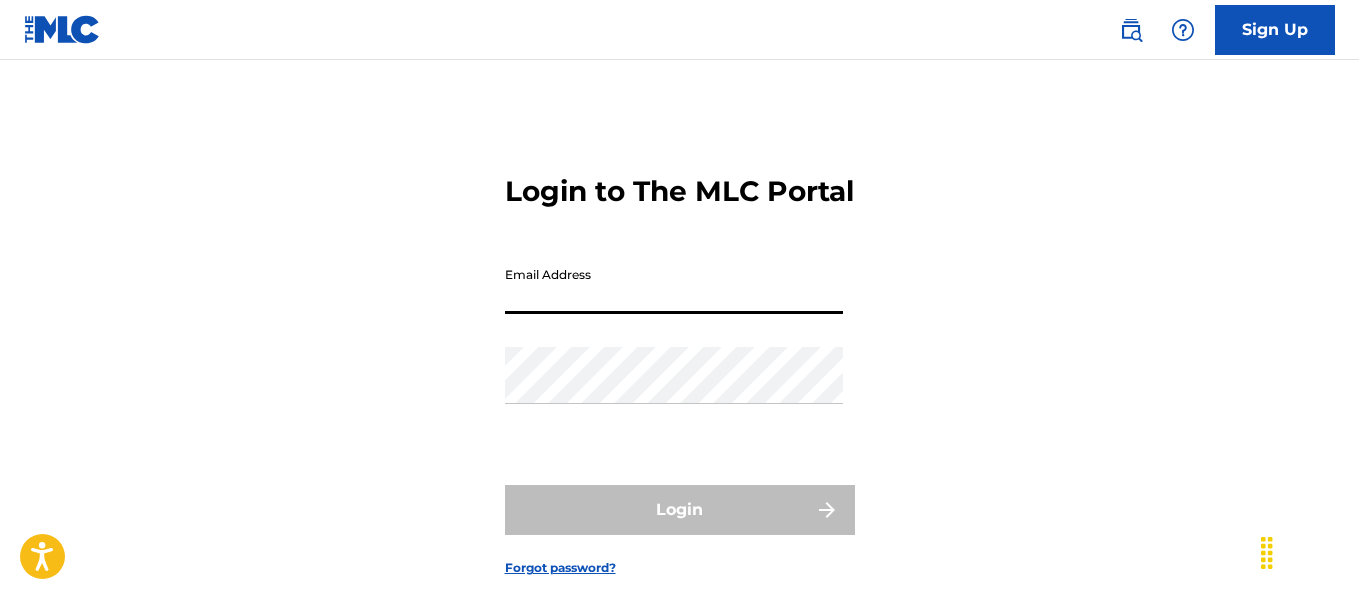 click on "Email Address" at bounding box center (674, 285) 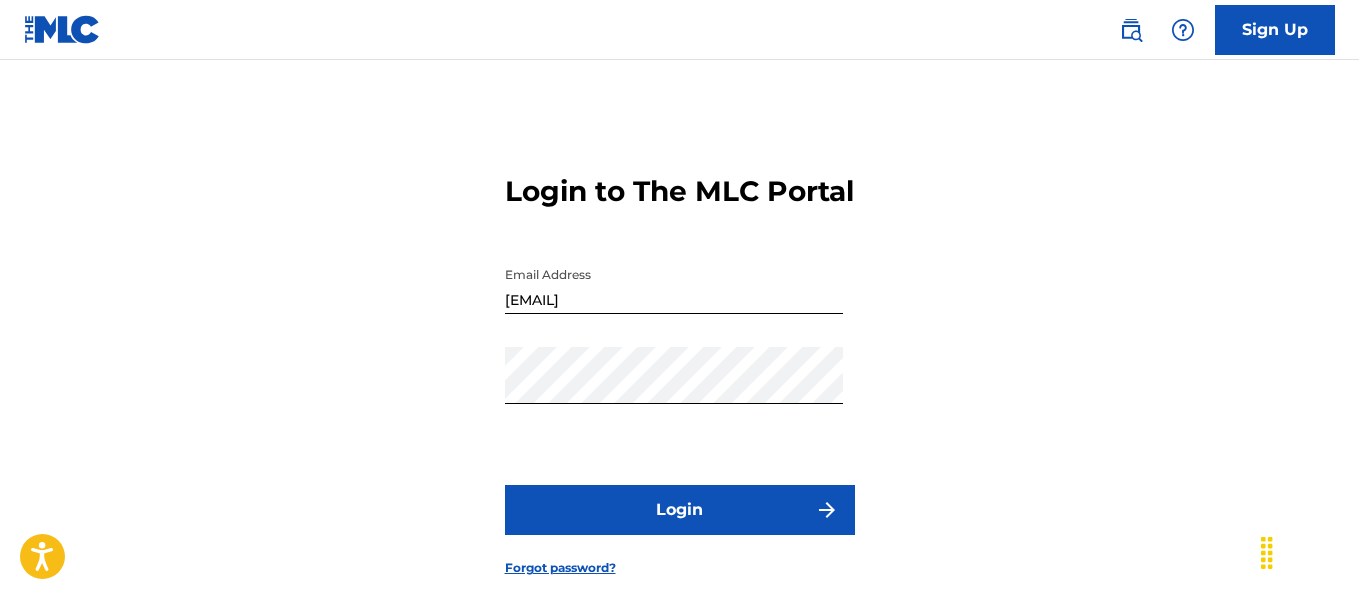 click on "Login" at bounding box center (680, 510) 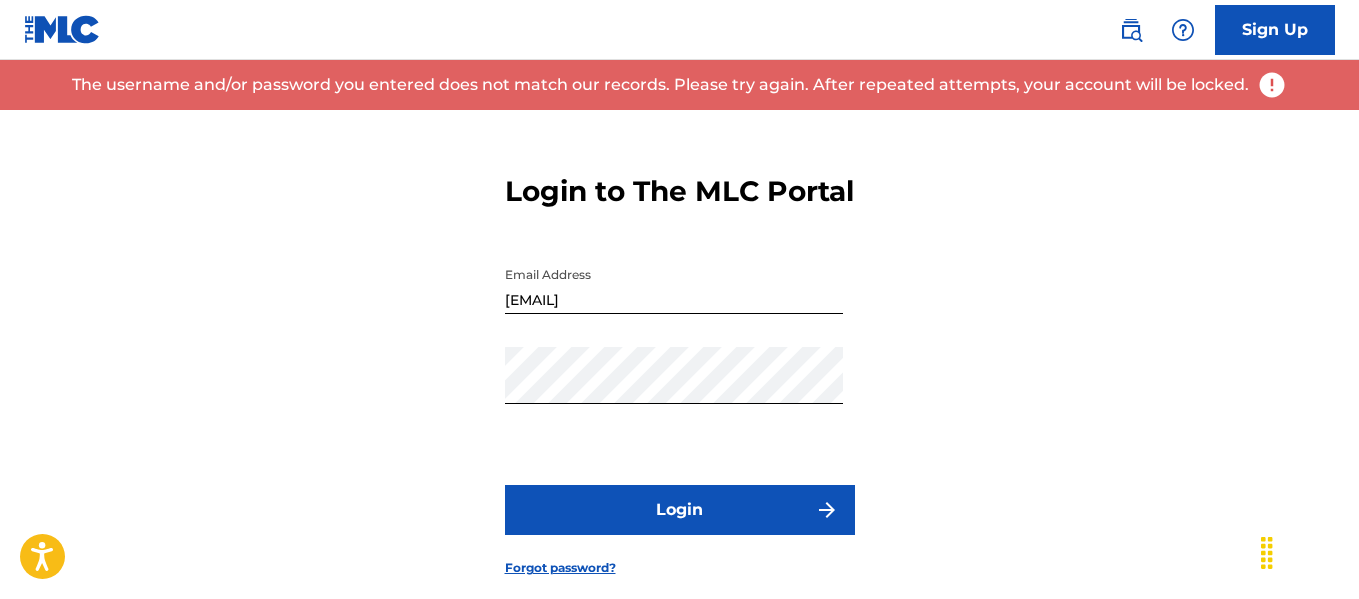 click on "Login" at bounding box center [680, 510] 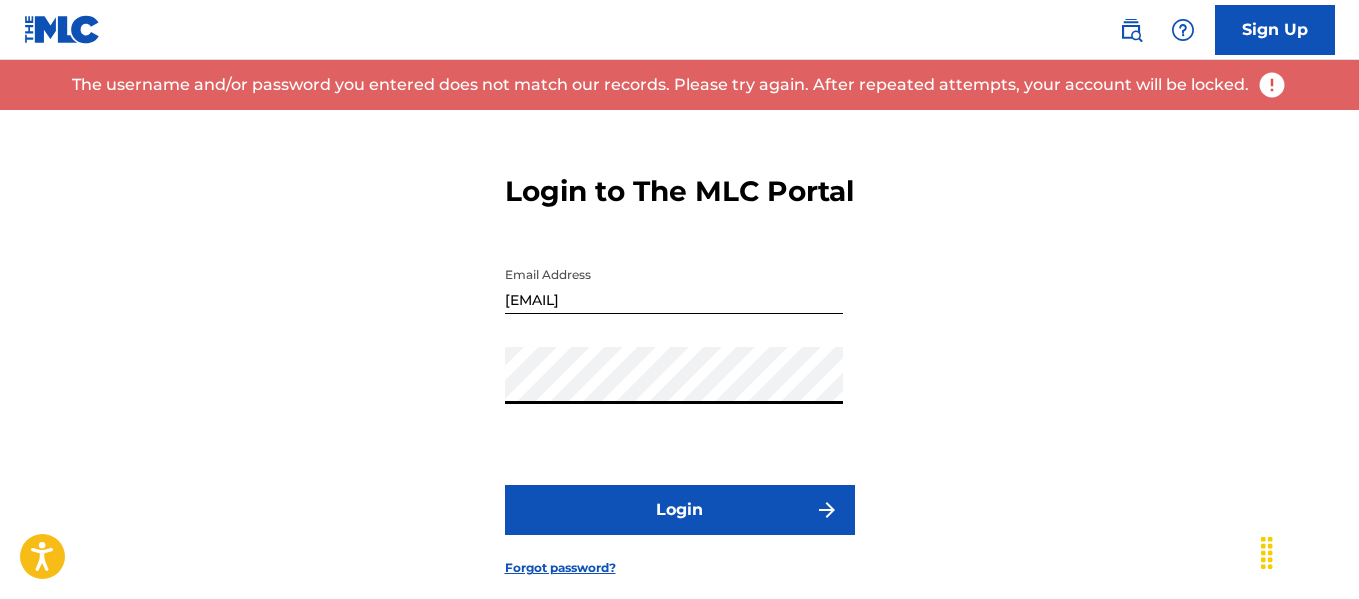 click on "Login to The MLC Portal Email Address elhombreilustre@gmail.com Password Login Forgot password?" at bounding box center [679, 359] 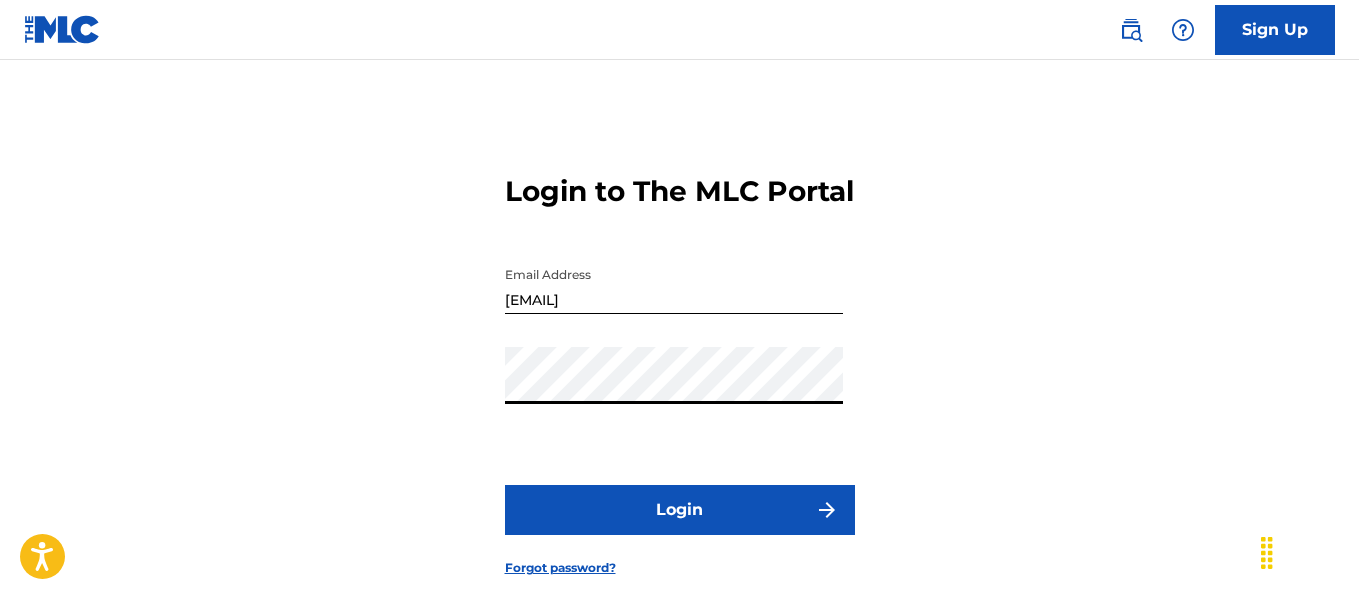 click on "Login to The MLC Portal Email Address elhombreilustre@gmail.com Password Login Forgot password?" at bounding box center [679, 359] 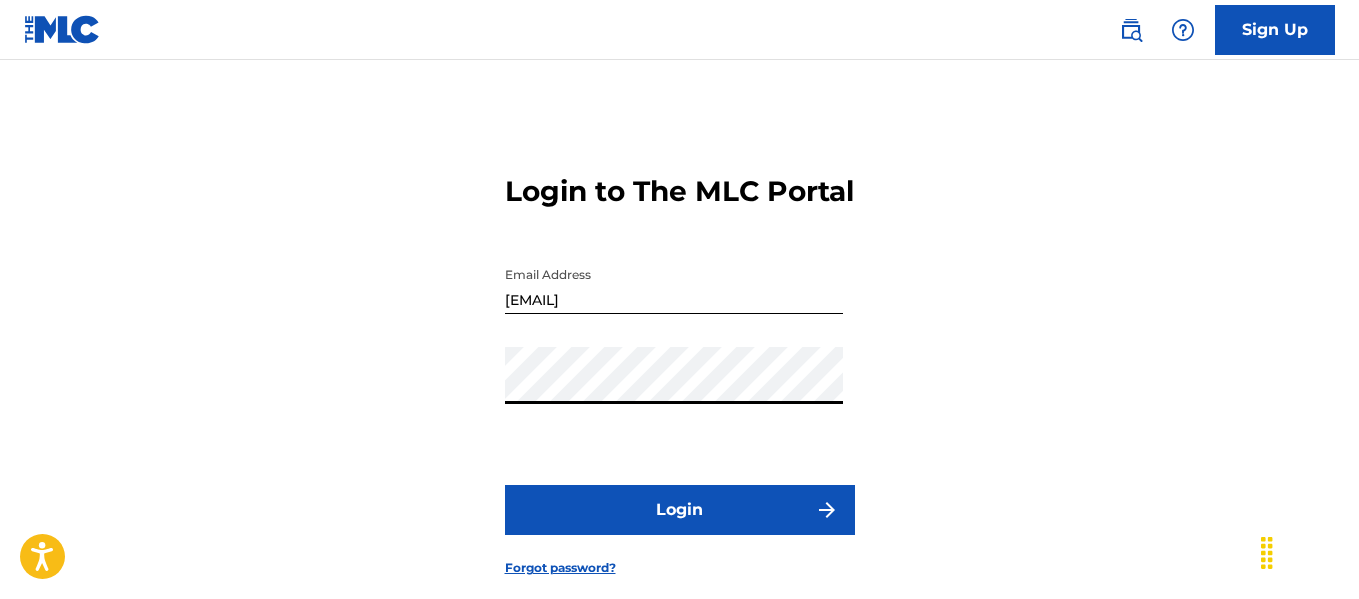 click on "Login to The MLC Portal Email Address elhombreilustre@gmail.com Password Login Forgot password?" at bounding box center (679, 359) 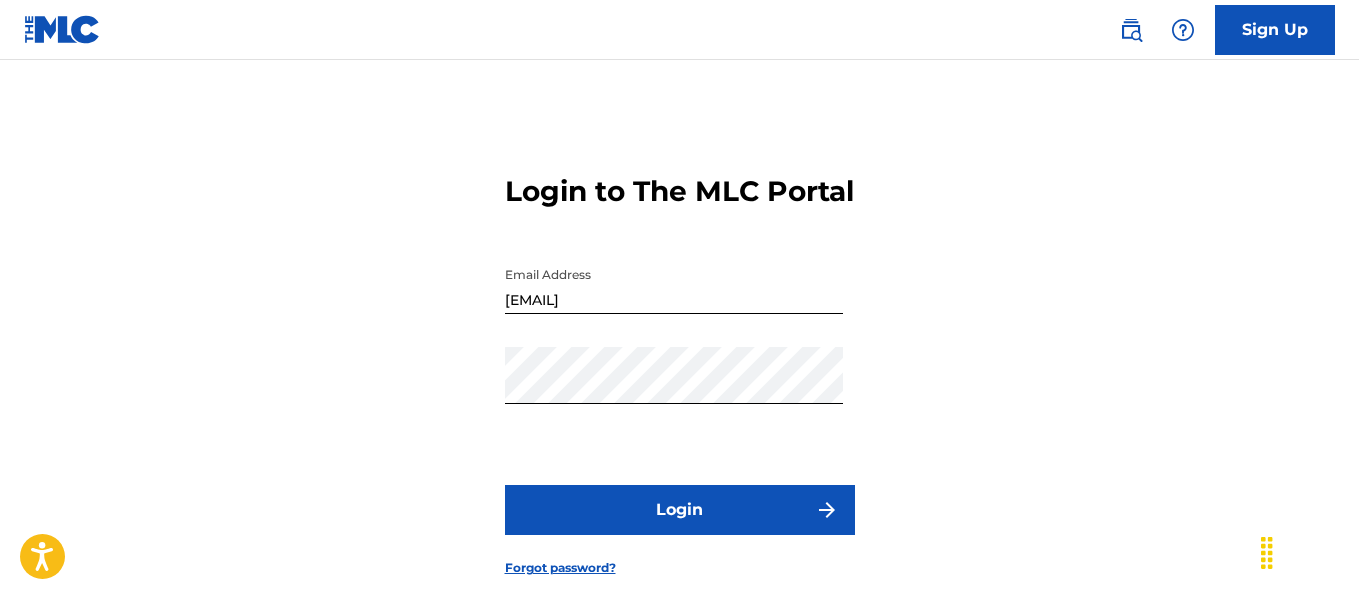 click on "Login" at bounding box center (680, 510) 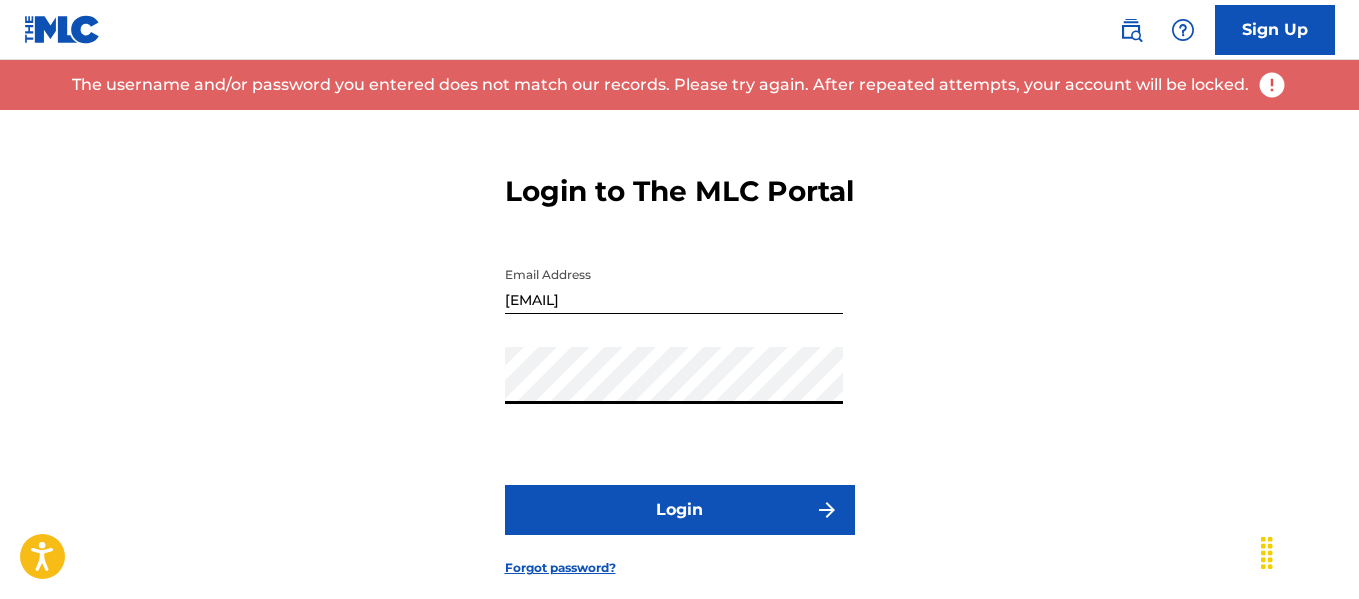 click on "Login to The MLC Portal Email Address elhombreilustre@gmail.com Password Login Forgot password?" at bounding box center [679, 359] 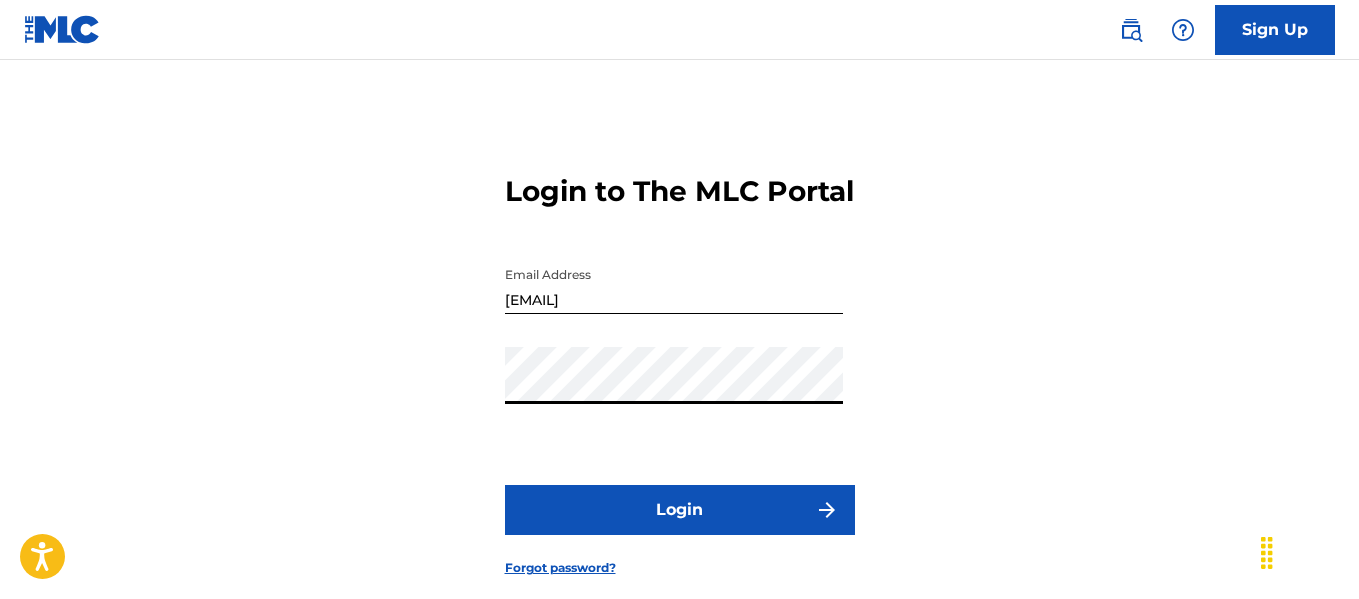 click on "Login to The MLC Portal Email Address elhombreilustre@gmail.com Password Login Forgot password?" at bounding box center (679, 359) 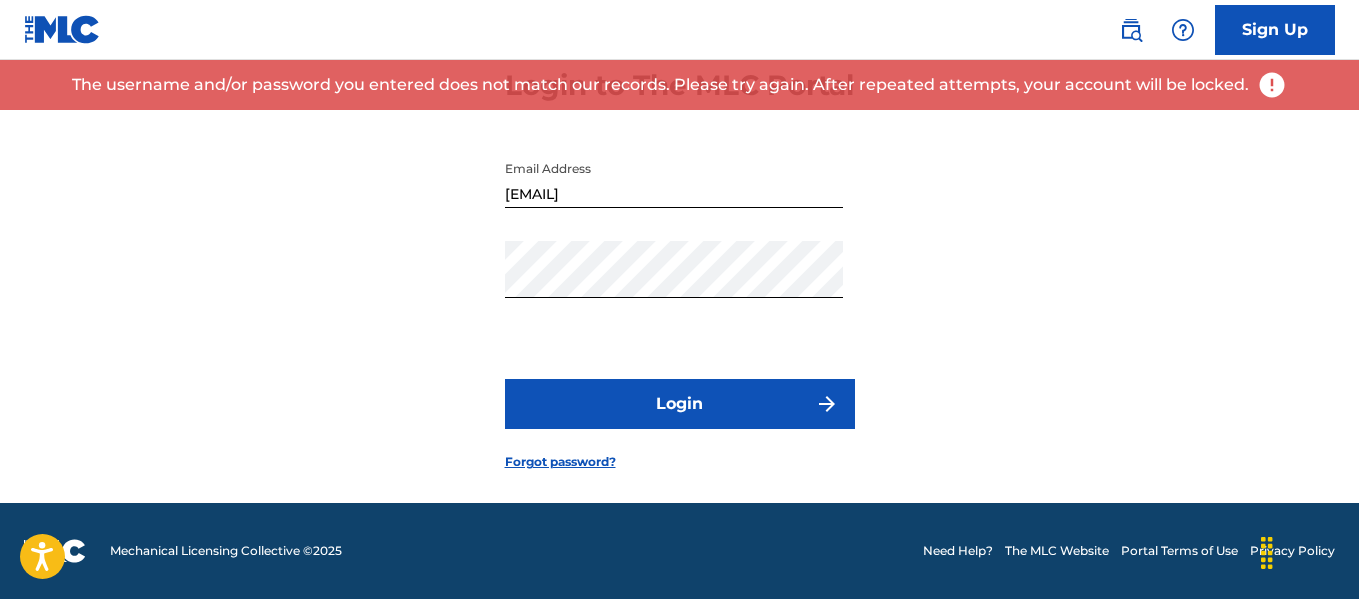 scroll, scrollTop: 141, scrollLeft: 0, axis: vertical 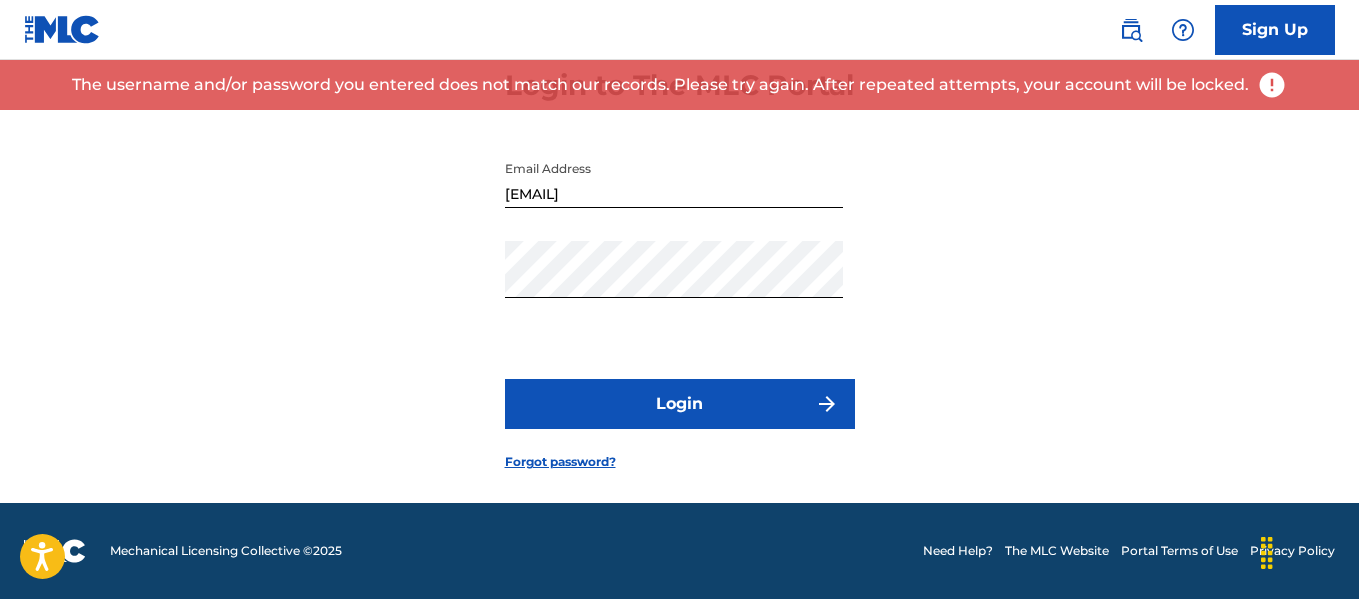 click on "Forgot password?" at bounding box center (560, 462) 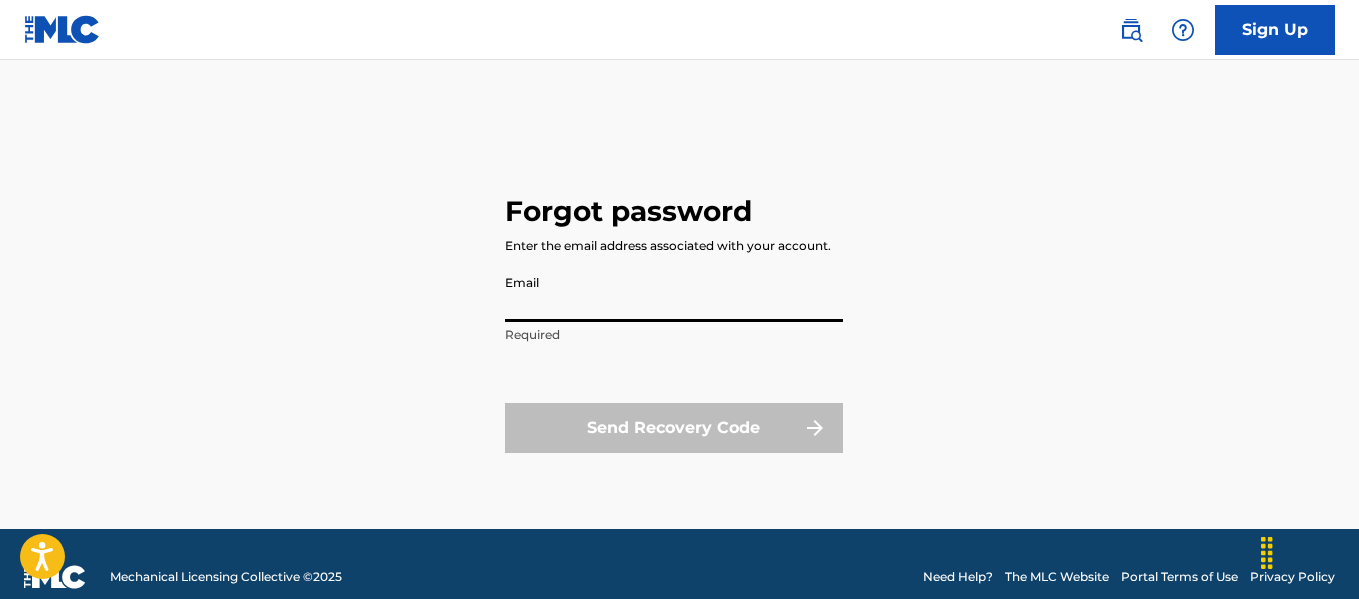 click on "Email" at bounding box center (674, 293) 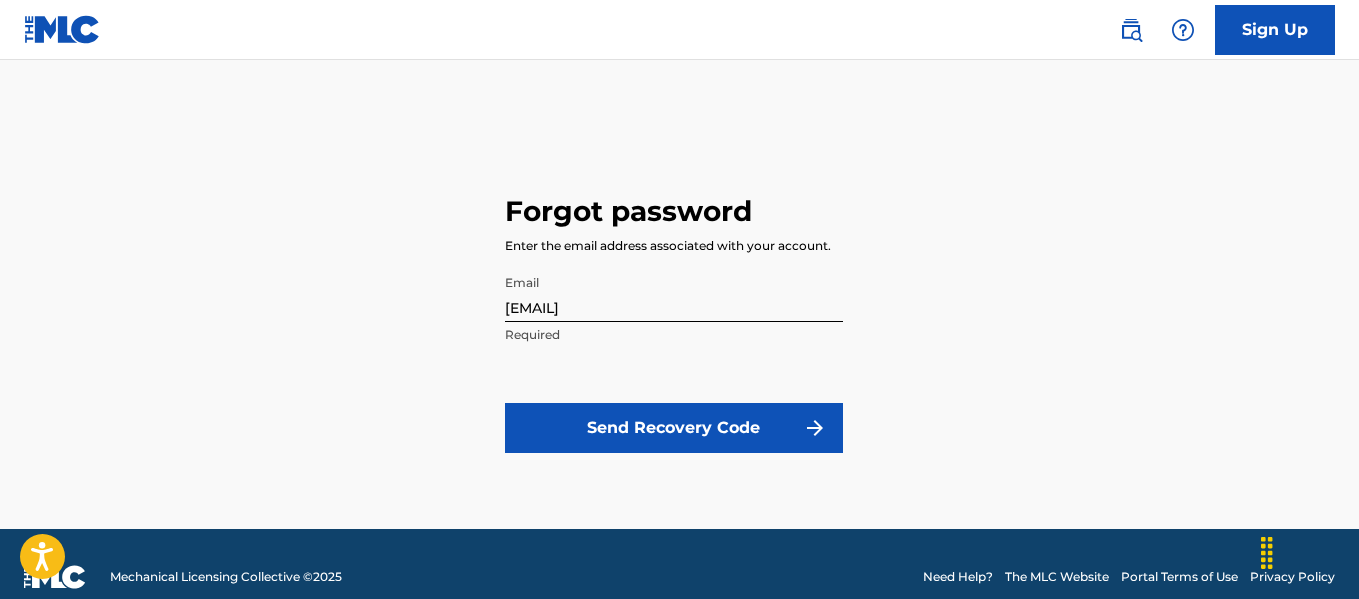 click on "Send Recovery Code" at bounding box center (674, 428) 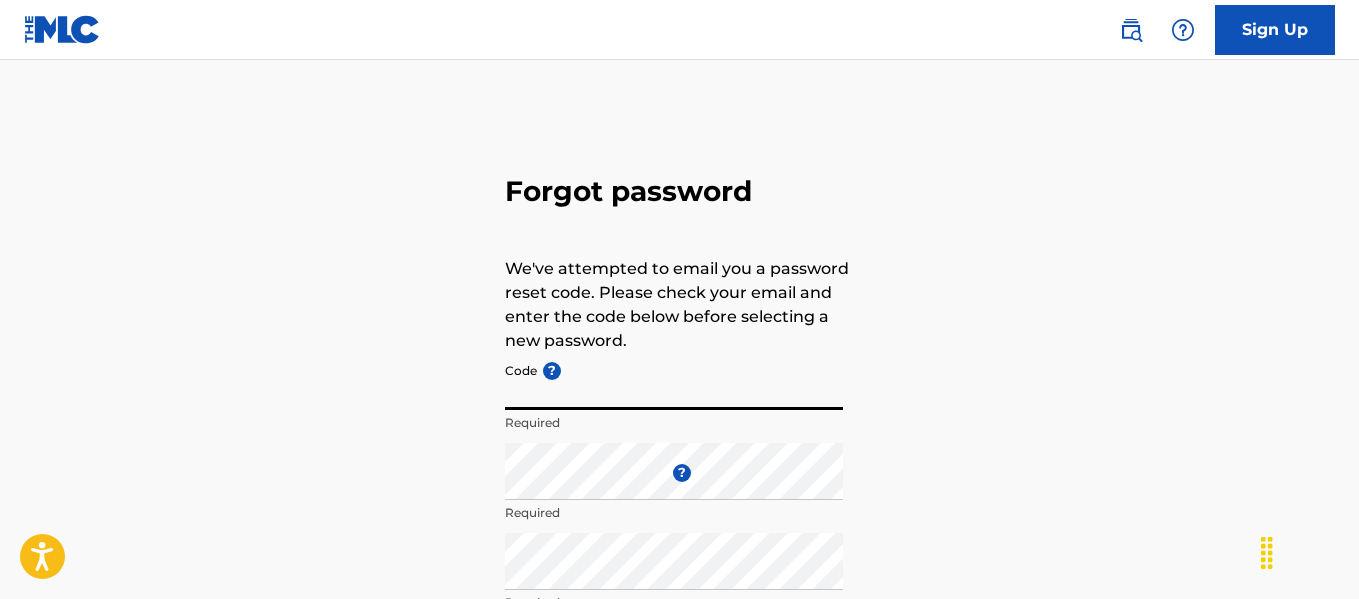 click on "Code ?" at bounding box center (674, 381) 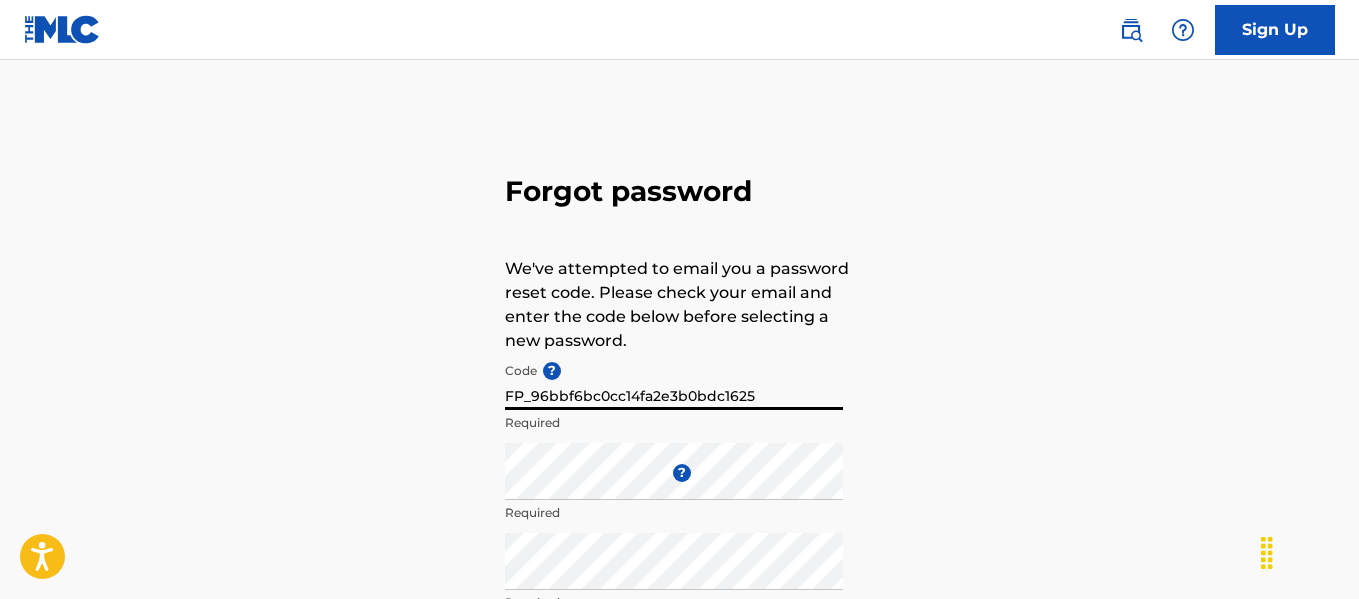 type on "FP_96bbf6bc0cc14fa2e3b0bdc1625" 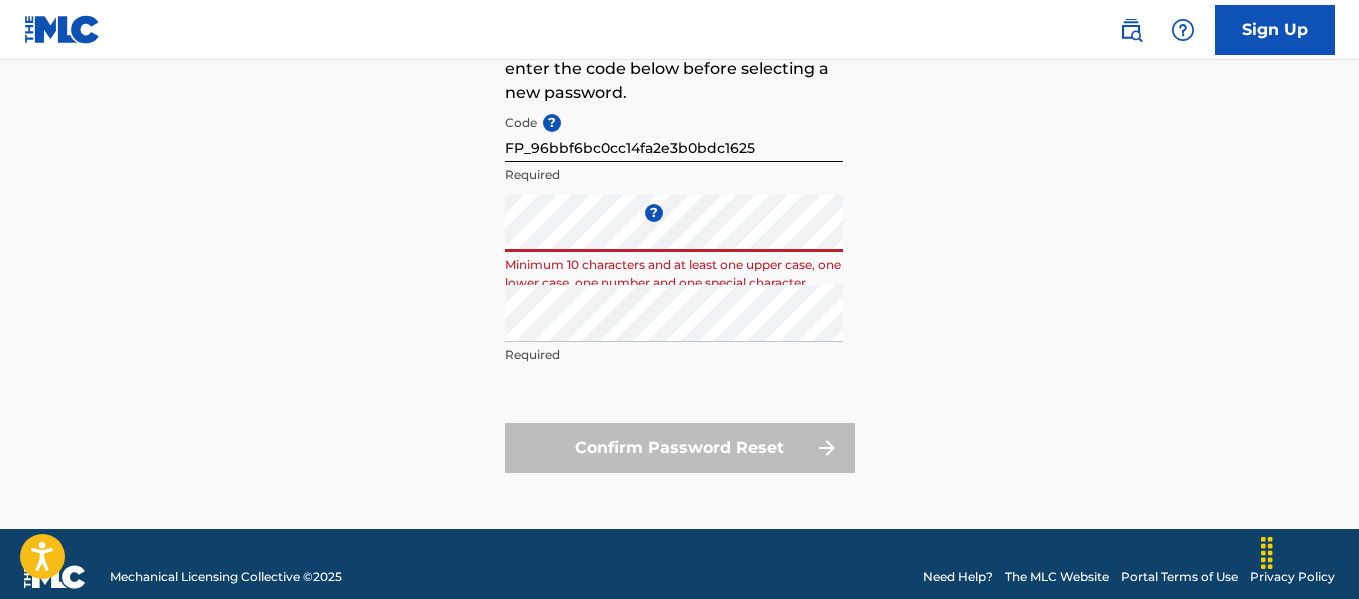 scroll, scrollTop: 274, scrollLeft: 0, axis: vertical 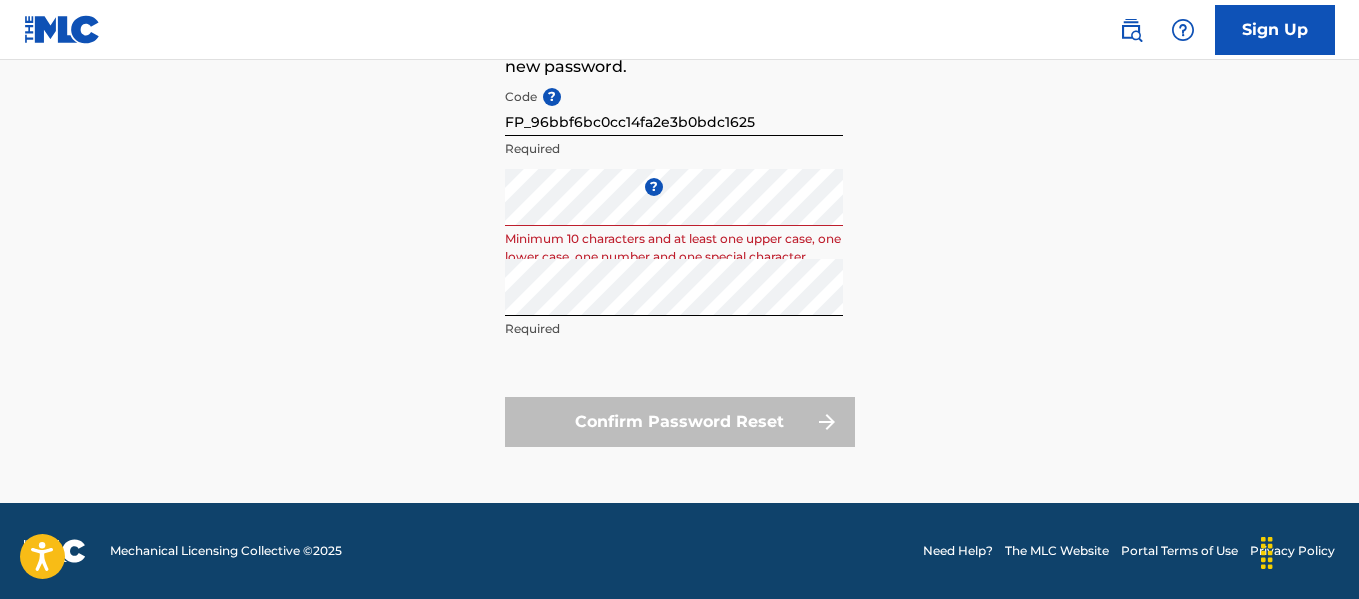 click on "Forgot password We've attempted to email you a password reset code. Please check your email and enter the code below before selecting a new password. Code ? FP_96bbf6bc0cc14fa2e3b0bdc1625 Required Enter a new password ? Minimum 10 characters and at least one upper case, one lower case, one number and one special character Repeat the password Required Confirm Password Reset" at bounding box center [680, 185] 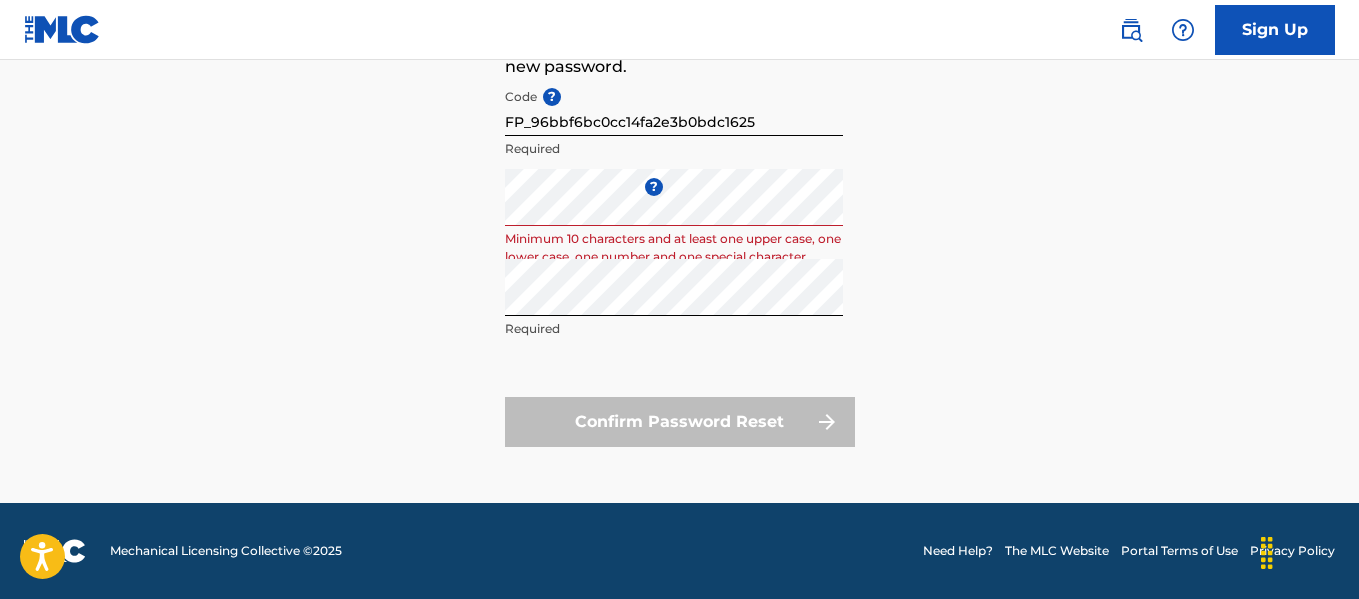 click on "Confirm Password Reset" at bounding box center (680, 422) 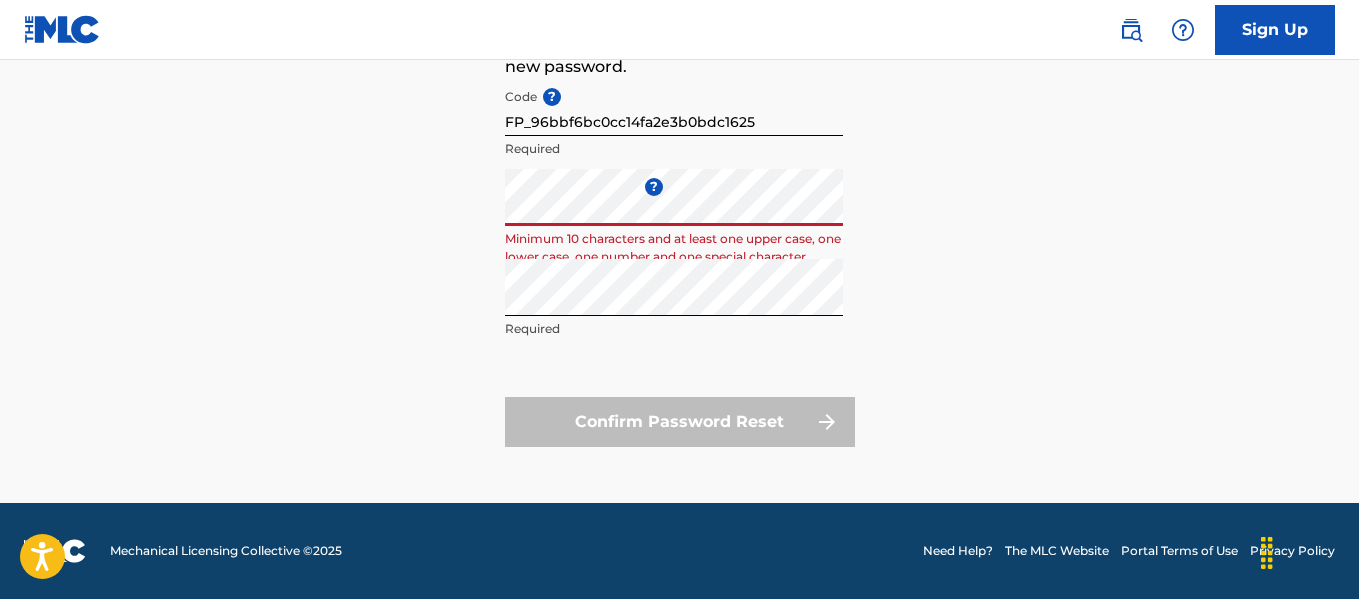 click on "Forgot password We've attempted to email you a password reset code. Please check your email and enter the code below before selecting a new password. Code ? FP_96bbf6bc0cc14fa2e3b0bdc1625 Required Enter a new password ? Minimum 10 characters and at least one upper case, one lower case, one number and one special character Repeat the password Required Confirm Password Reset" at bounding box center (679, 169) 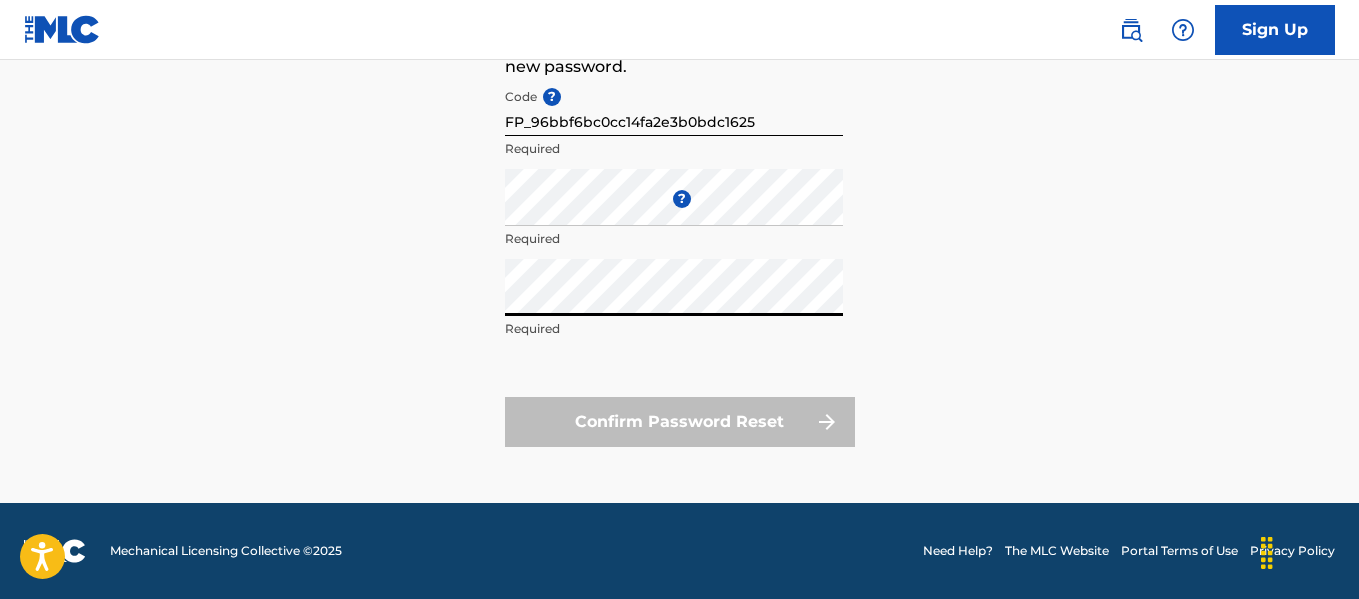 click on "Forgot password We've attempted to email you a password reset code. Please check your email and enter the code below before selecting a new password. Code ? FP_96bbf6bc0cc14fa2e3b0bdc1625 Required Enter a new password ? Required Repeat the password Required Confirm Password Reset" at bounding box center [679, 169] 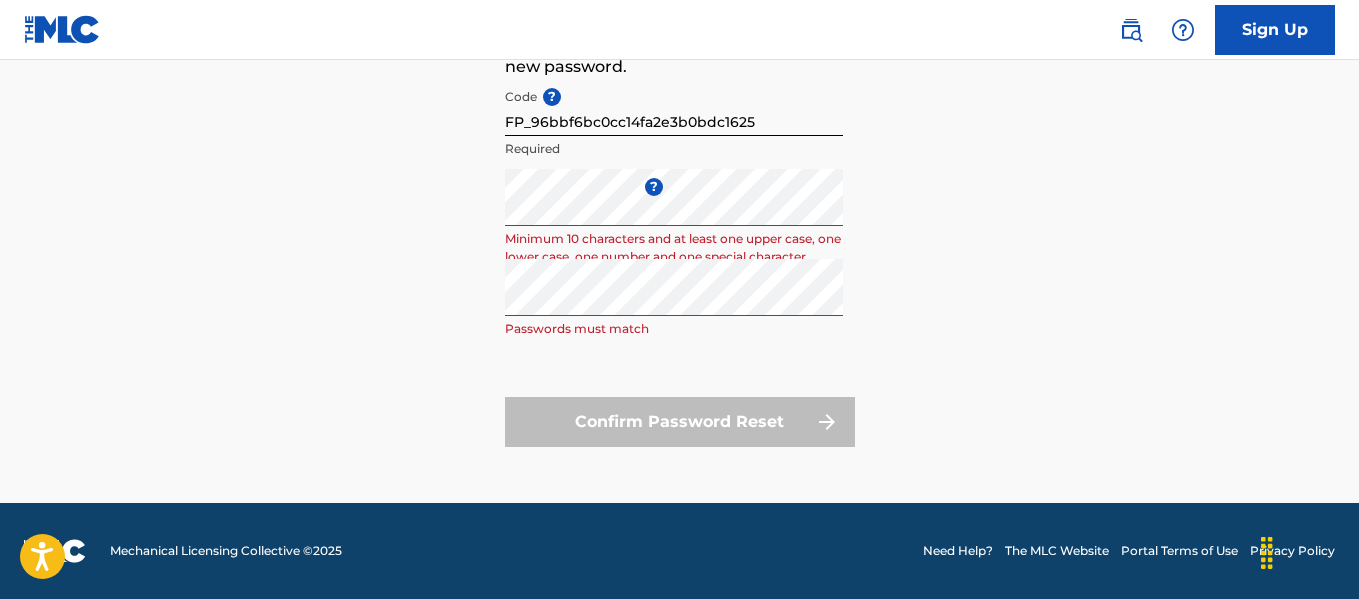click on "Confirm Password Reset" at bounding box center (680, 422) 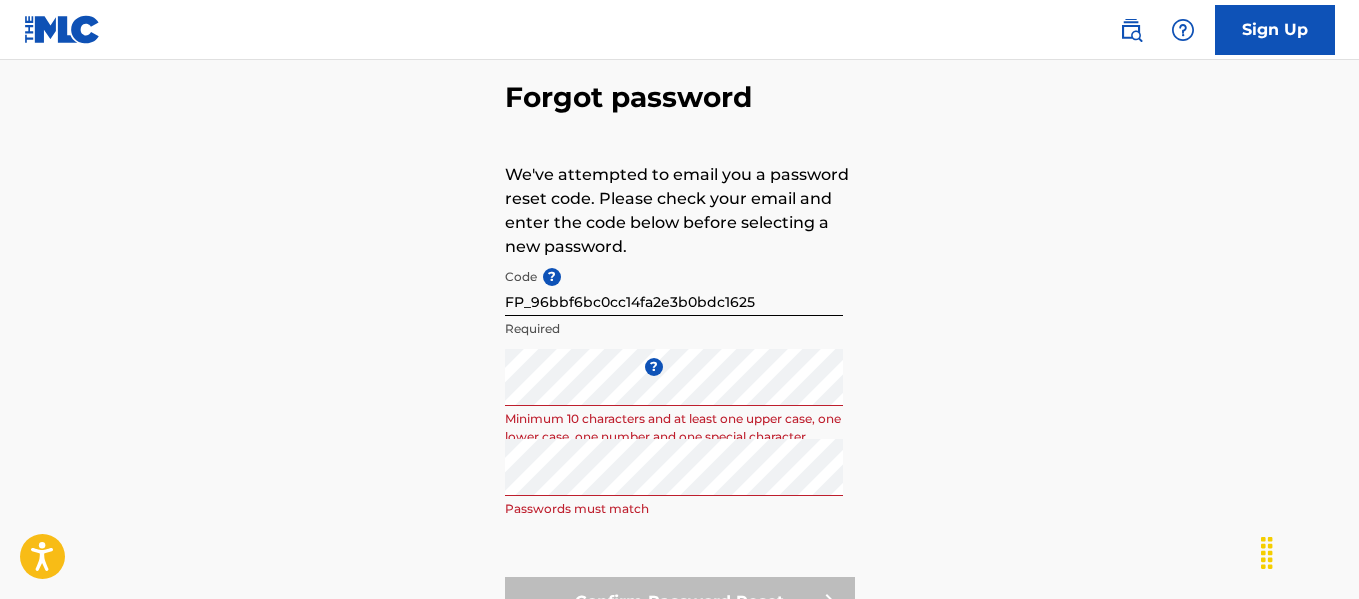 scroll, scrollTop: 74, scrollLeft: 0, axis: vertical 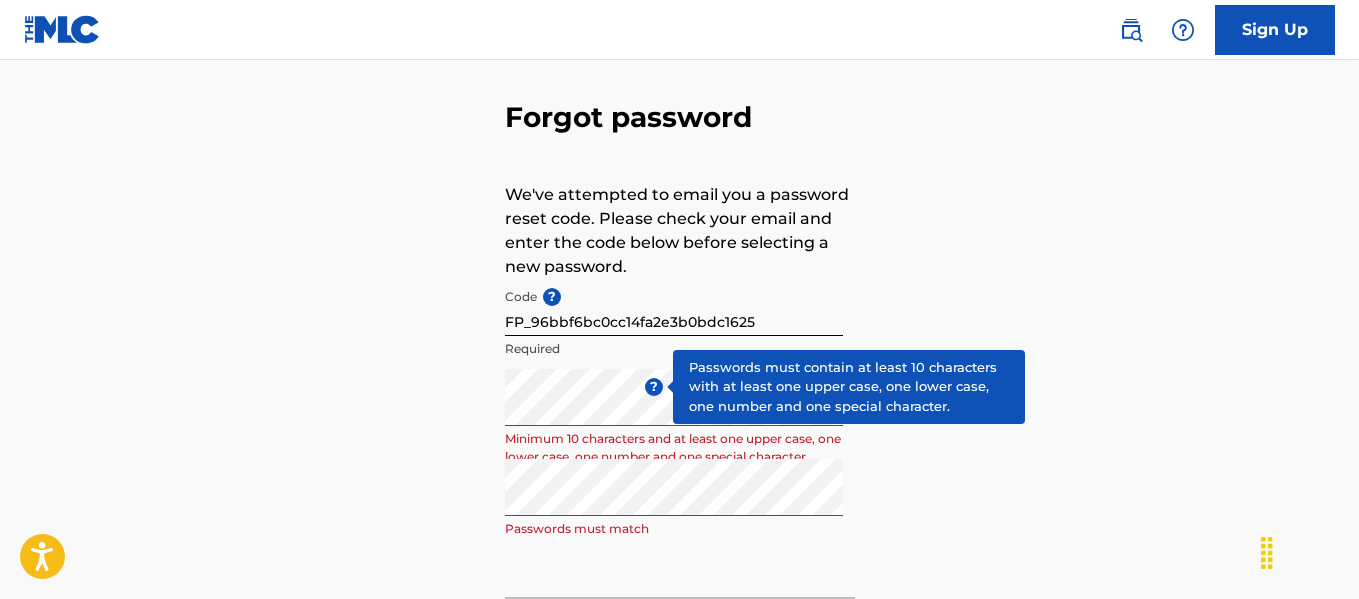 click on "?" at bounding box center (654, 387) 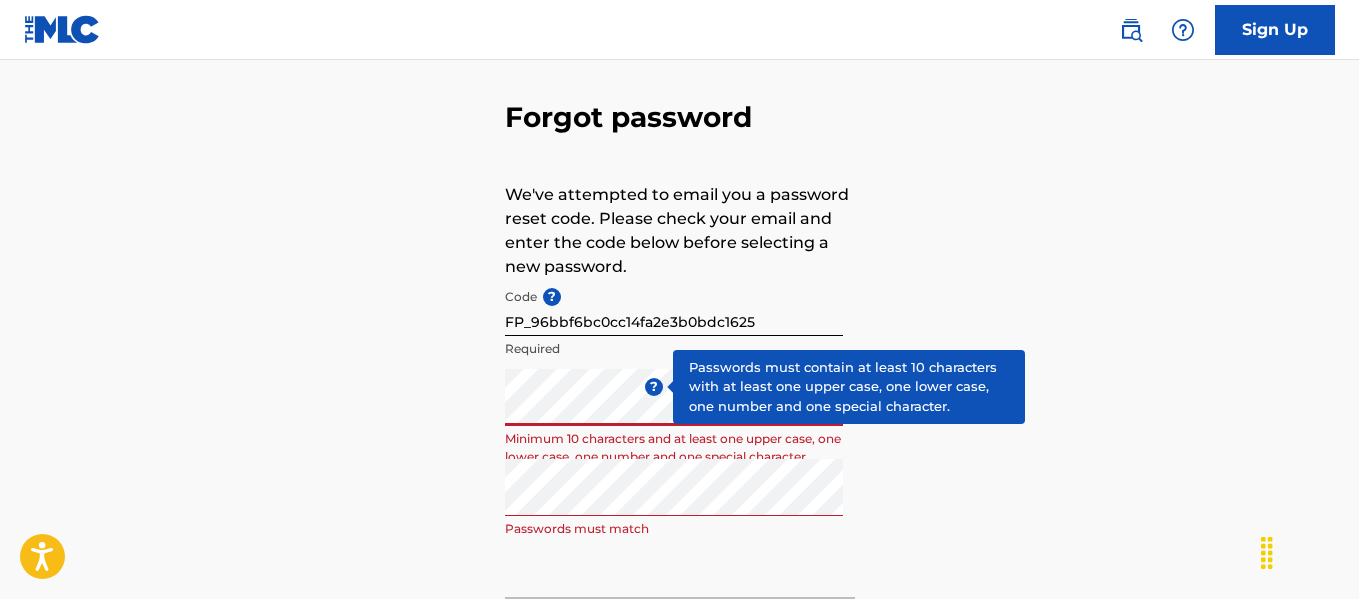 click on "?" at bounding box center (654, 387) 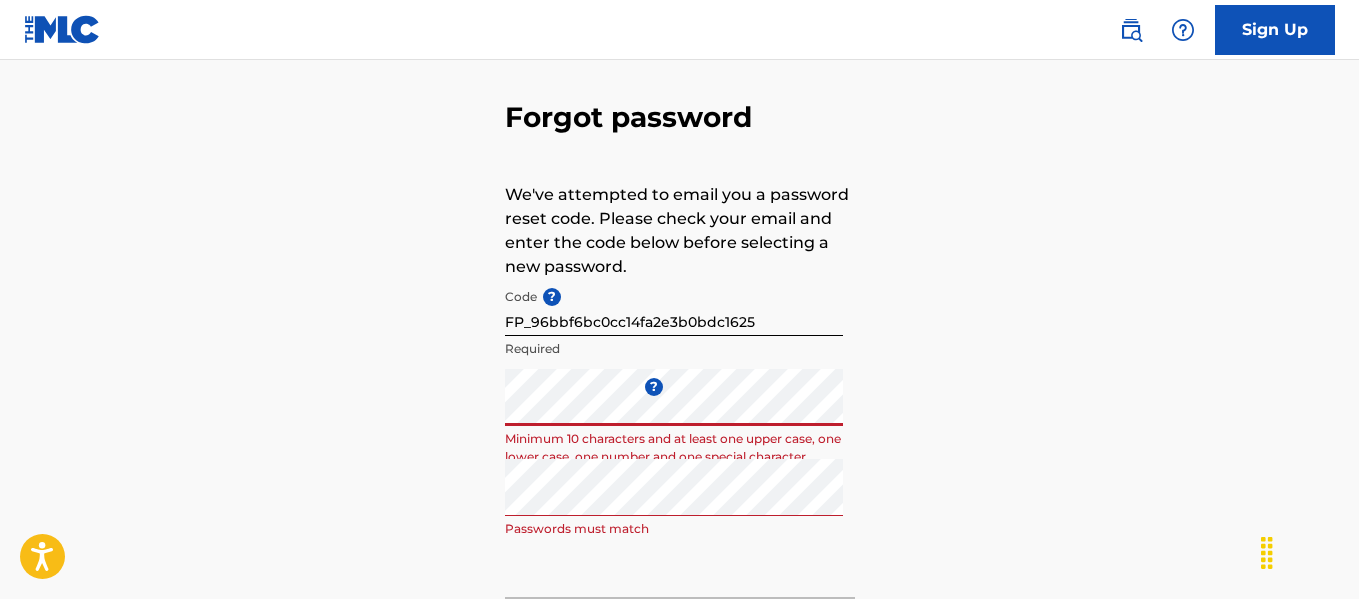 click on "Forgot password We've attempted to email you a password reset code. Please check your email and enter the code below before selecting a new password. Code ? FP_96bbf6bc0cc14fa2e3b0bdc1625 Required Enter a new password ? Minimum 10 characters and at least one upper case, one lower case, one number and one special character Repeat the password Passwords must match Confirm Password Reset" at bounding box center (679, 369) 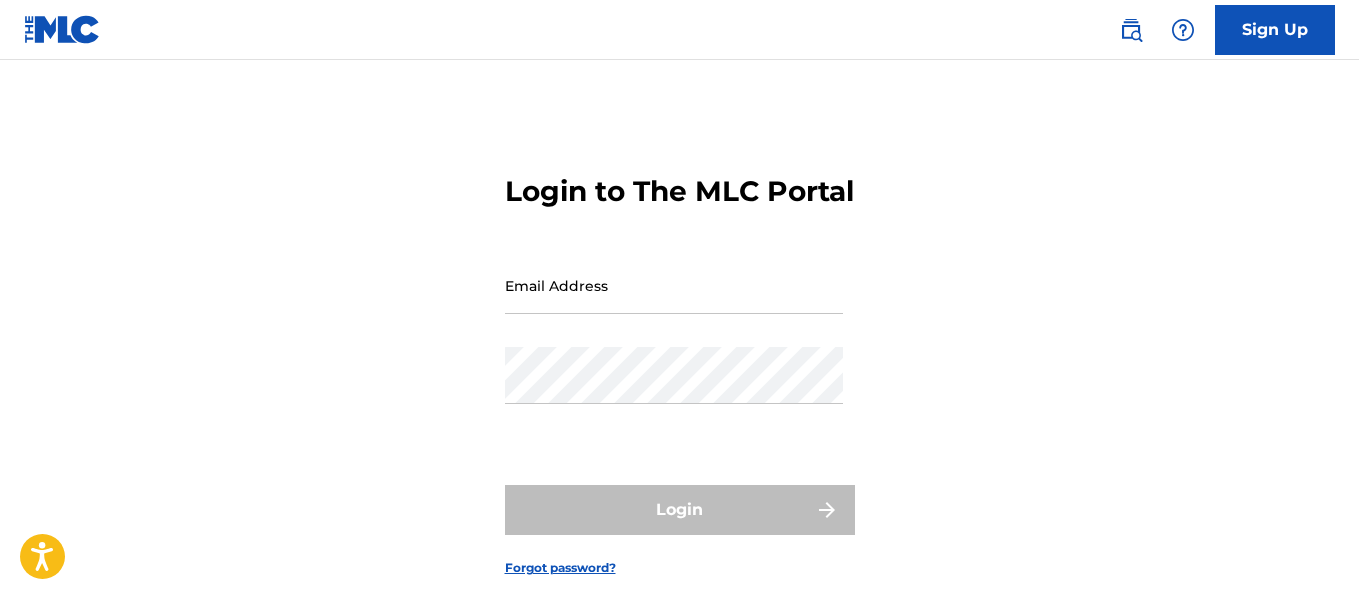 scroll, scrollTop: 0, scrollLeft: 0, axis: both 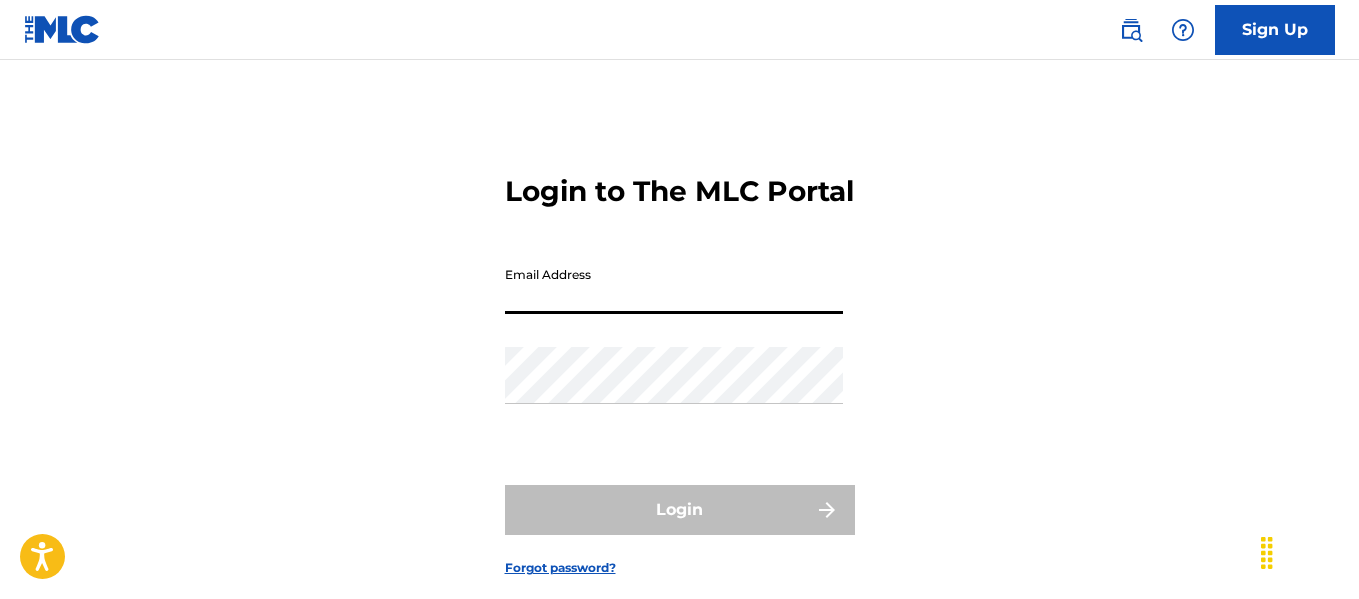 click on "Email Address" at bounding box center [674, 285] 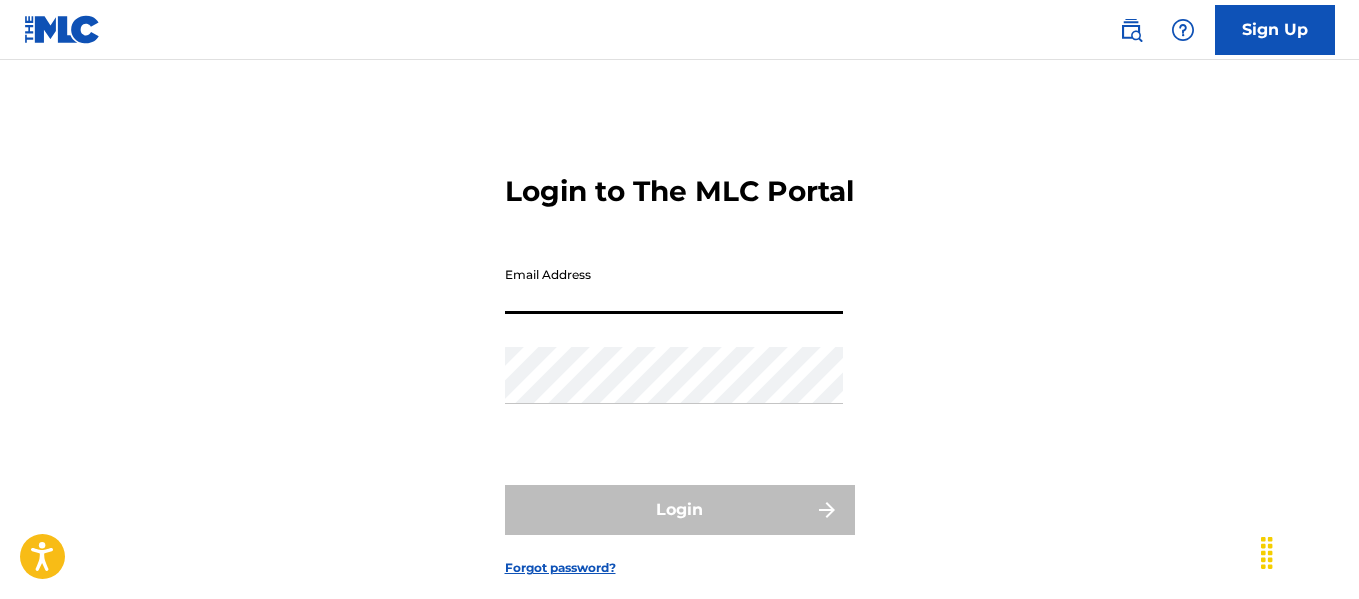 type on "[EMAIL]" 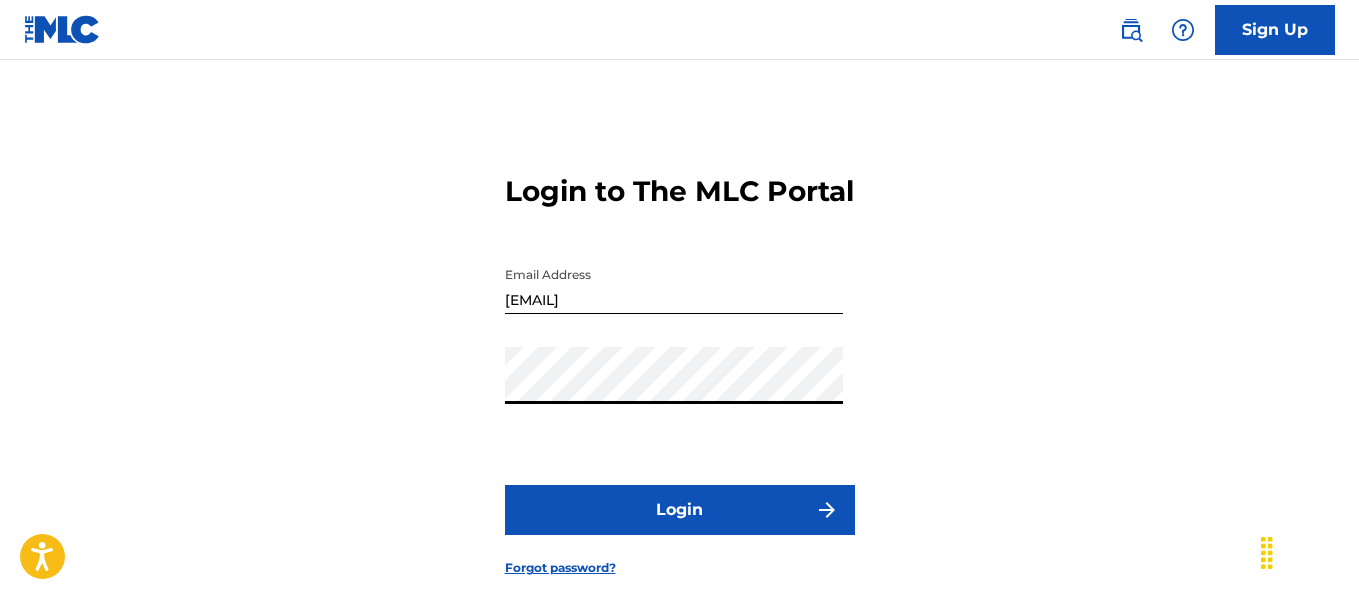 click on "Login" at bounding box center (680, 510) 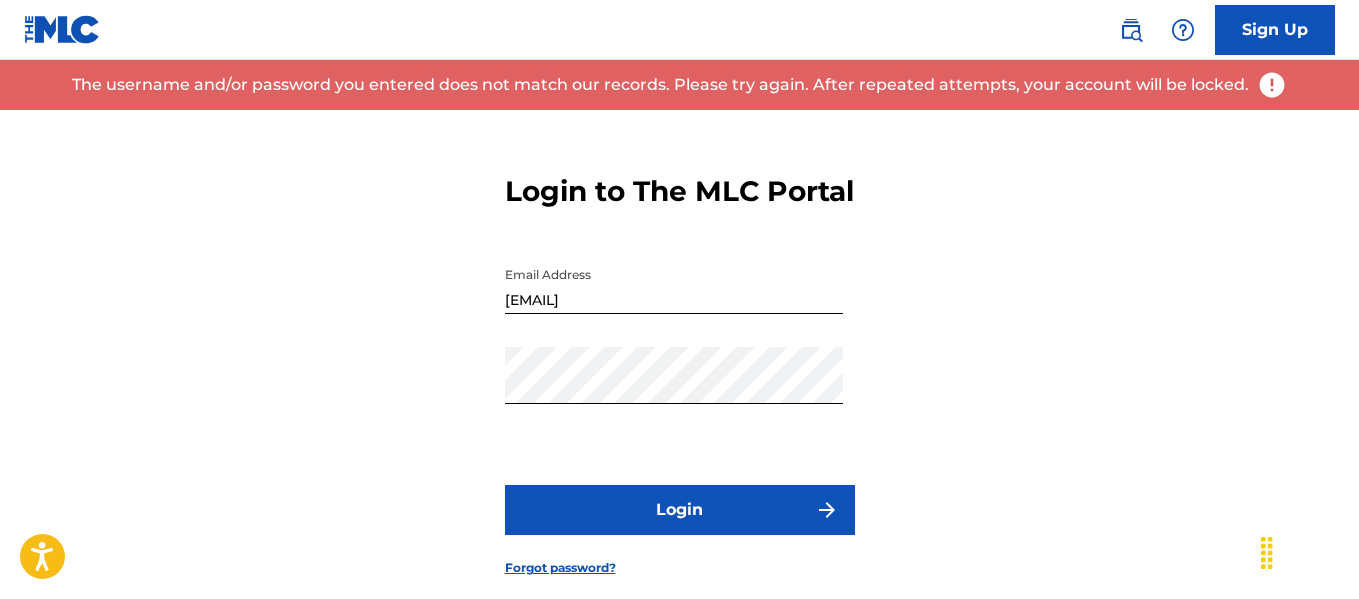 click on "Login" at bounding box center (680, 510) 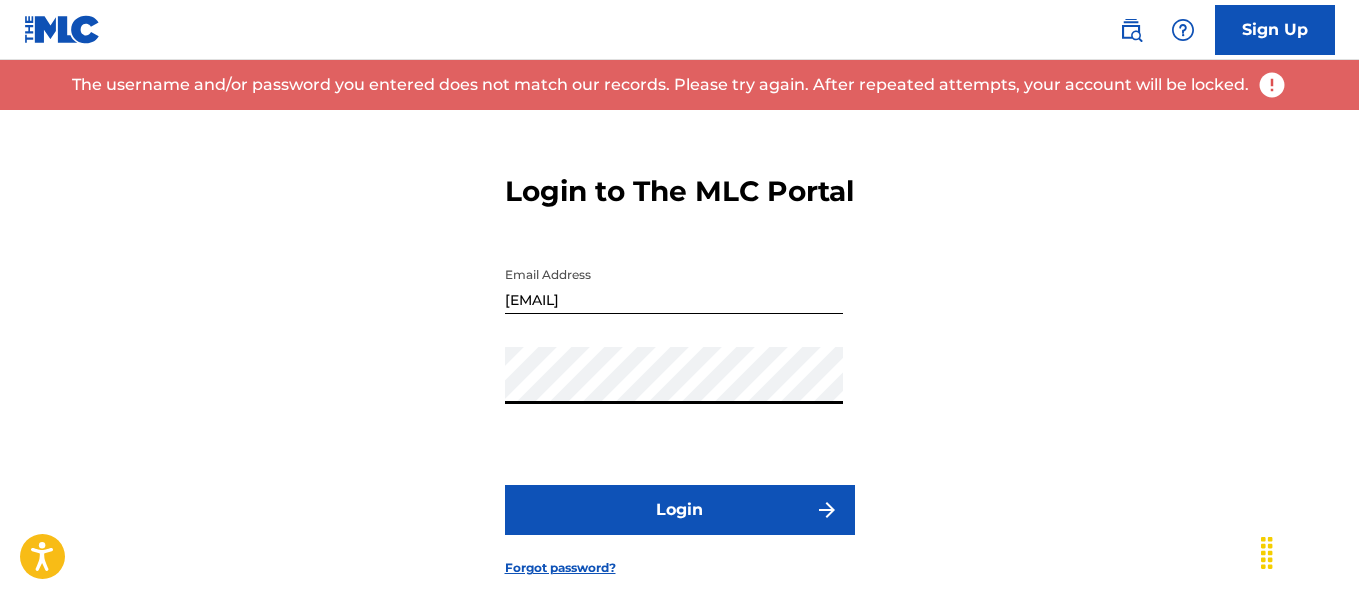 click on "Login to The MLC Portal Email Address [EMAIL] Password Login Forgot password?" at bounding box center (679, 359) 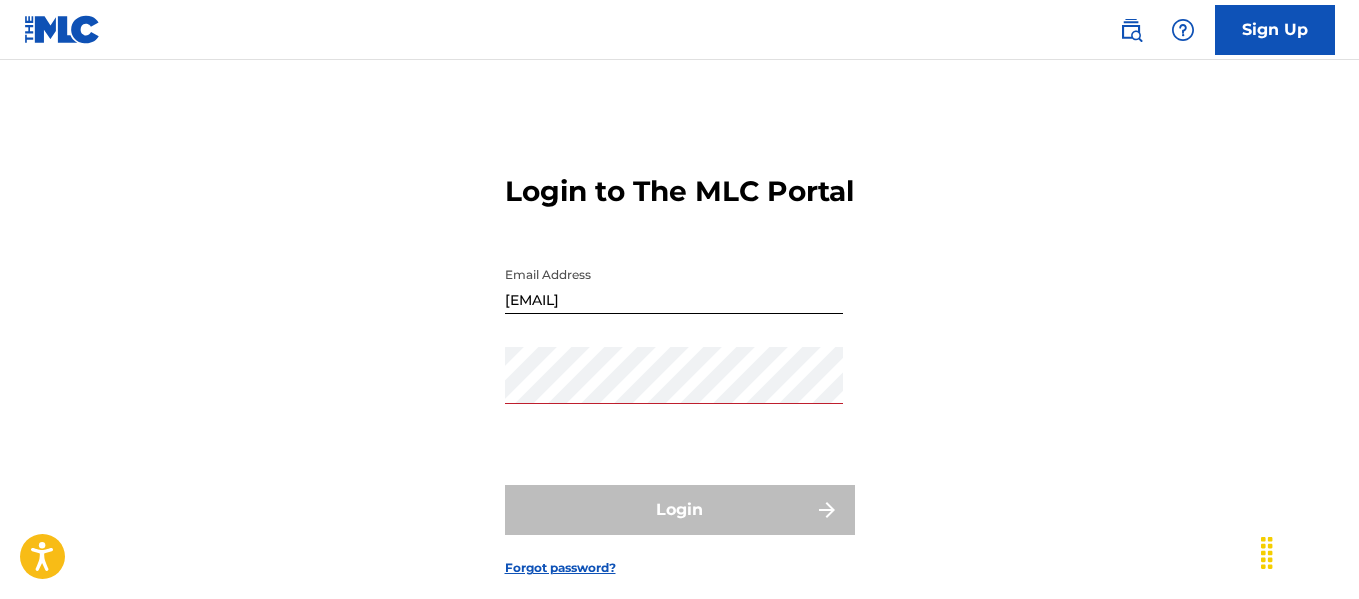 click on "Login to The MLC Portal Email Address [EMAIL] Password Login Forgot password?" at bounding box center (679, 359) 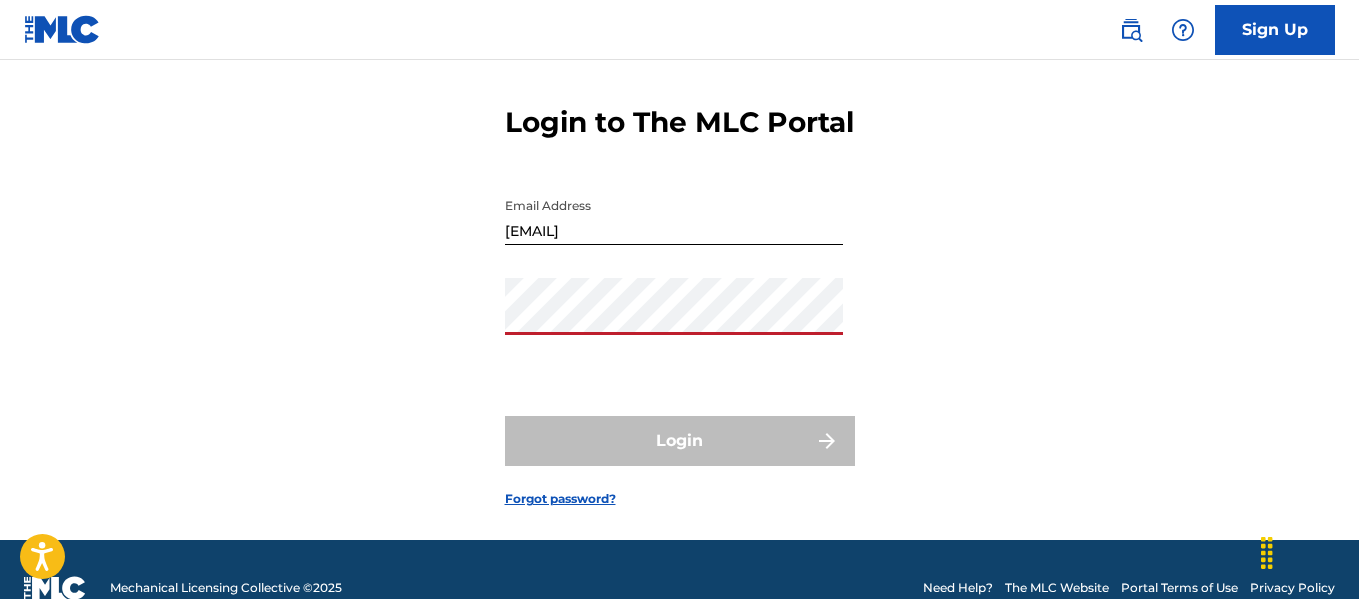 scroll, scrollTop: 141, scrollLeft: 0, axis: vertical 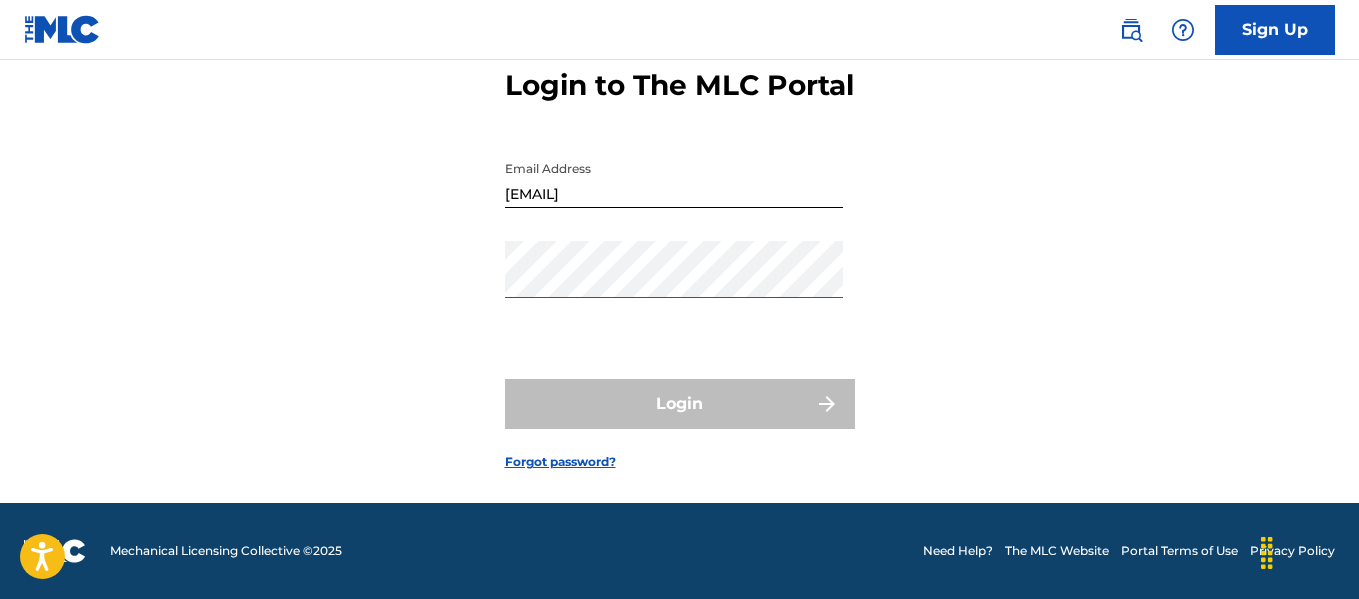 click on "Forgot password?" at bounding box center [560, 462] 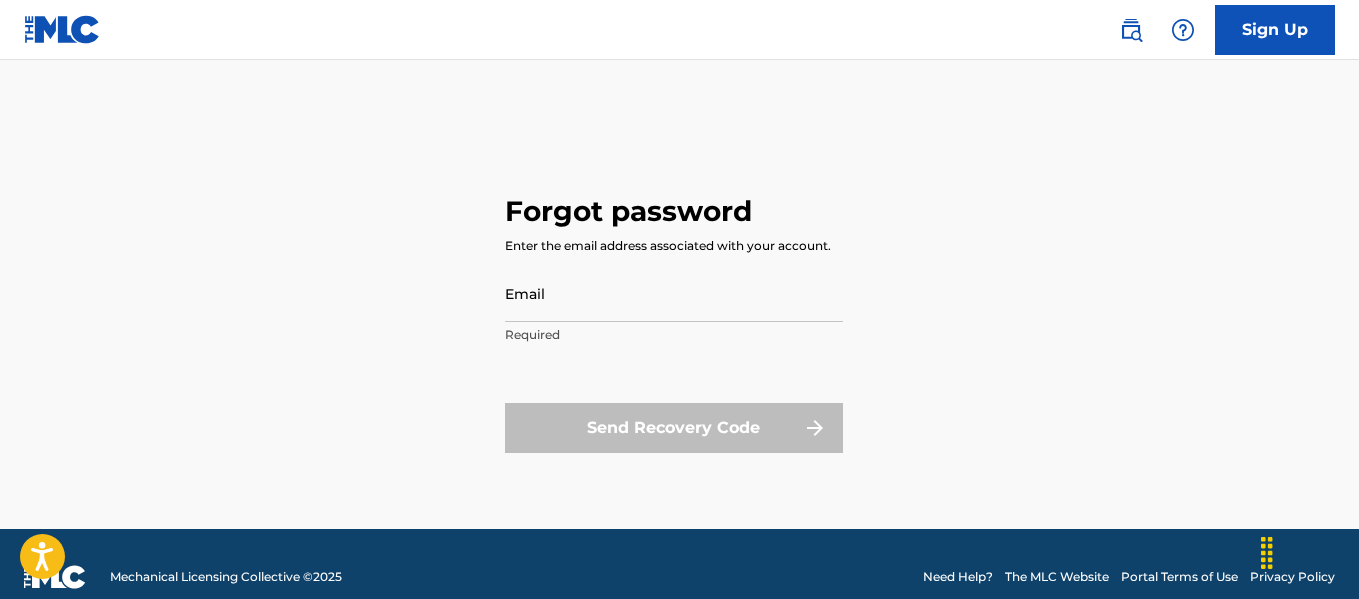 click on "Send Recovery Code" at bounding box center (674, 428) 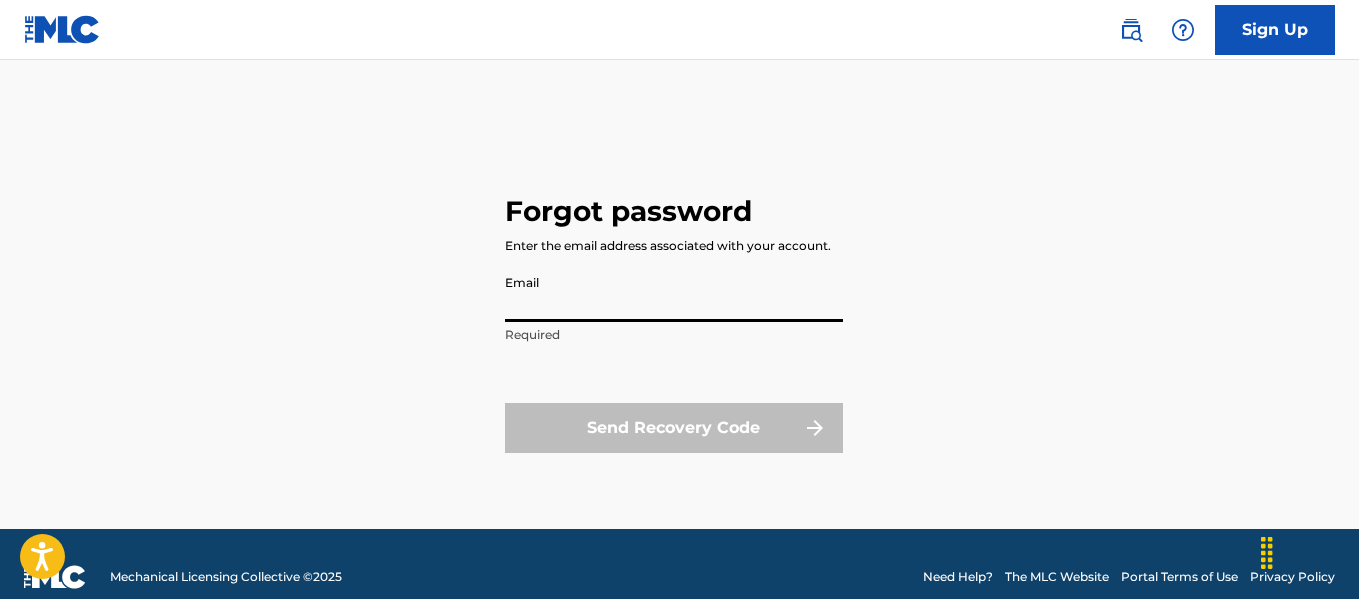 click on "Email" at bounding box center [674, 293] 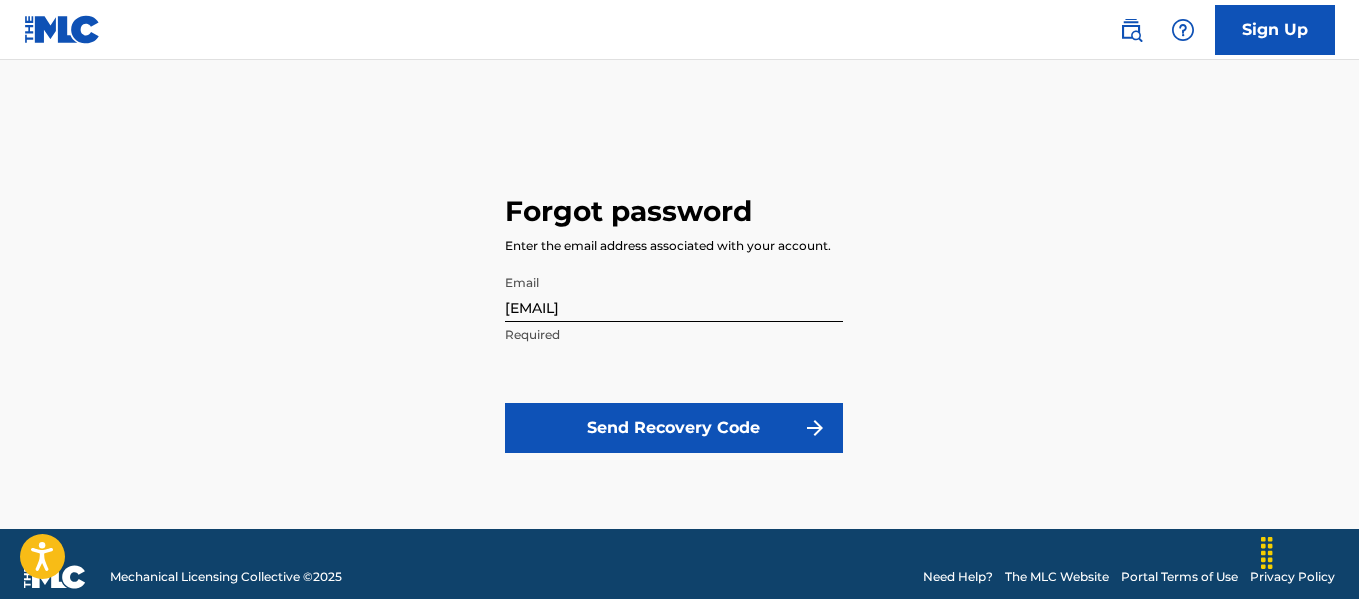 click on "Send Recovery Code" at bounding box center [674, 428] 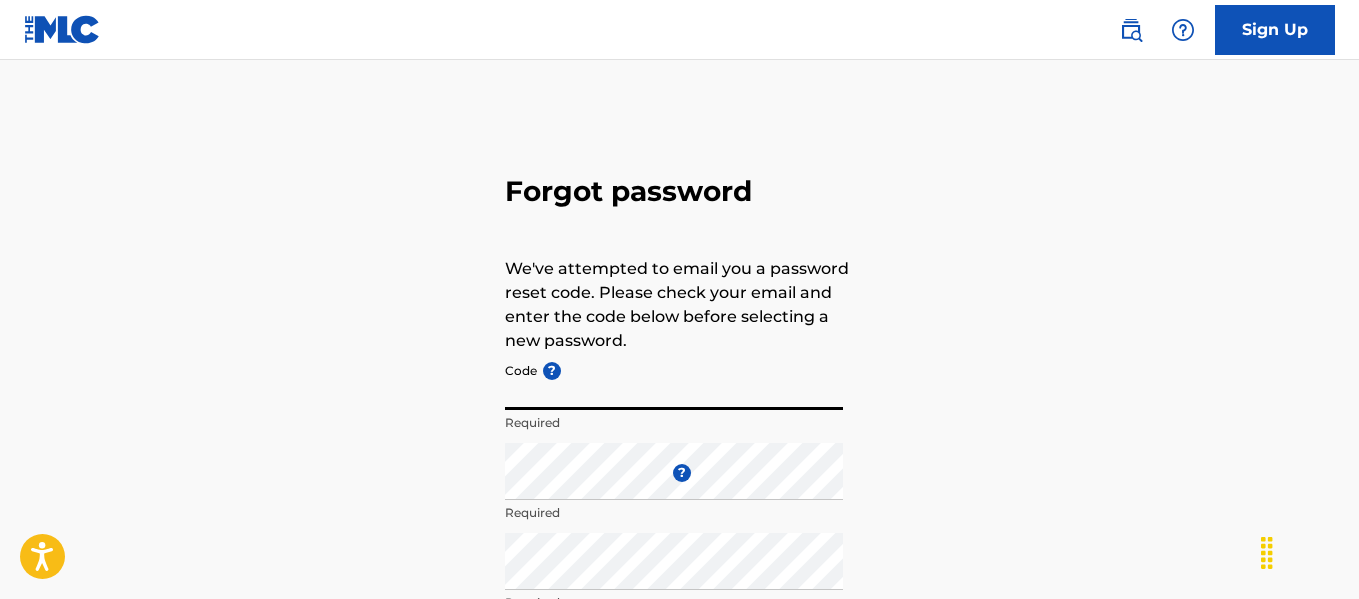 click on "Code ?" at bounding box center (674, 381) 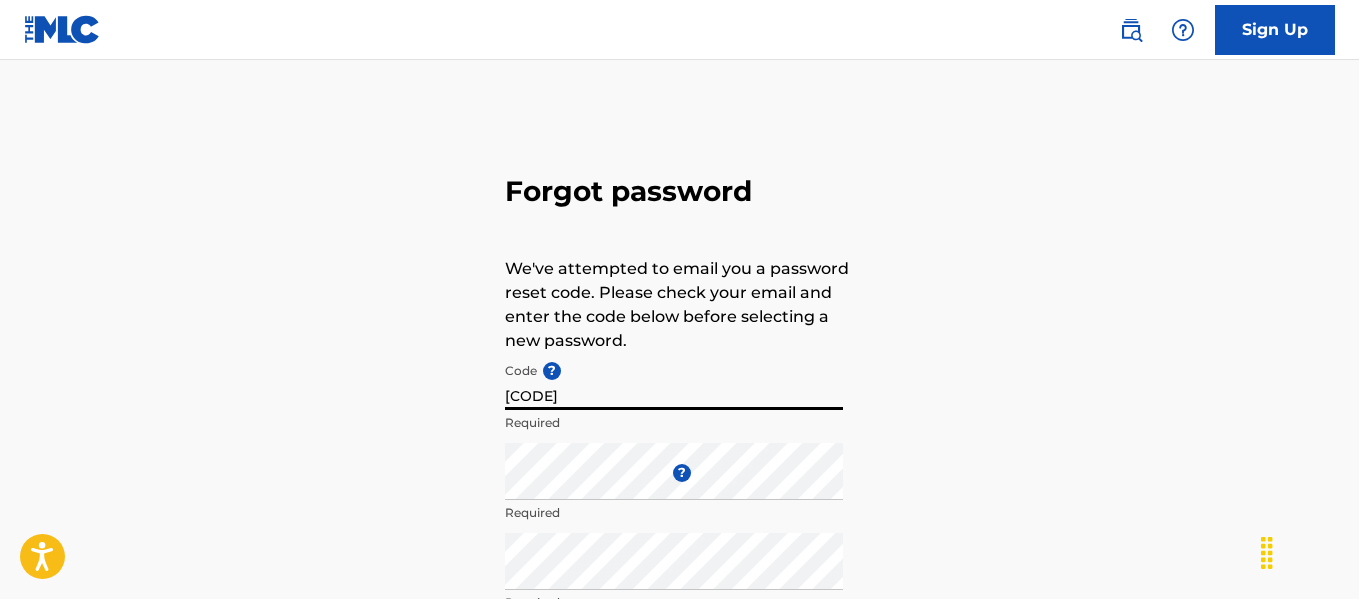 type on "FP_cfac552f1680fc8d55dd985cee53" 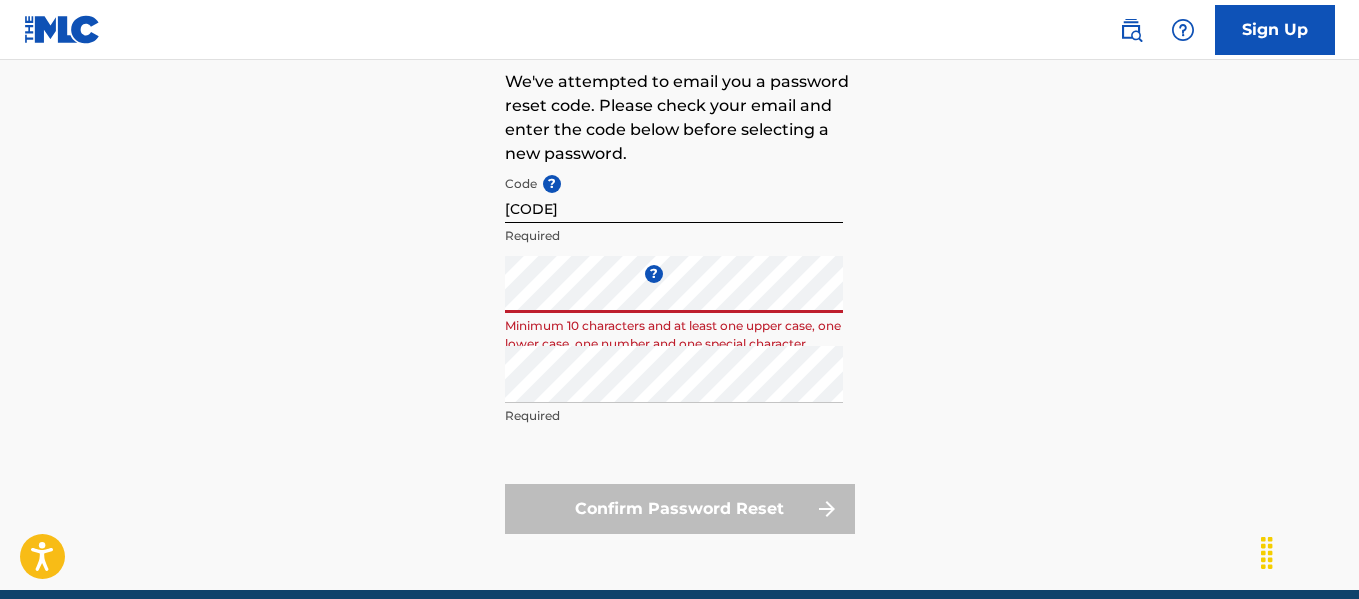 scroll, scrollTop: 200, scrollLeft: 0, axis: vertical 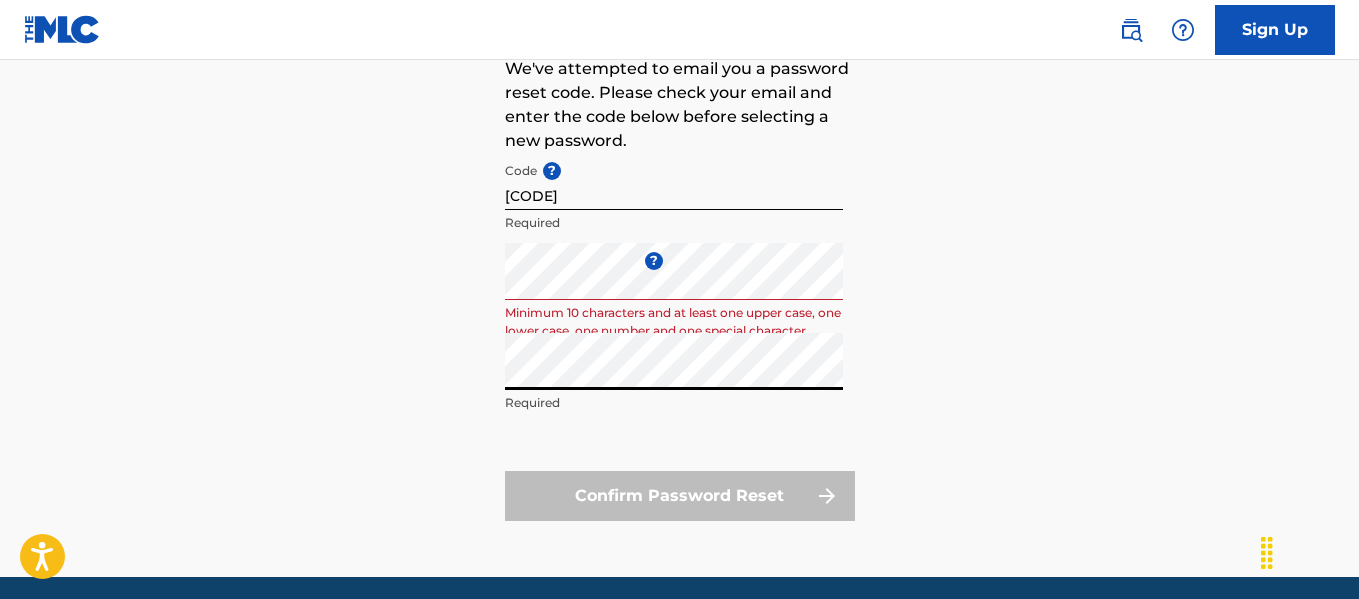 click on "Confirm Password Reset" at bounding box center [680, 496] 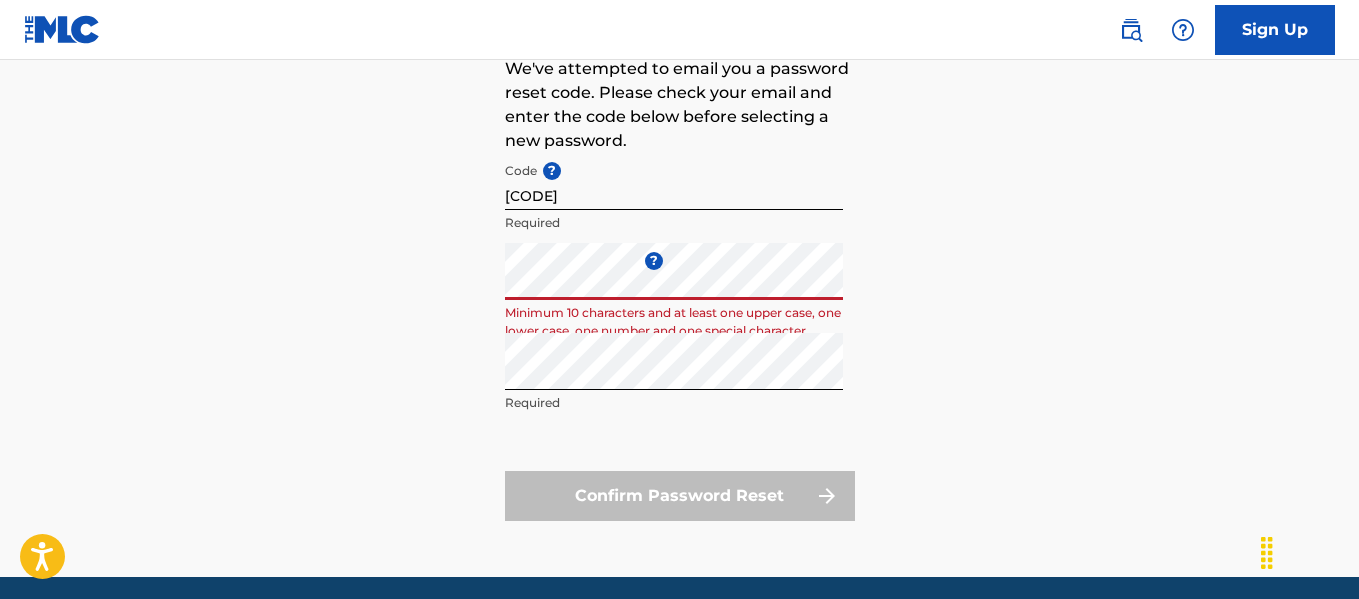 click on "Forgot password We've attempted to email you a password reset code. Please check your email and enter the code below before selecting a new password. Code ? FP_cfac552f1680fc8d55dd985cee53 Required Enter a new password ? Minimum 10 characters and at least one upper case, one lower case, one number and one special character Repeat the password Required Confirm Password Reset" at bounding box center [679, 243] 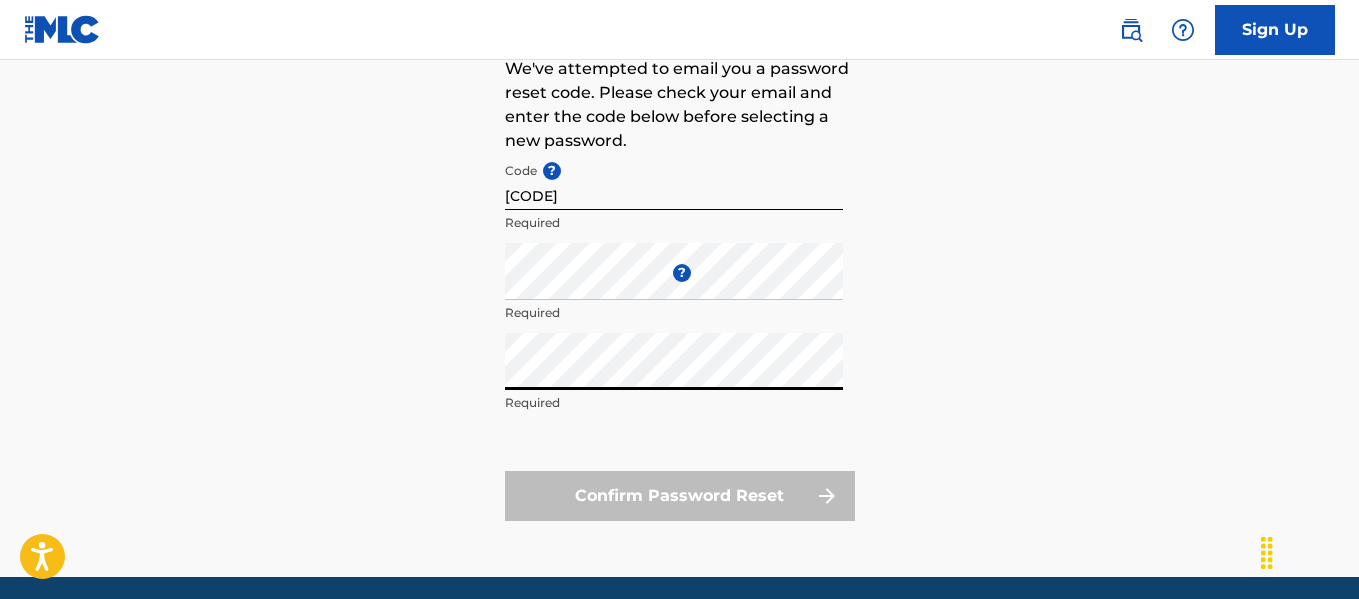 click on "Forgot password We've attempted to email you a password reset code. Please check your email and enter the code below before selecting a new password. Code ? FP_cfac552f1680fc8d55dd985cee53 Required Enter a new password ? Required Repeat the password Required Confirm Password Reset" at bounding box center [679, 243] 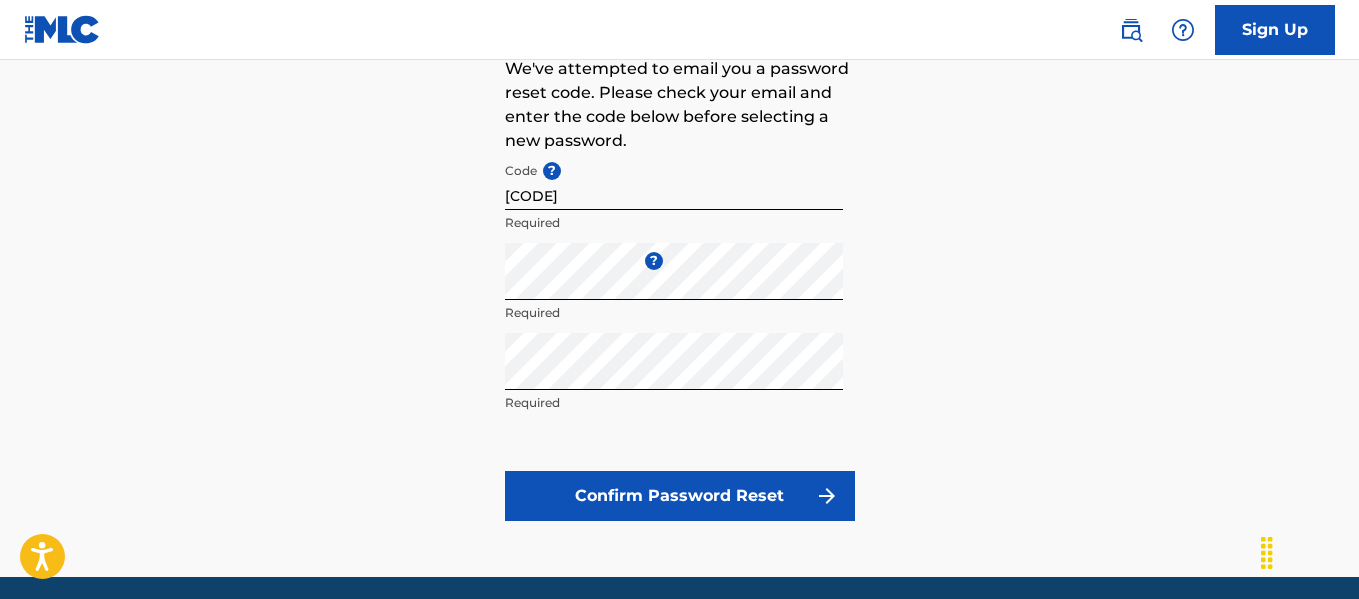 click on "Confirm Password Reset" at bounding box center (680, 496) 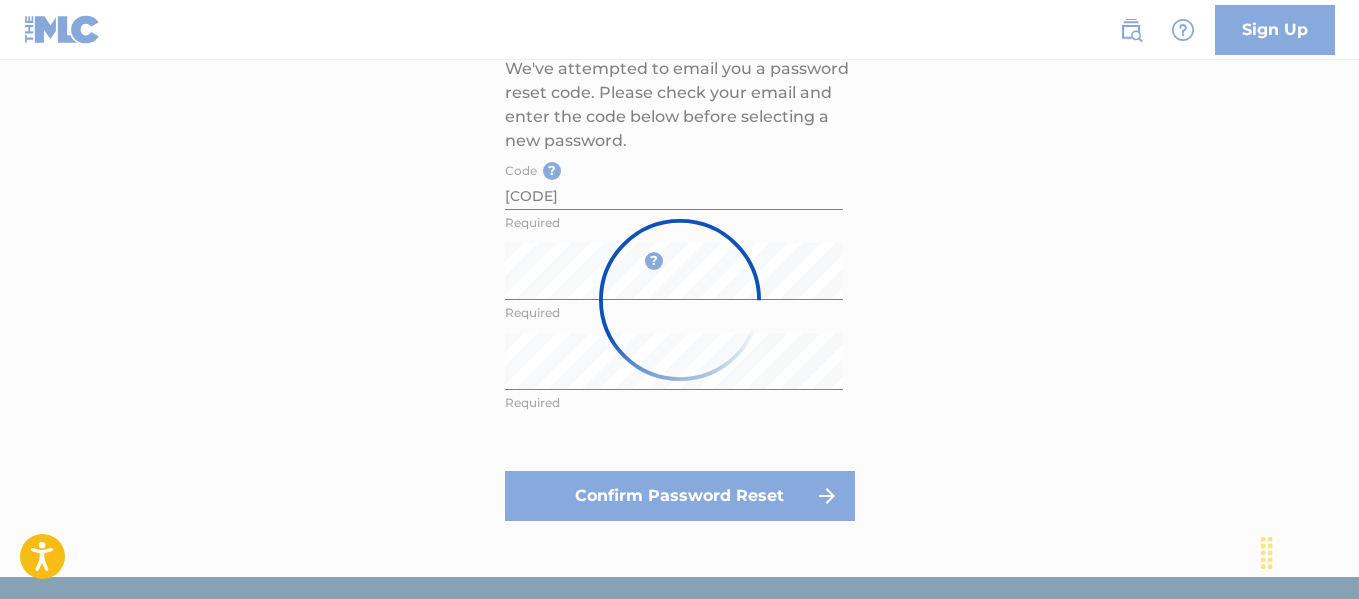scroll, scrollTop: 0, scrollLeft: 0, axis: both 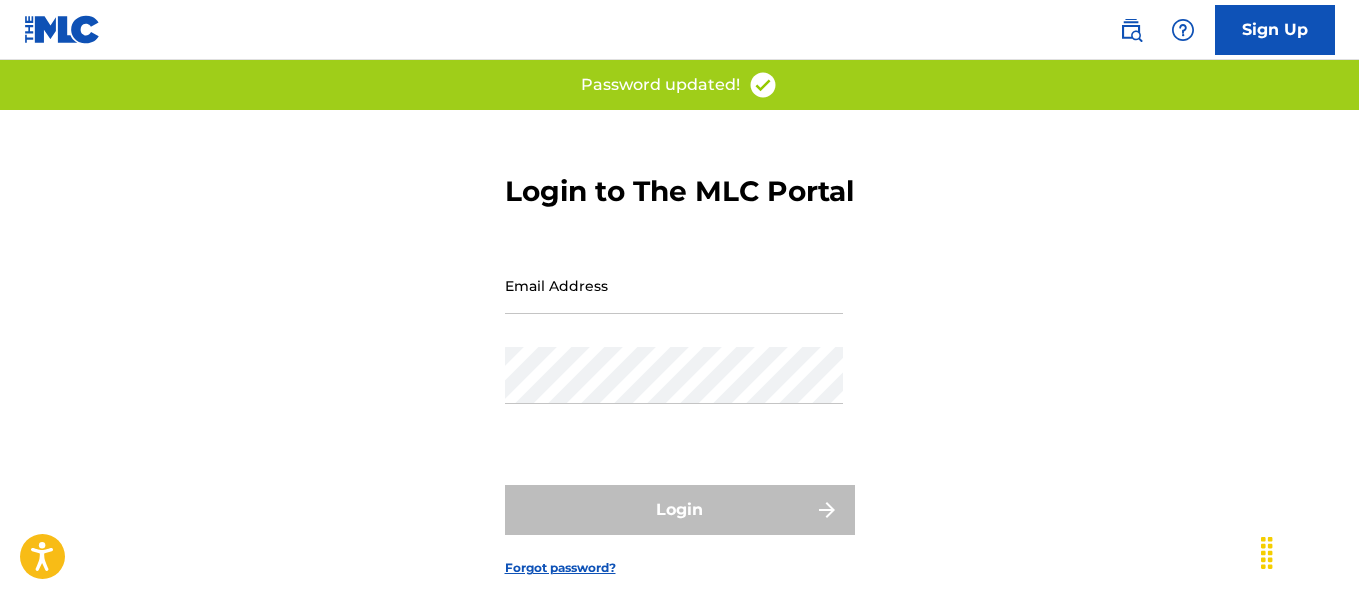 click on "Email Address" at bounding box center (674, 285) 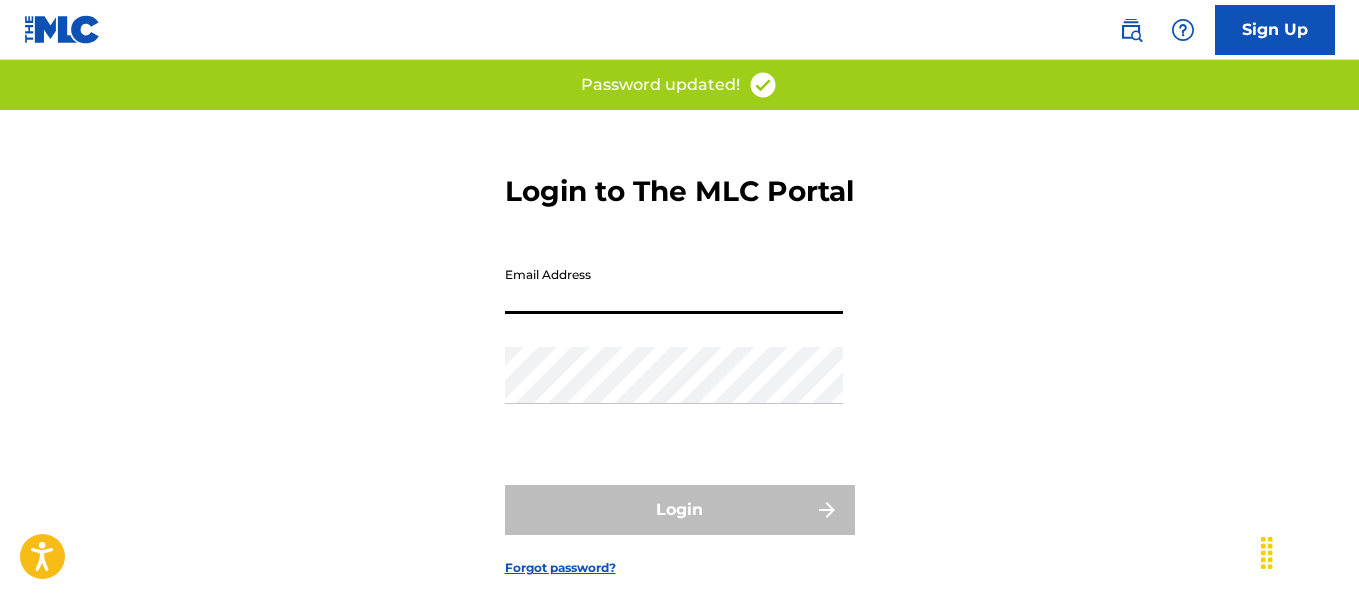 type on "[EMAIL]" 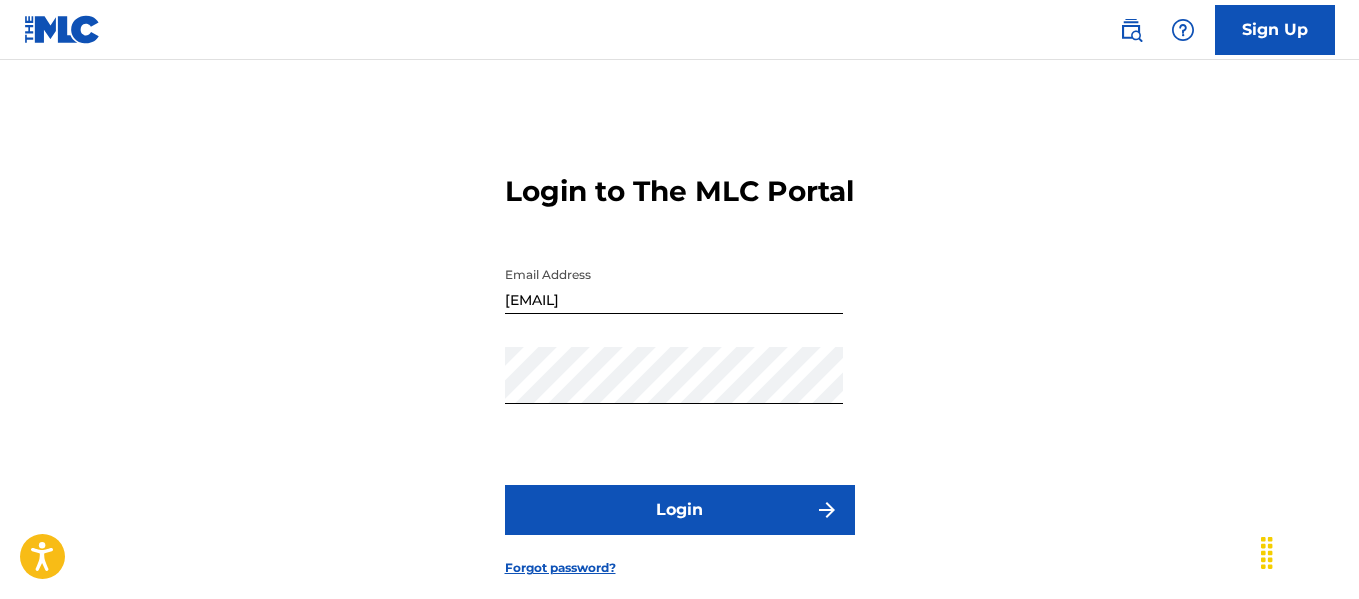 click on "Login" at bounding box center [680, 510] 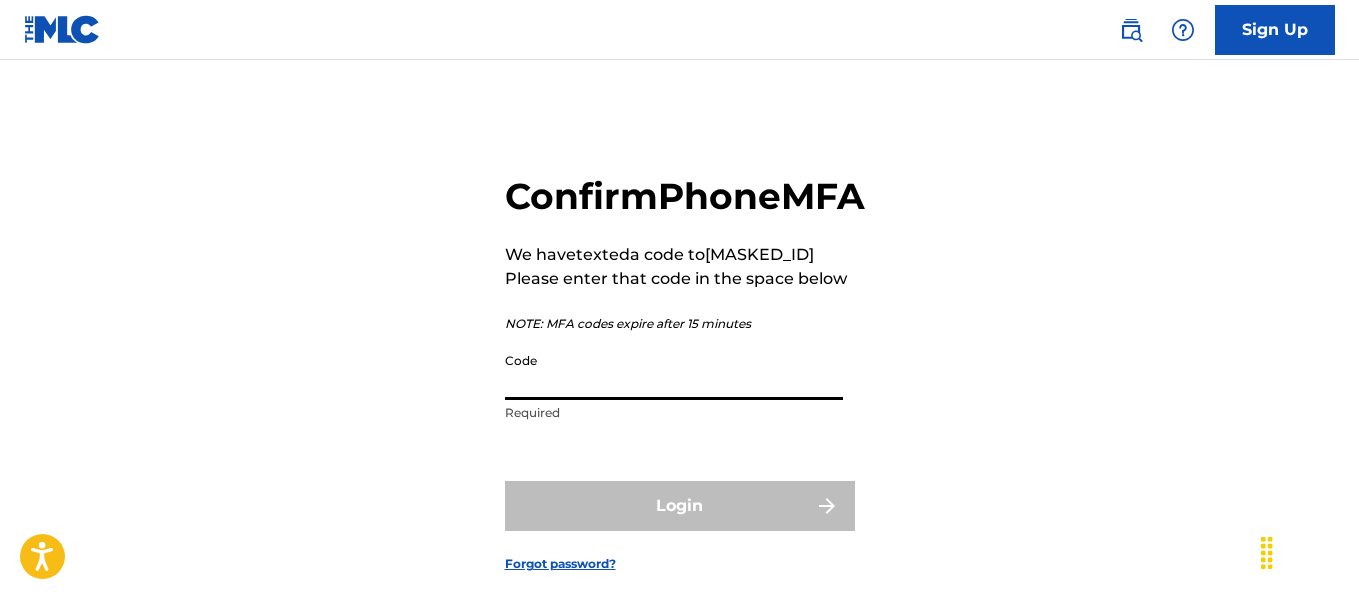 click on "Code" at bounding box center [674, 371] 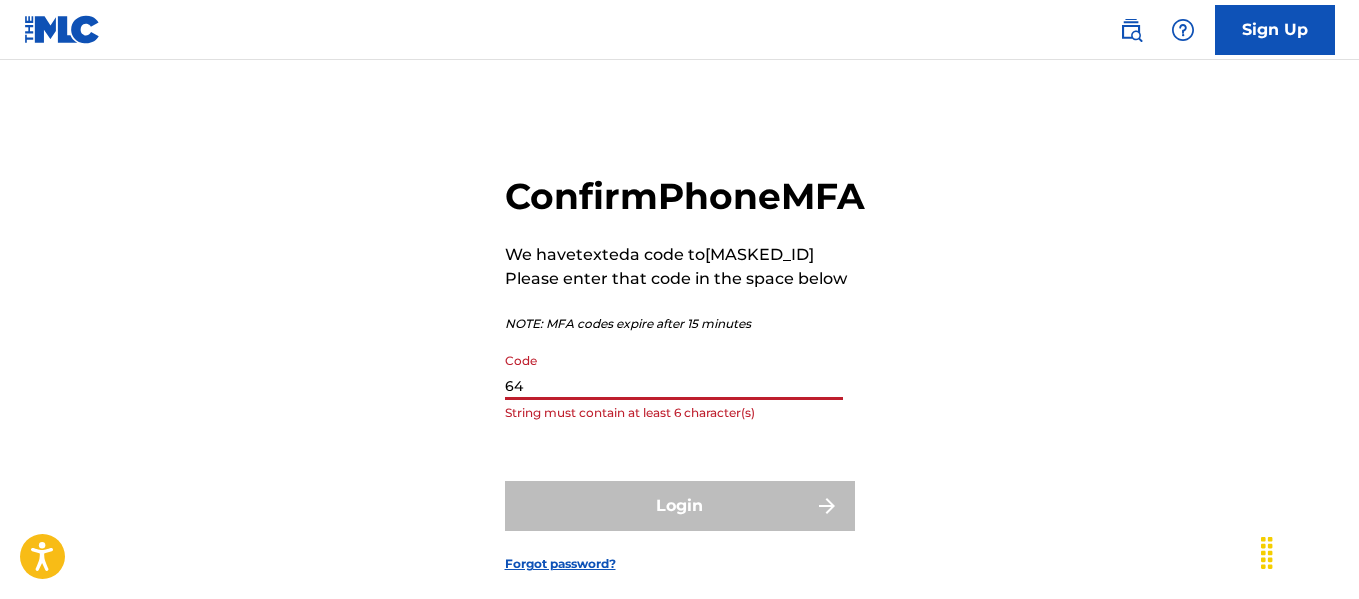 type on "6" 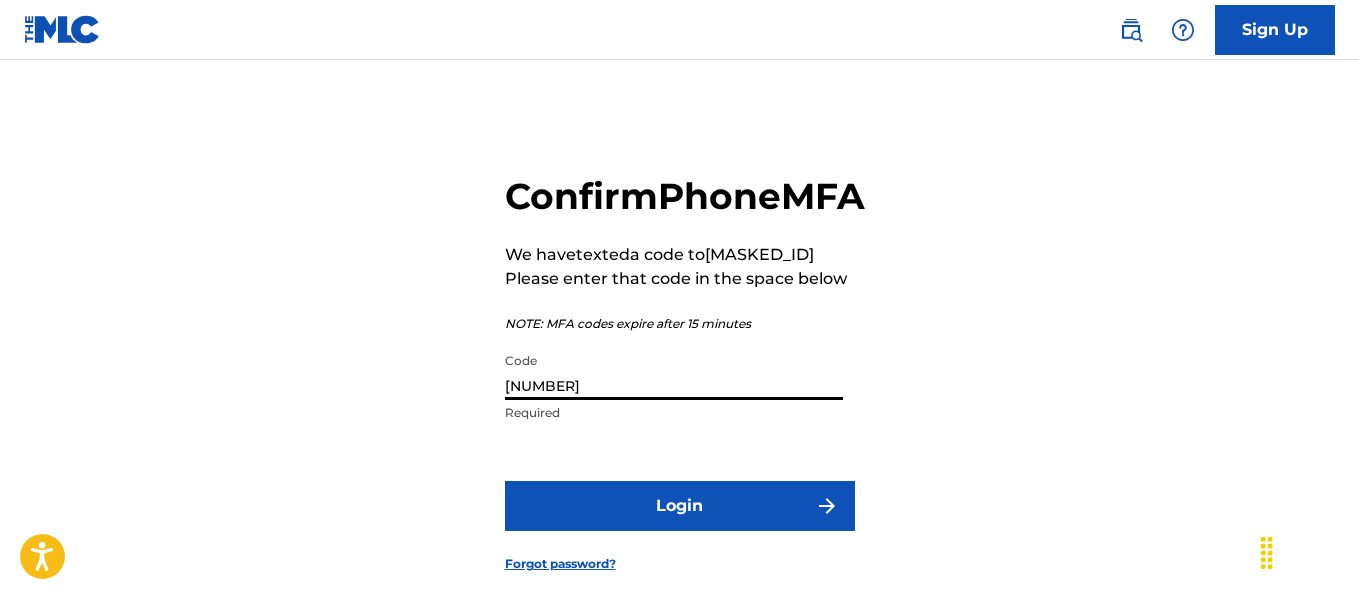 type on "651052" 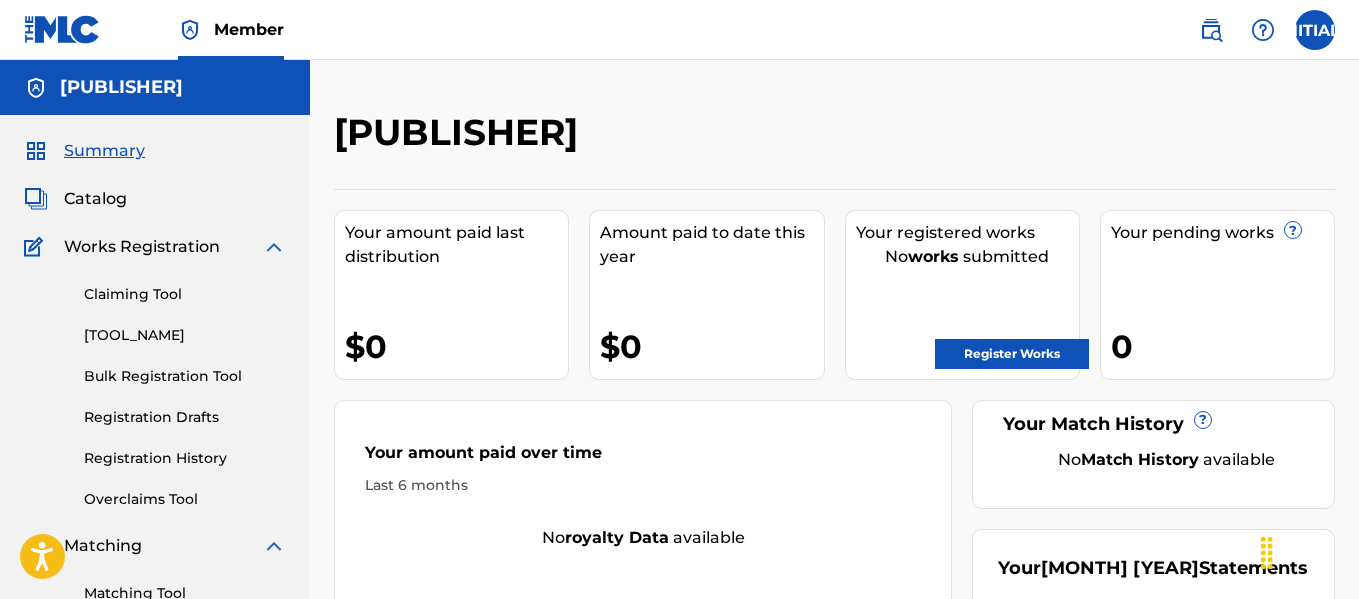 scroll, scrollTop: 0, scrollLeft: 0, axis: both 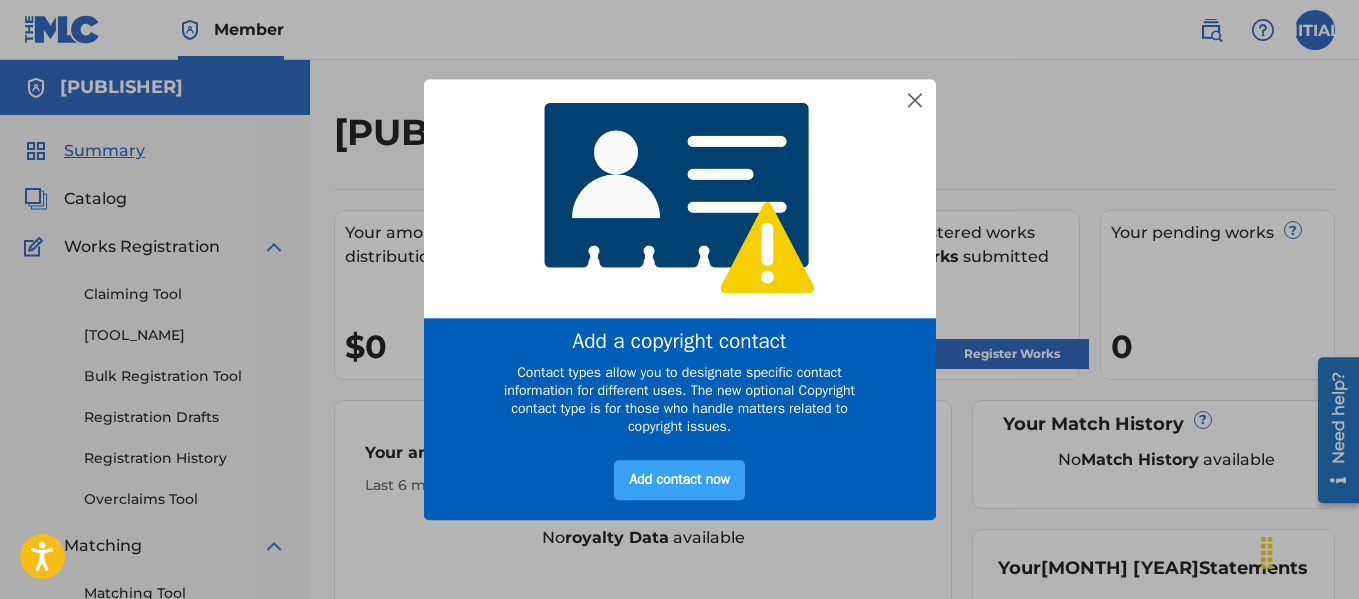 click on "Add contact now" at bounding box center [679, 481] 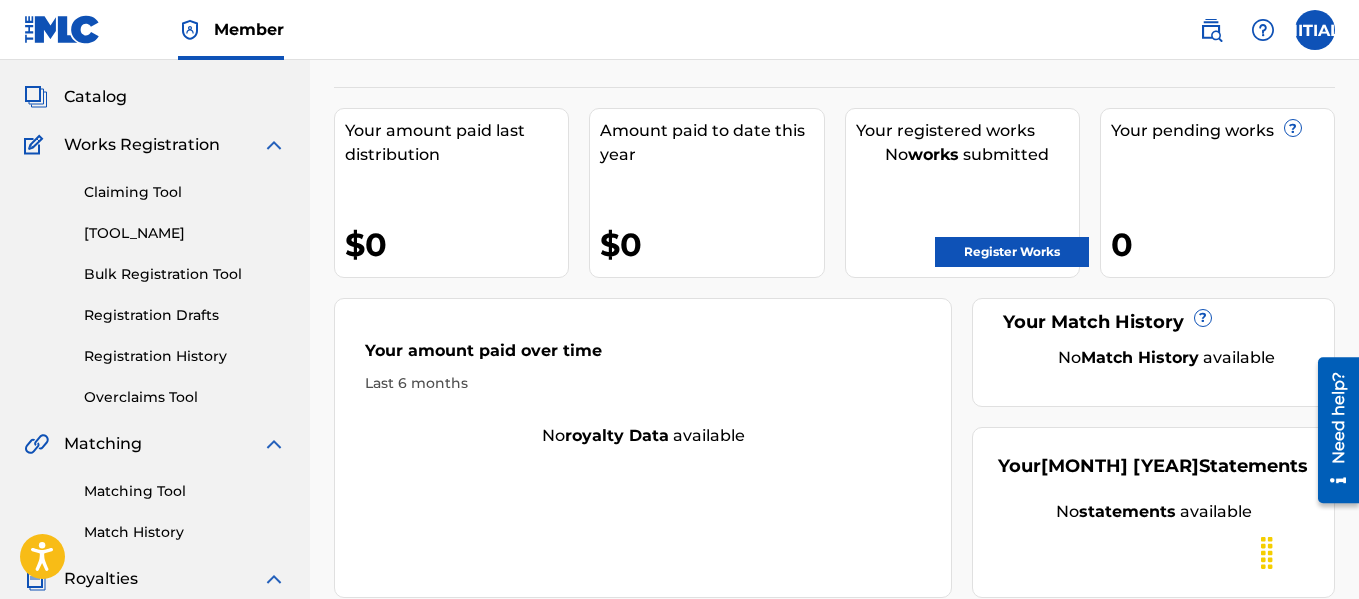 scroll, scrollTop: 604, scrollLeft: 0, axis: vertical 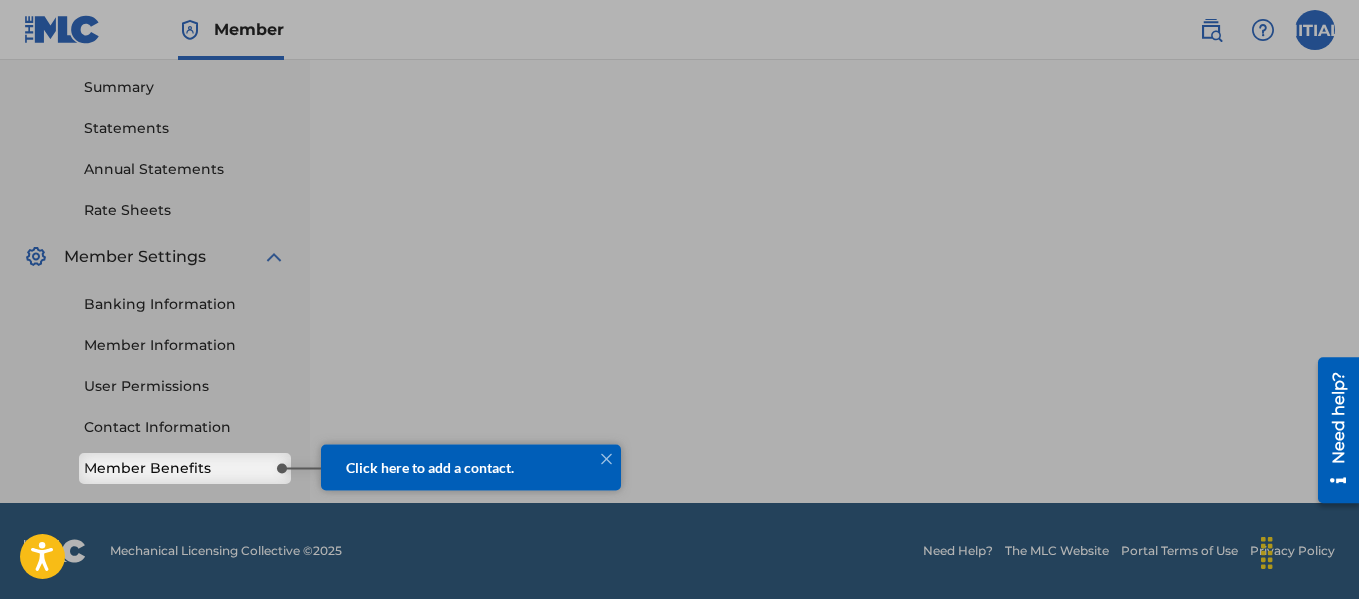 click on "Click here to add a contact." at bounding box center [430, 466] 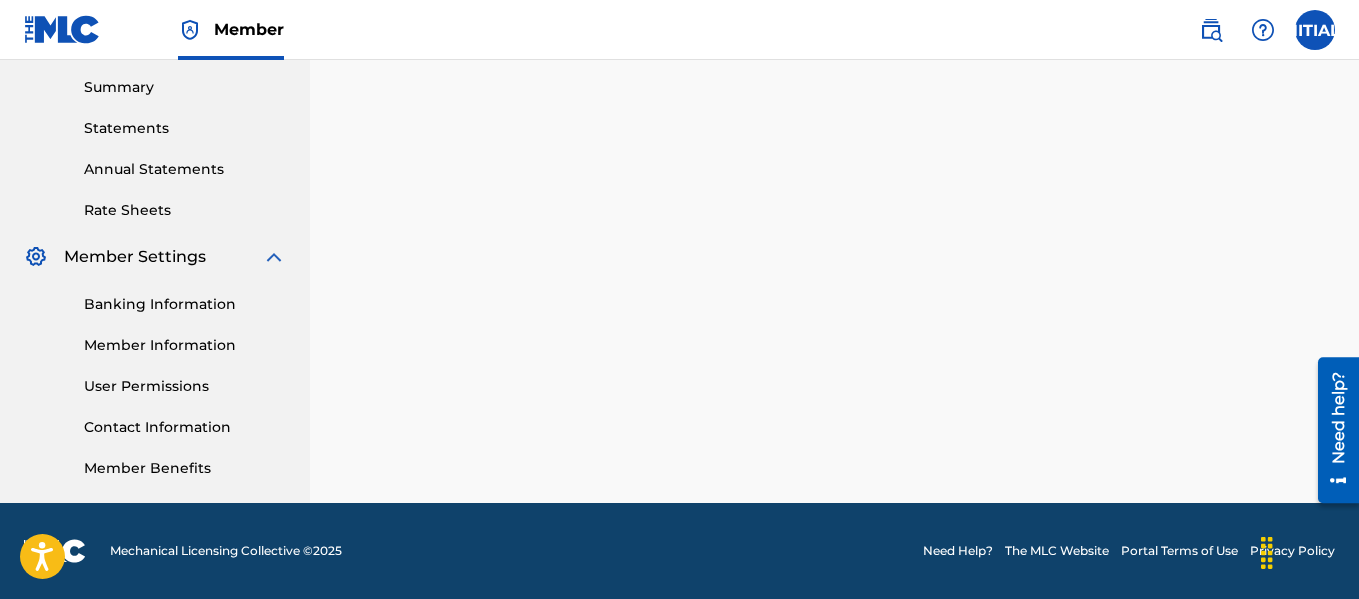 click on "Member Benefits" at bounding box center (185, 468) 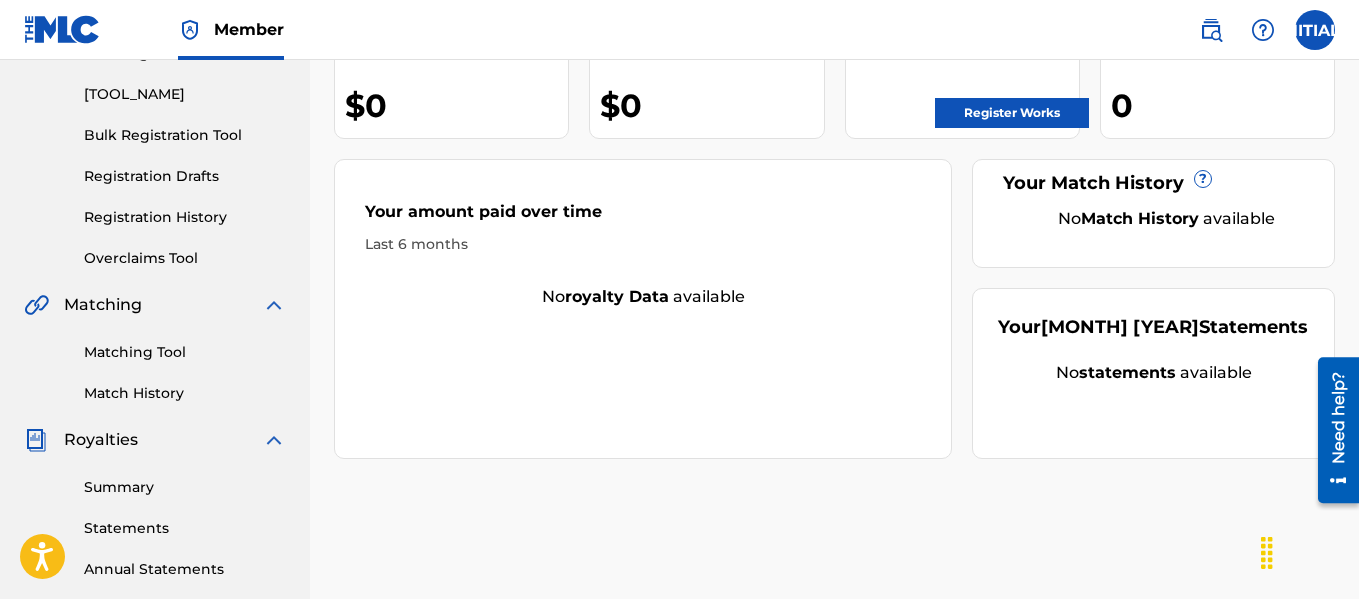 scroll, scrollTop: 41, scrollLeft: 0, axis: vertical 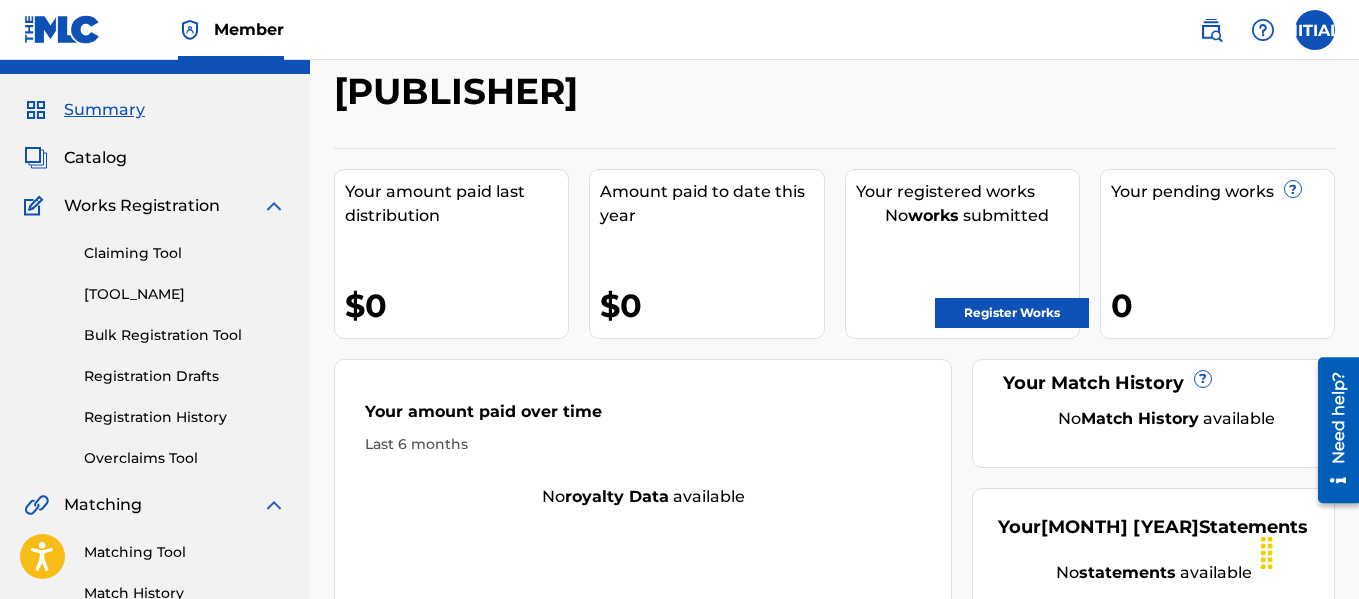 click on "Catalog" at bounding box center [95, 158] 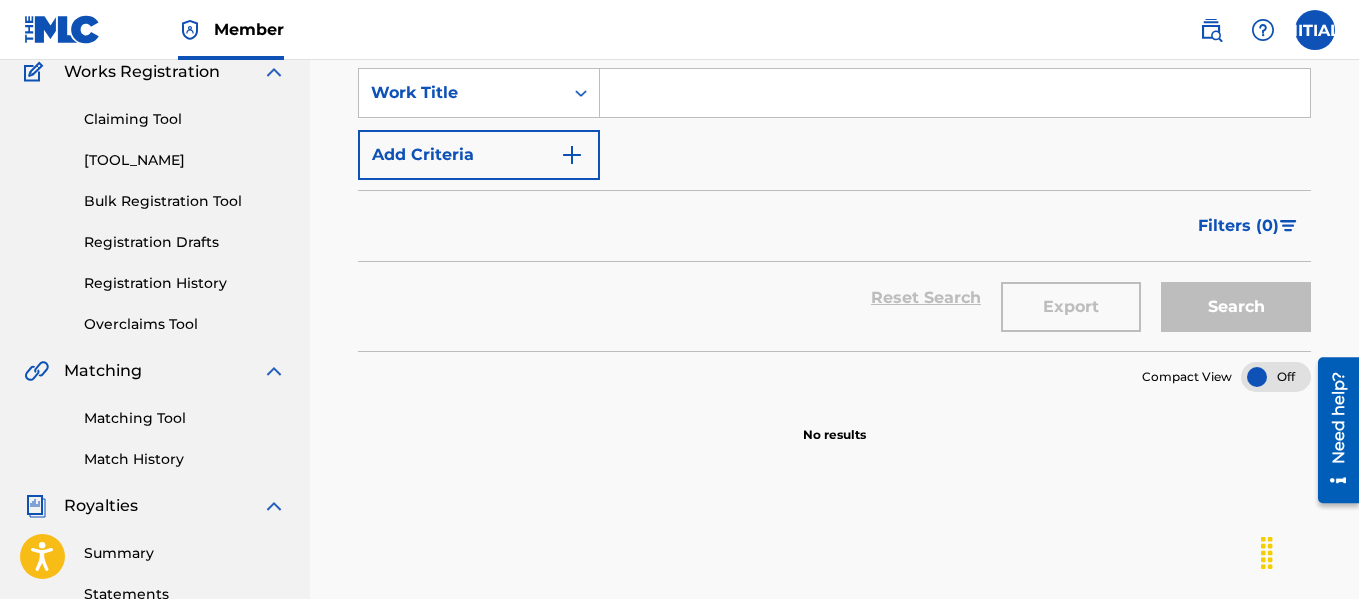 scroll, scrollTop: 0, scrollLeft: 0, axis: both 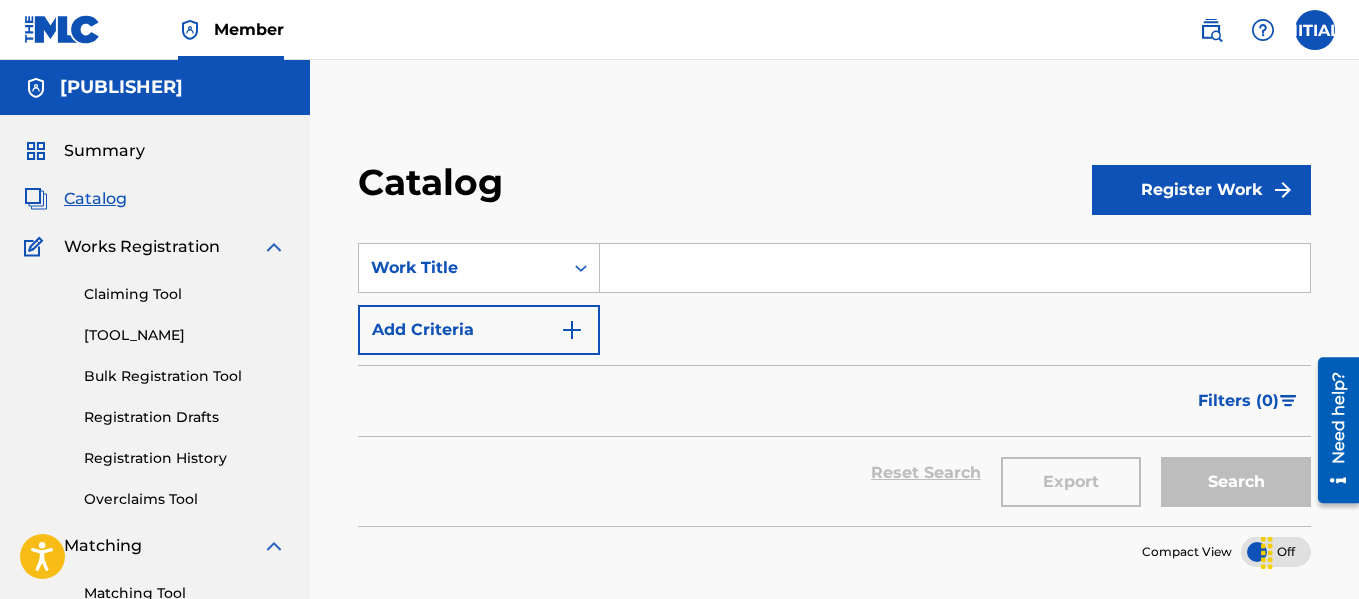 click at bounding box center [1315, 30] 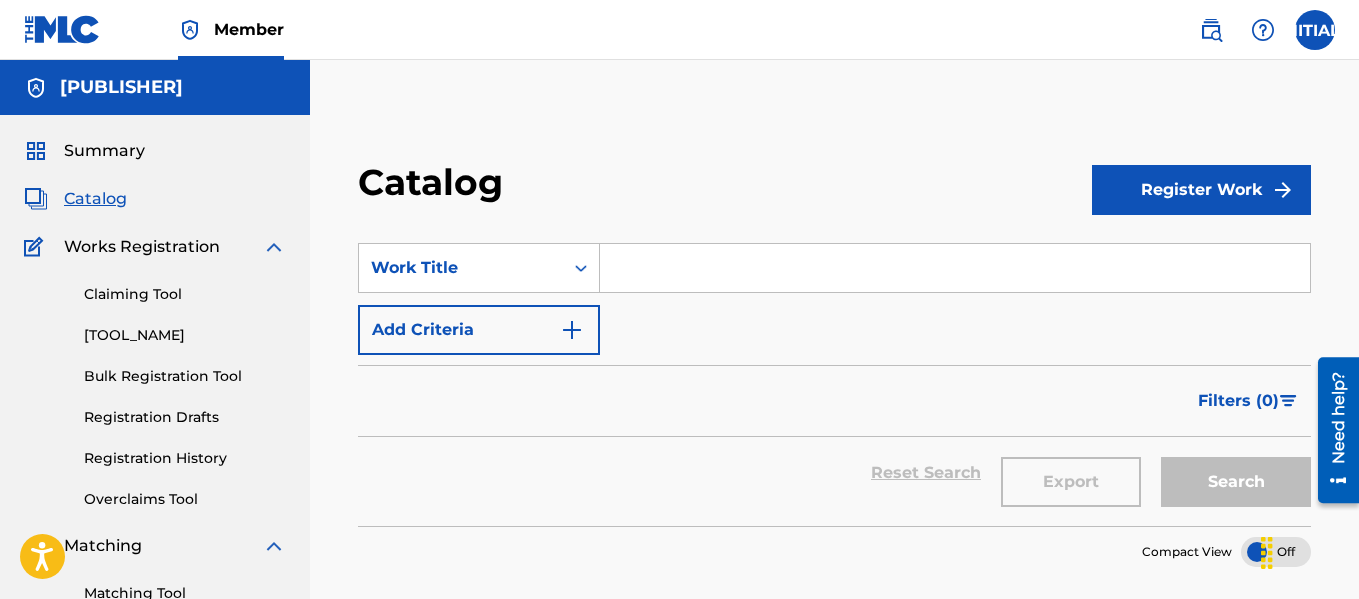 click on "Claiming Tool" at bounding box center (185, 294) 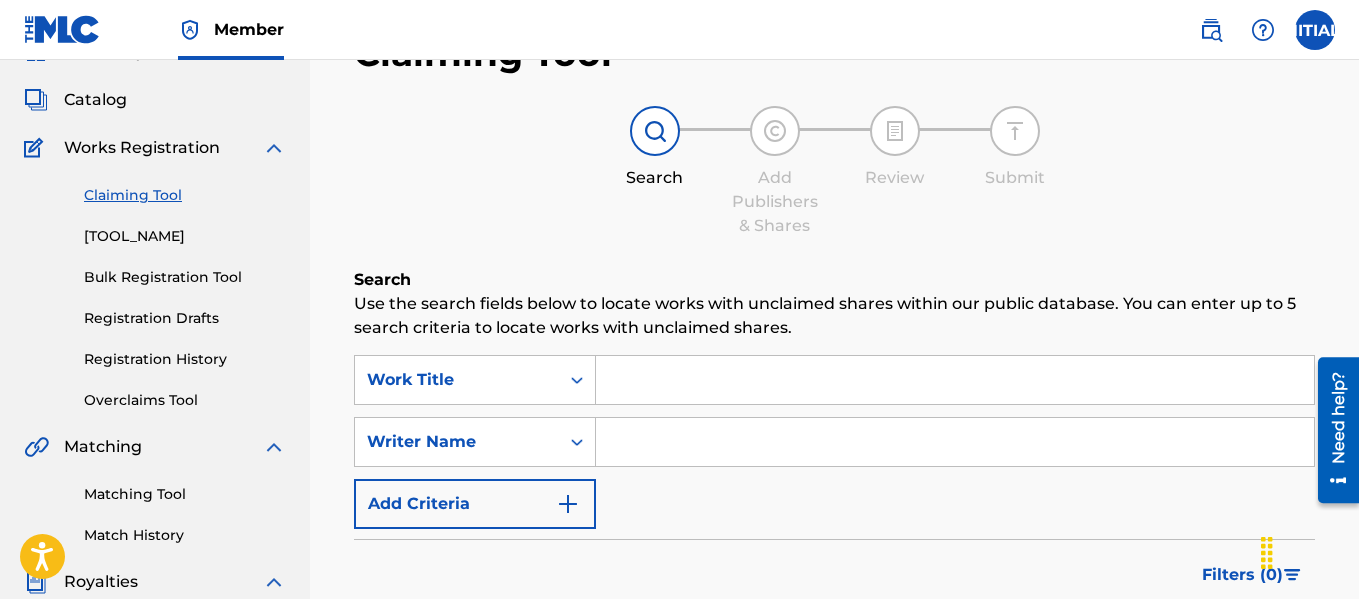 scroll, scrollTop: 100, scrollLeft: 0, axis: vertical 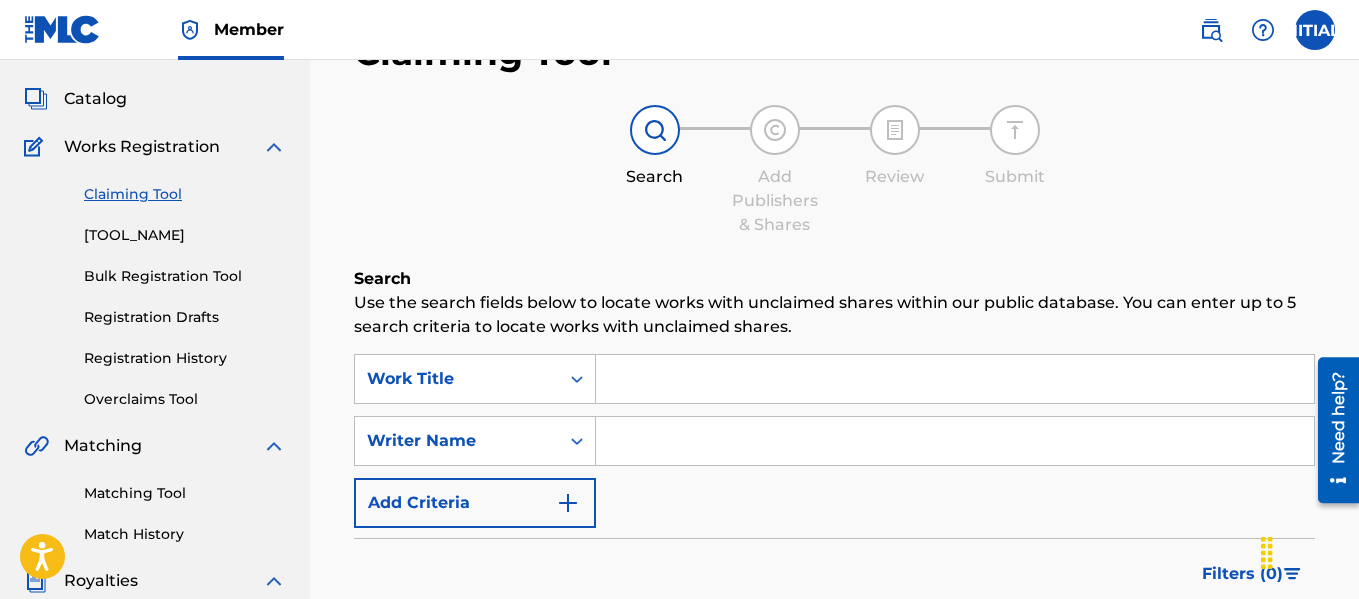click at bounding box center [955, 379] 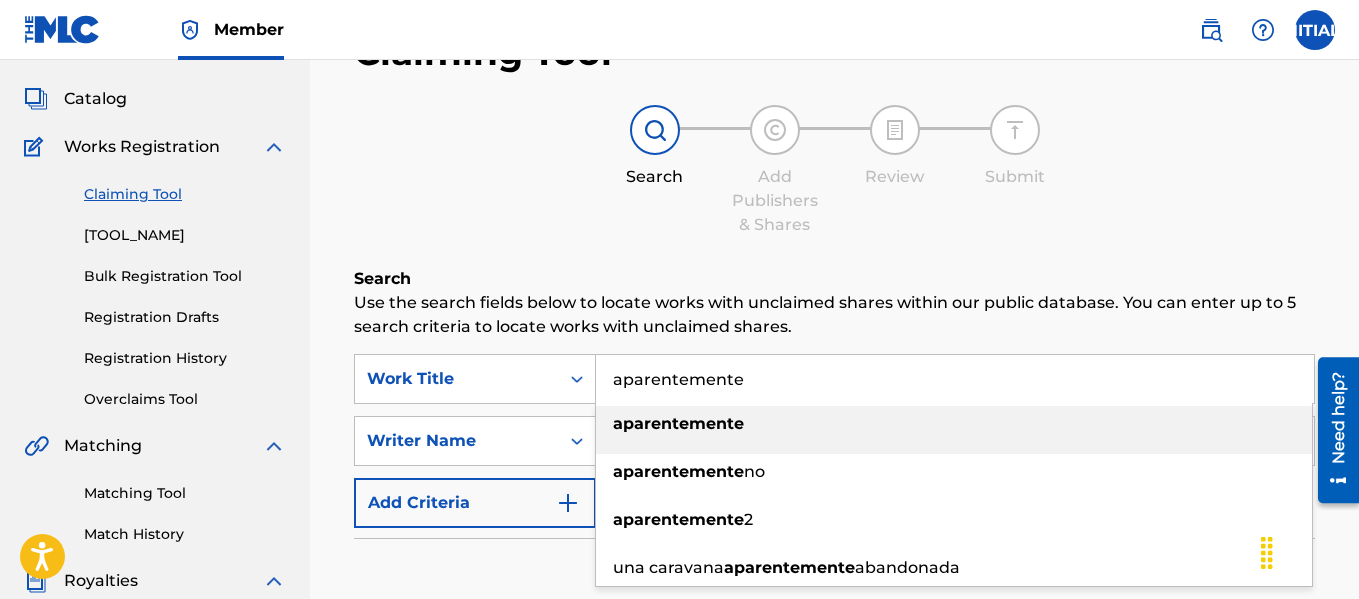 type on "aparentemente" 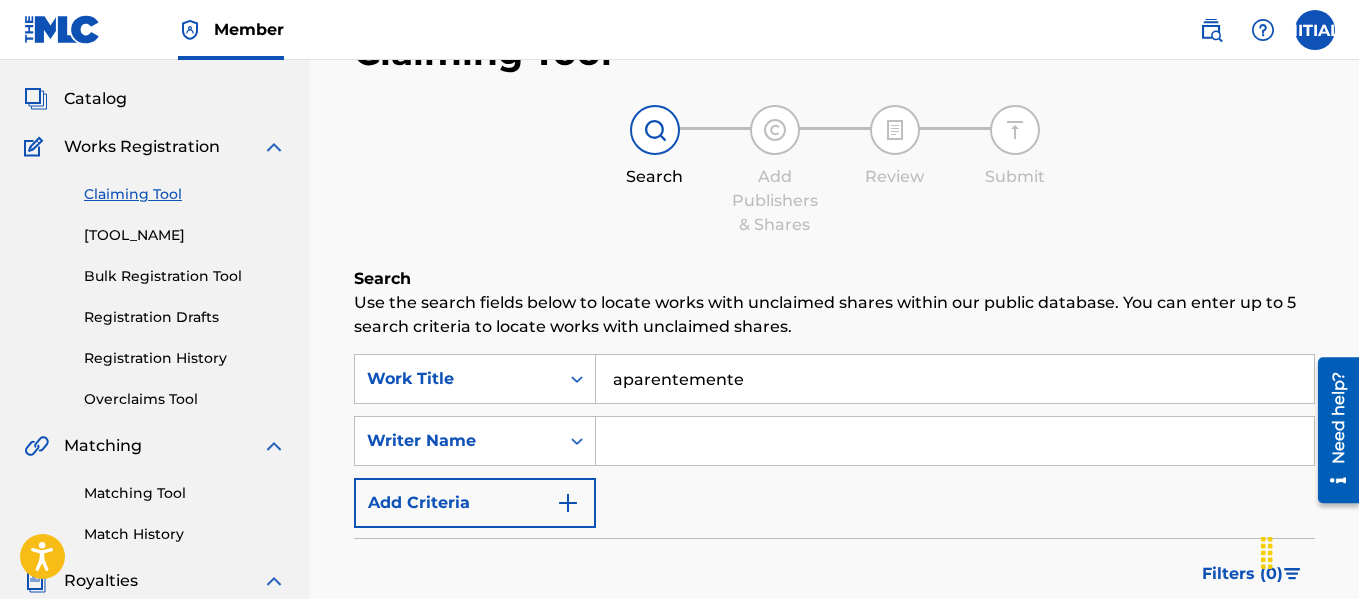 click at bounding box center (955, 441) 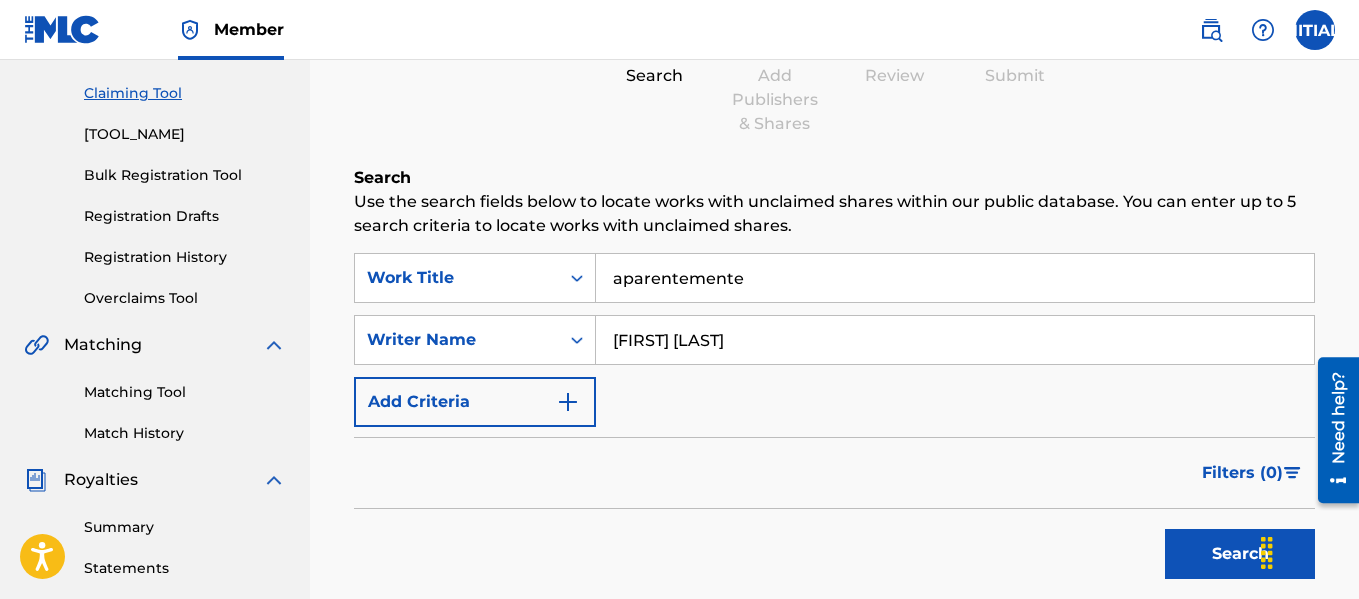 scroll, scrollTop: 200, scrollLeft: 0, axis: vertical 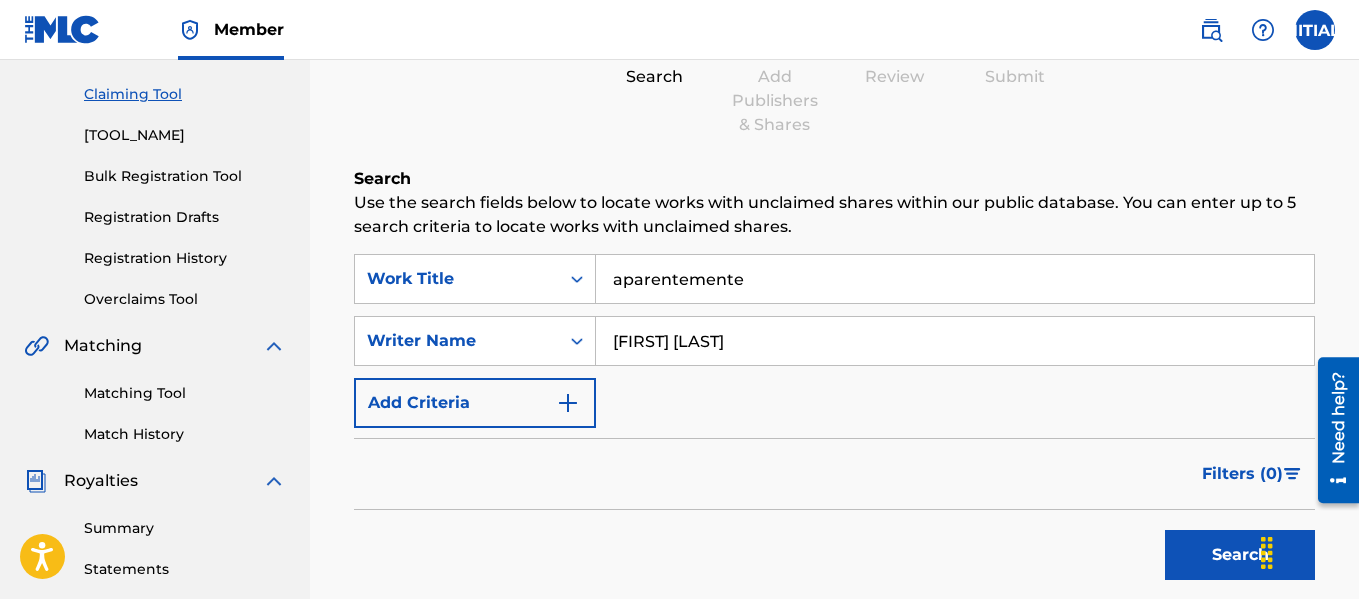 type on "javier martinez" 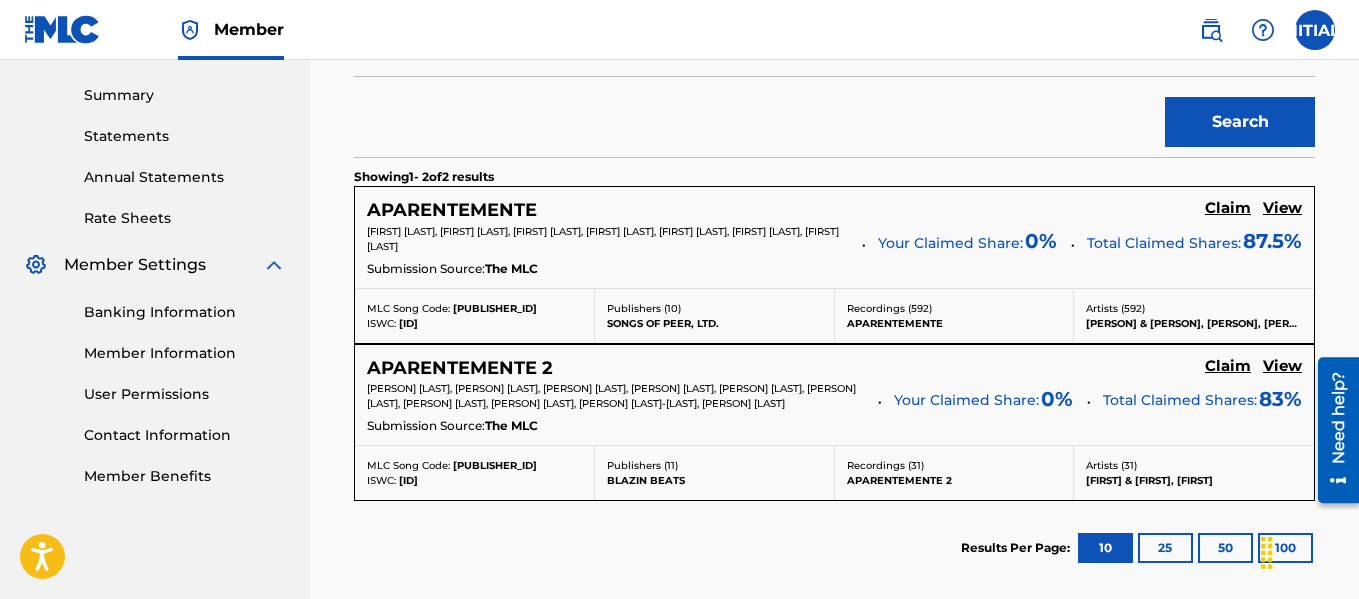 scroll, scrollTop: 600, scrollLeft: 0, axis: vertical 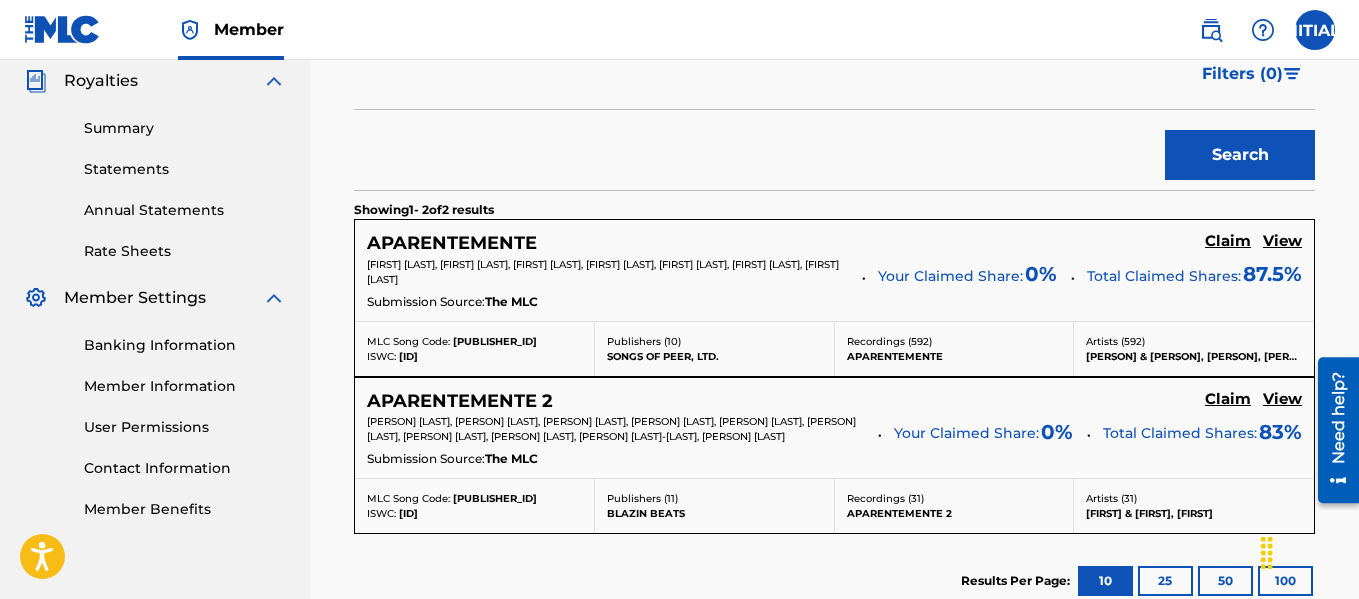 click on "View" at bounding box center [1282, 241] 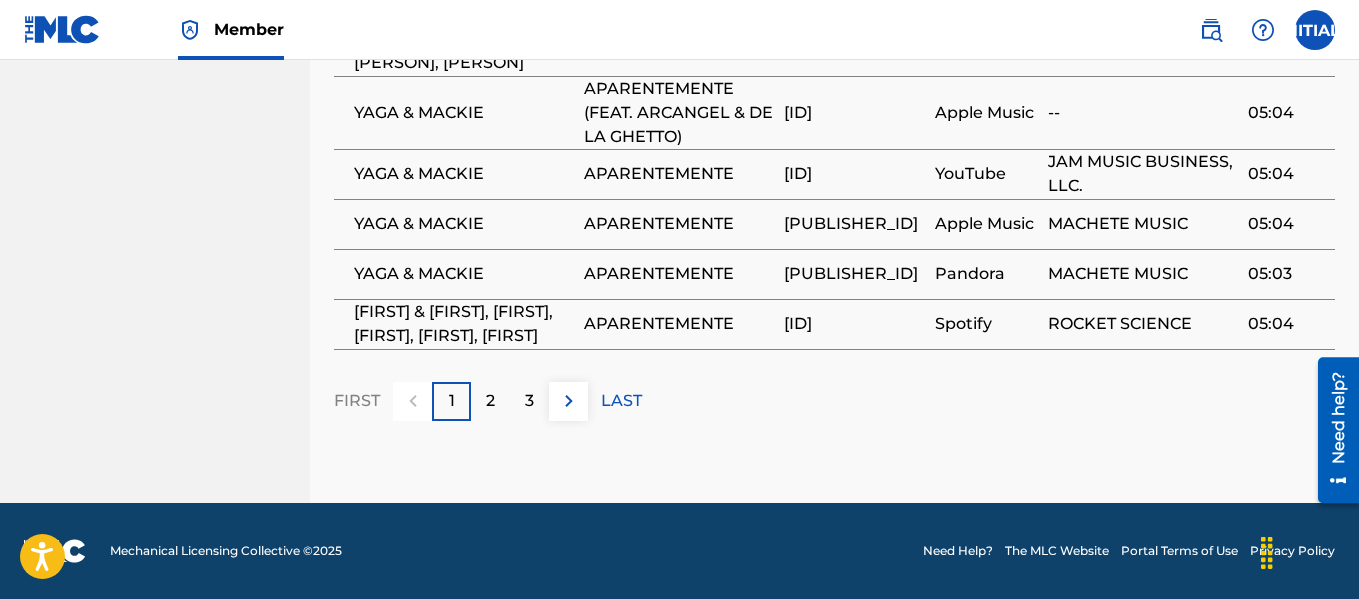 scroll, scrollTop: 4198, scrollLeft: 0, axis: vertical 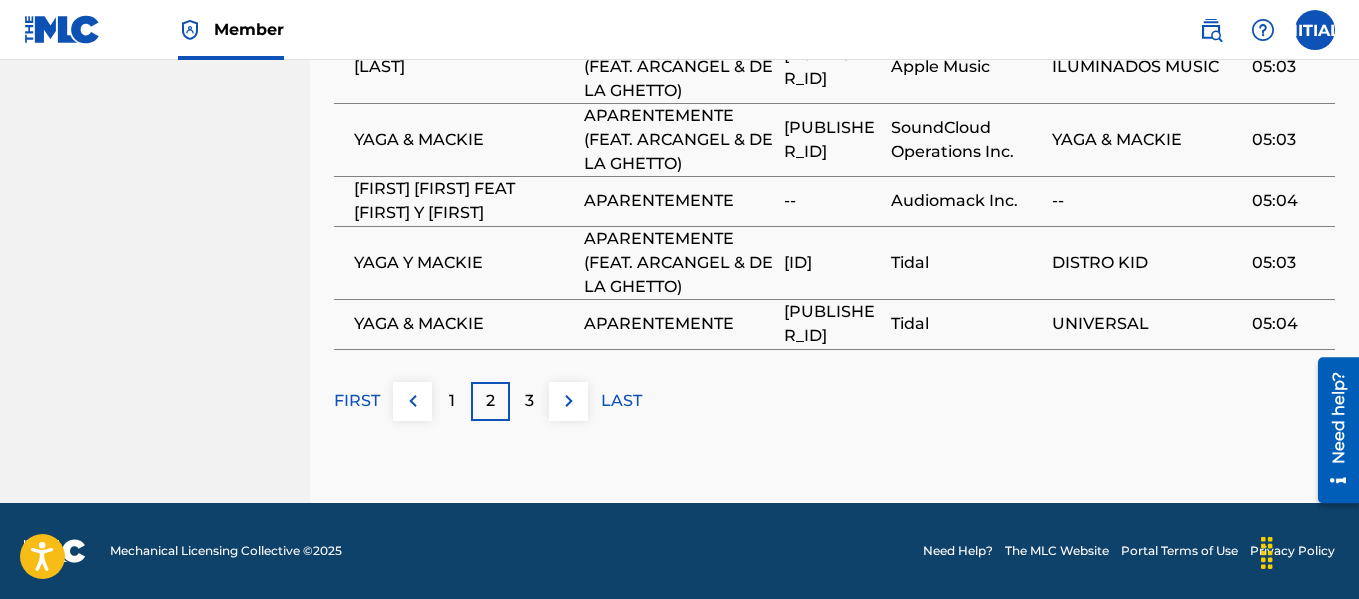 click on "3" at bounding box center (529, 401) 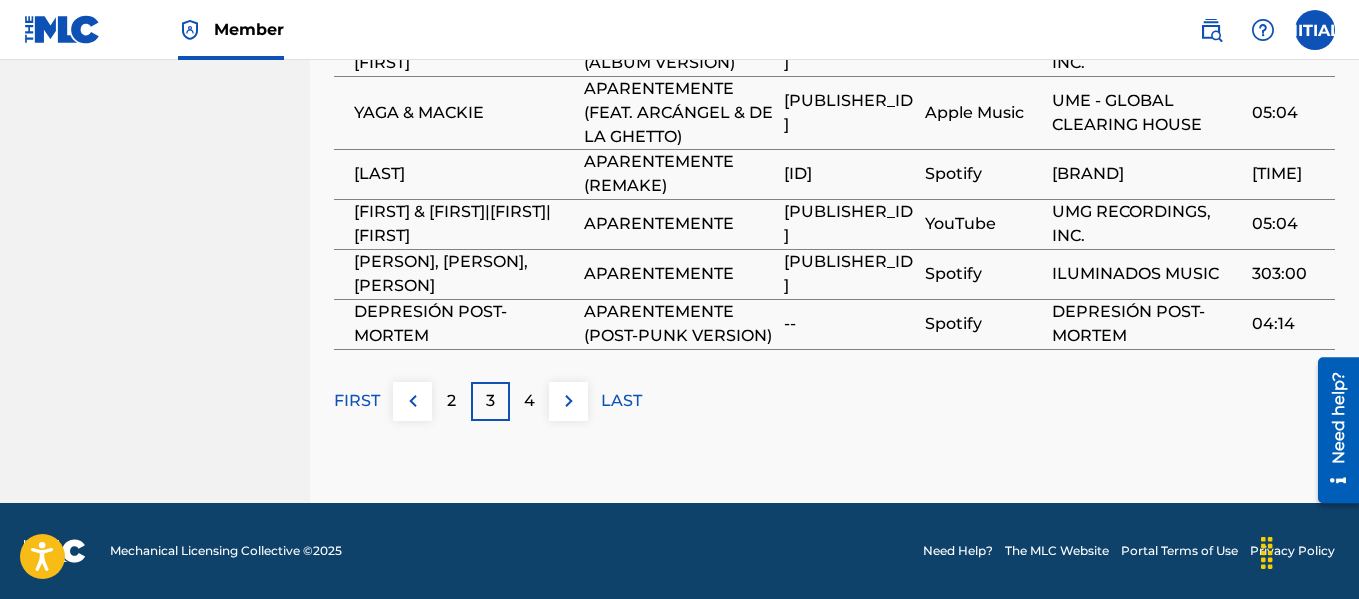 scroll, scrollTop: 4098, scrollLeft: 0, axis: vertical 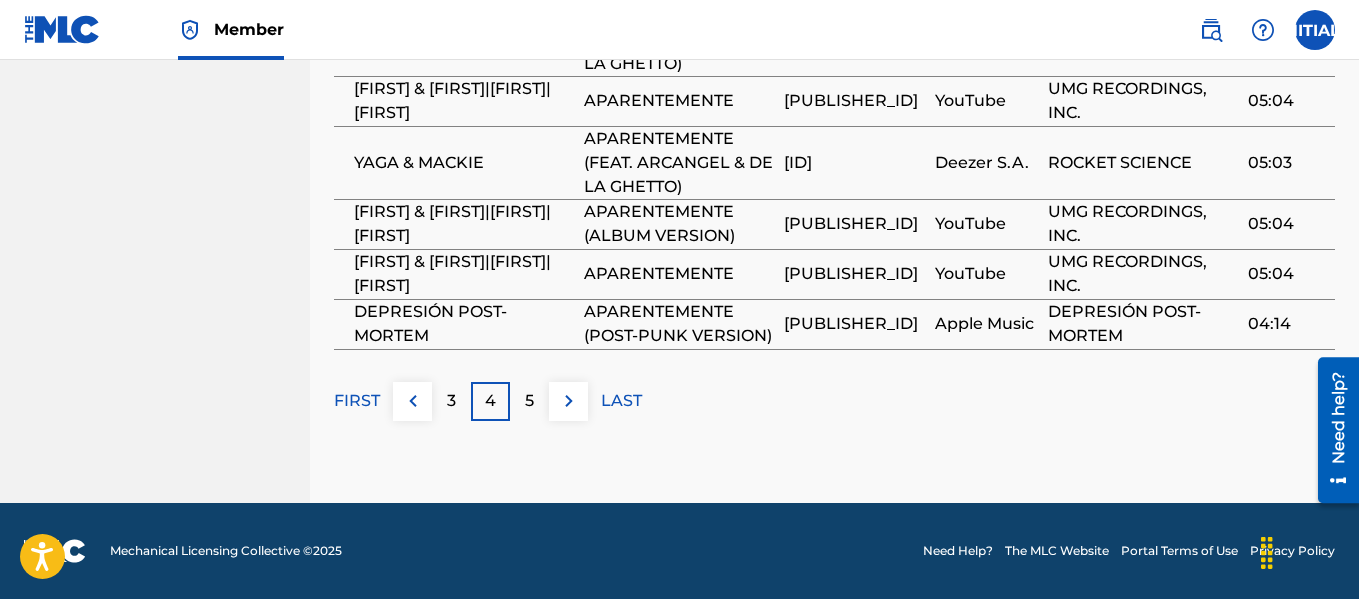 click on "5" at bounding box center [529, 401] 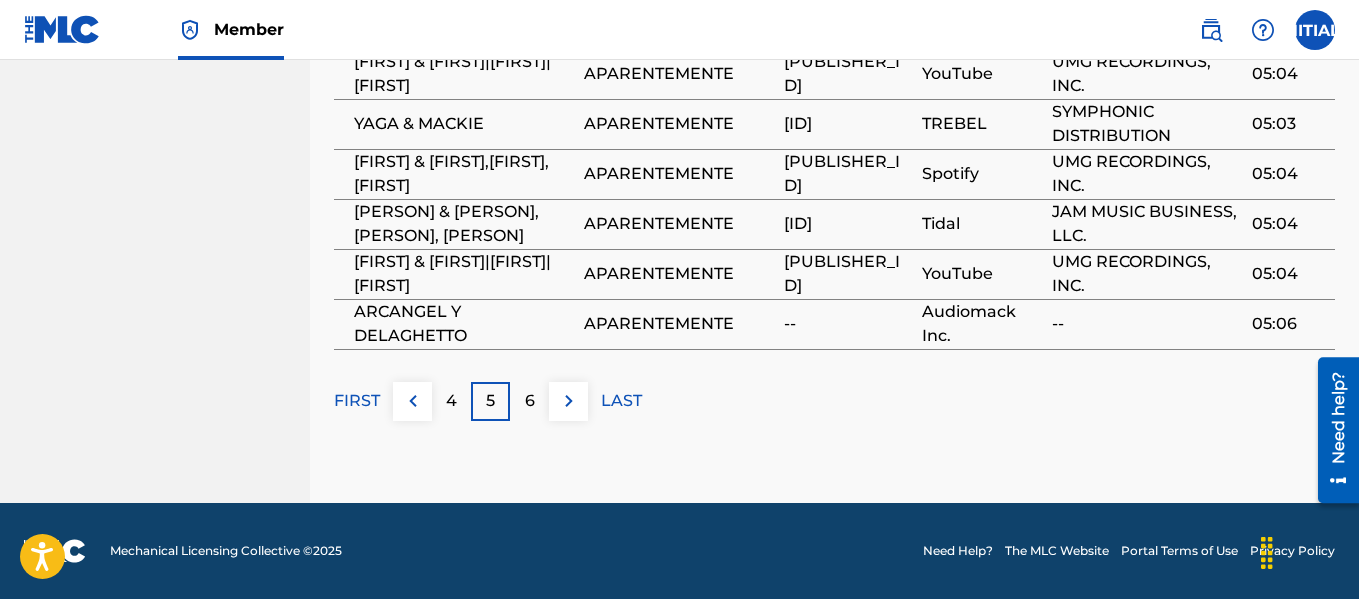 scroll, scrollTop: 4244, scrollLeft: 0, axis: vertical 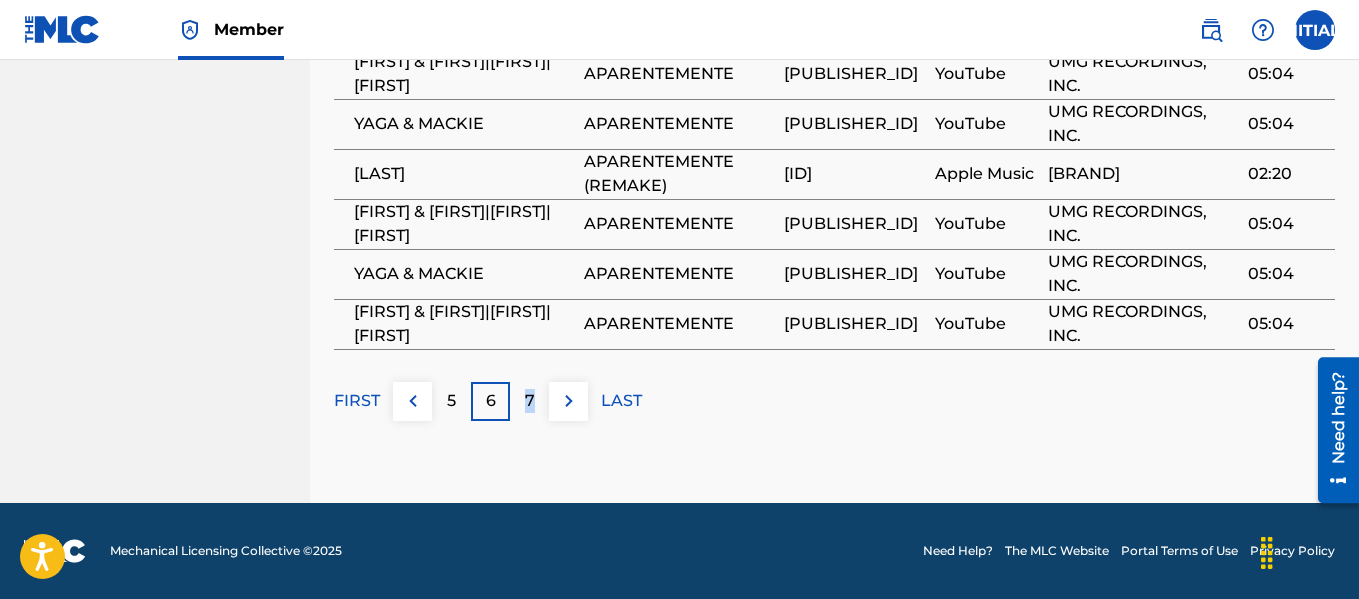 click on "7" at bounding box center (530, 401) 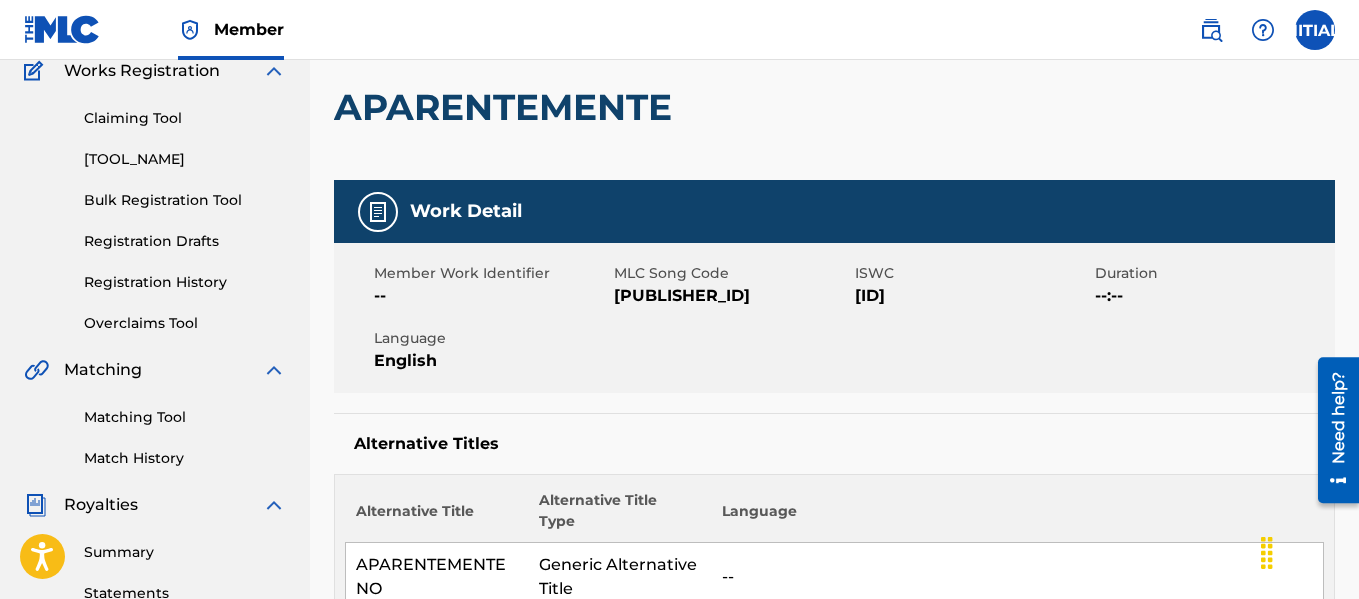 scroll, scrollTop: 0, scrollLeft: 0, axis: both 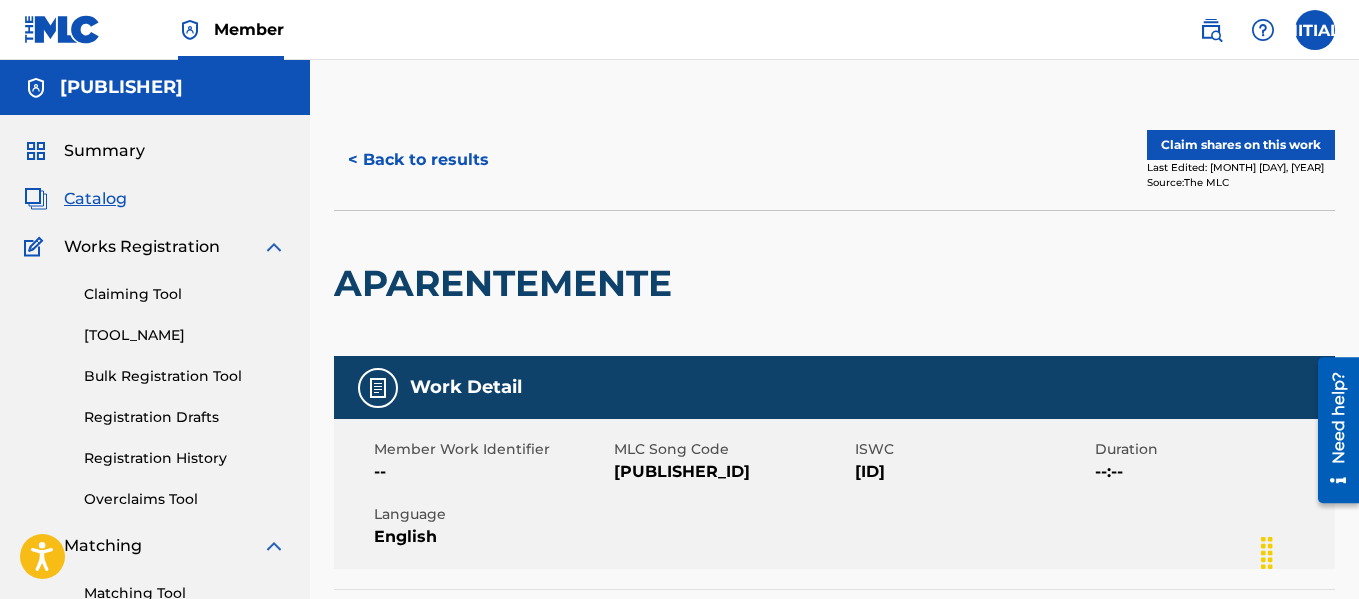 click on "Catalog" at bounding box center [95, 199] 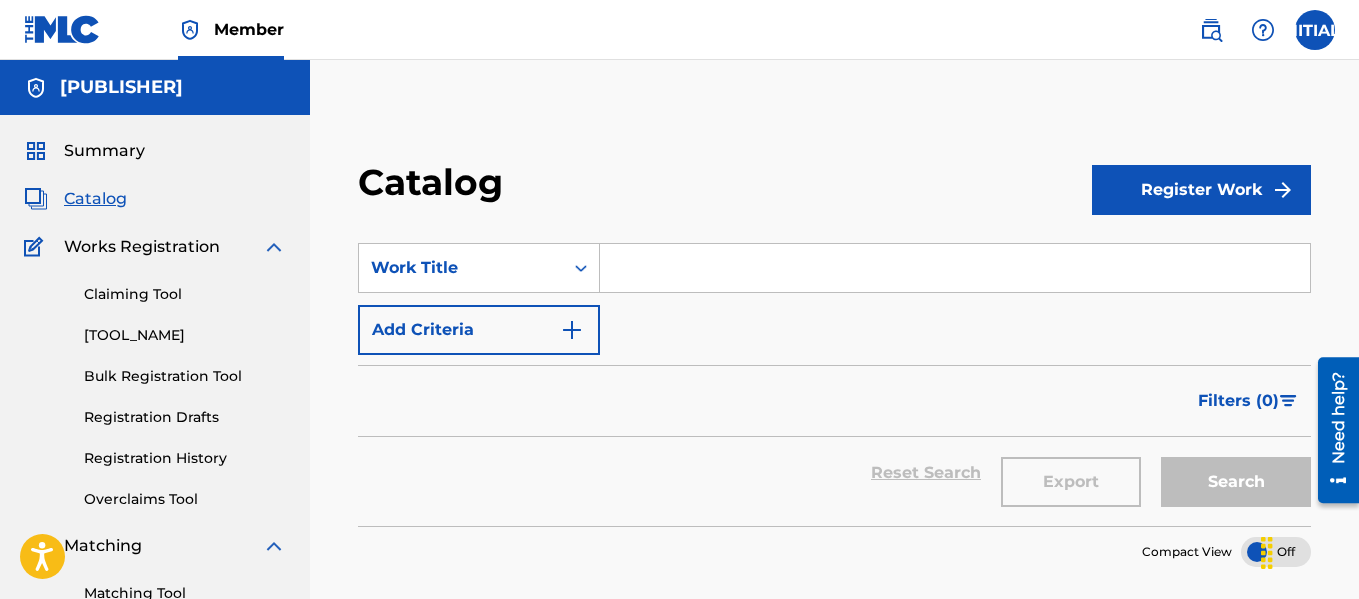 click at bounding box center [955, 268] 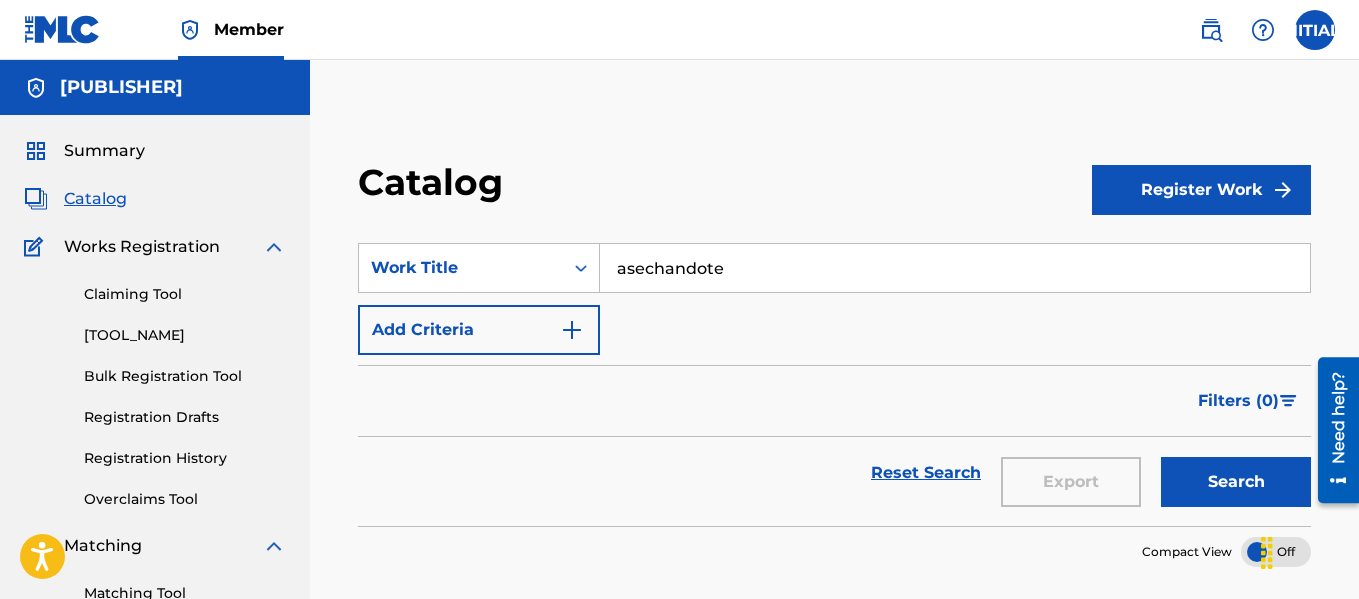 type on "asechandote" 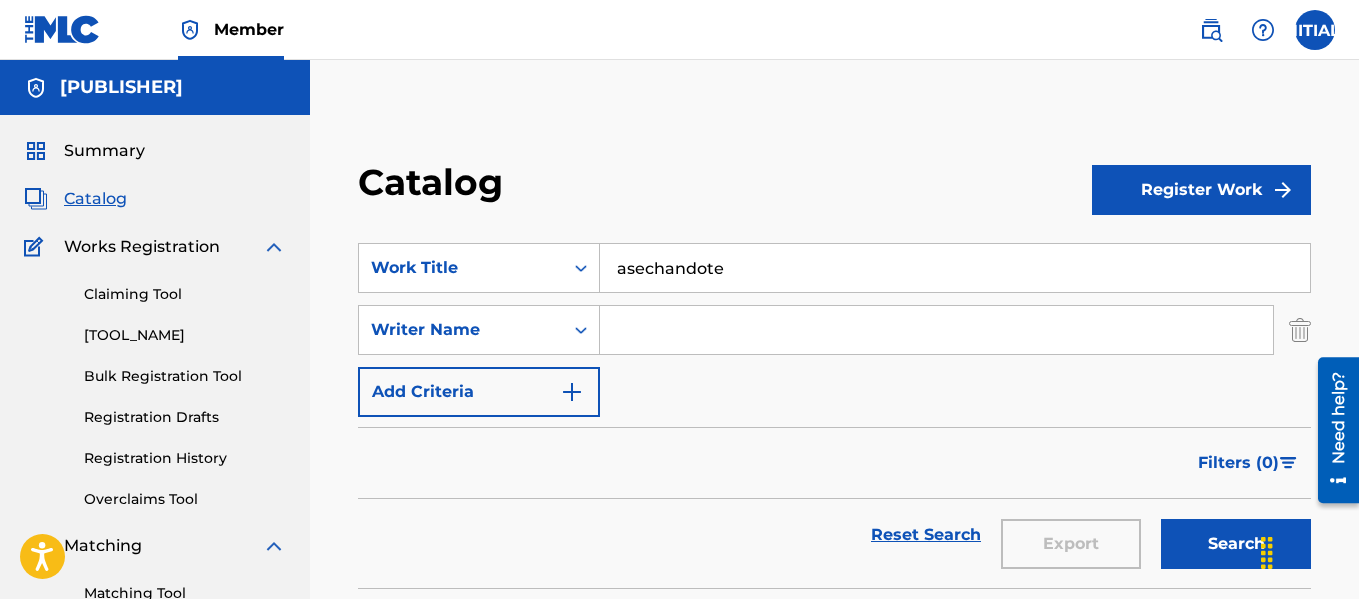 click at bounding box center (936, 330) 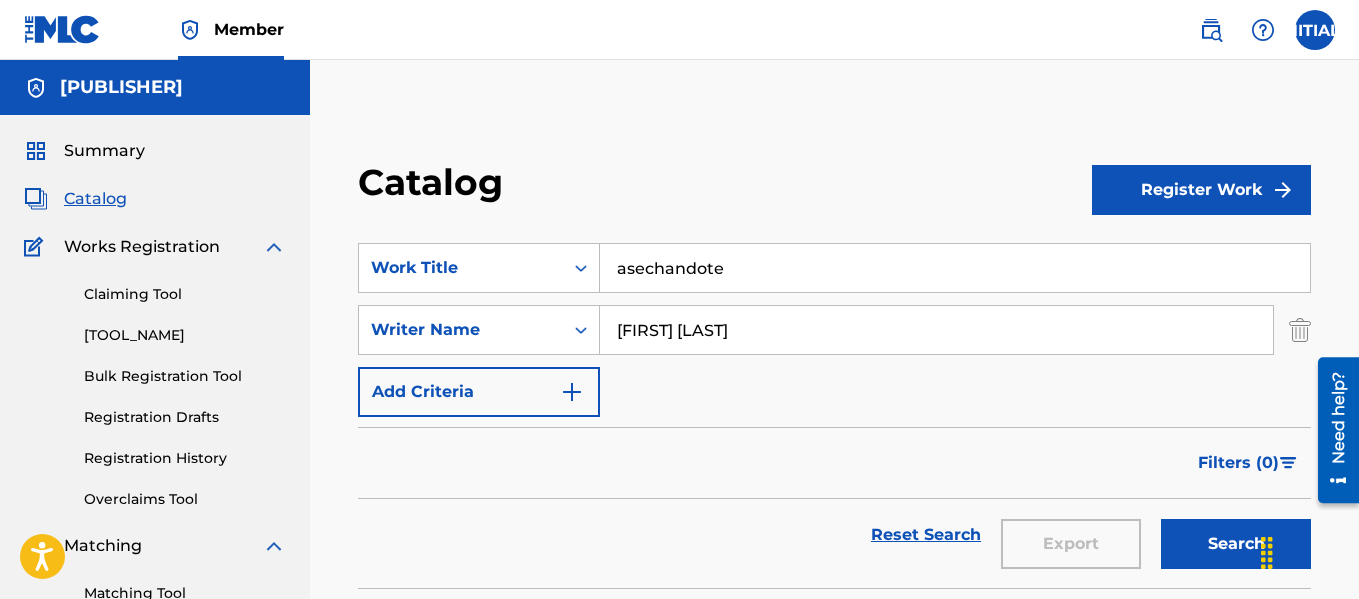 type on "javier antonio martinez" 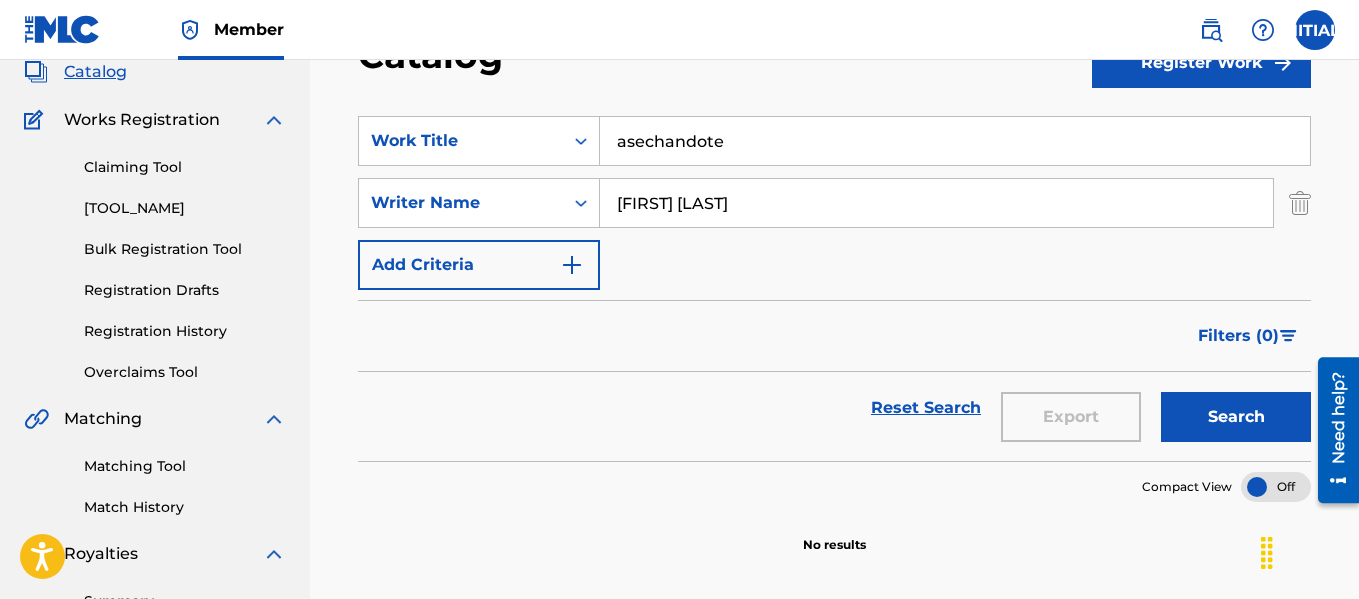 scroll, scrollTop: 0, scrollLeft: 0, axis: both 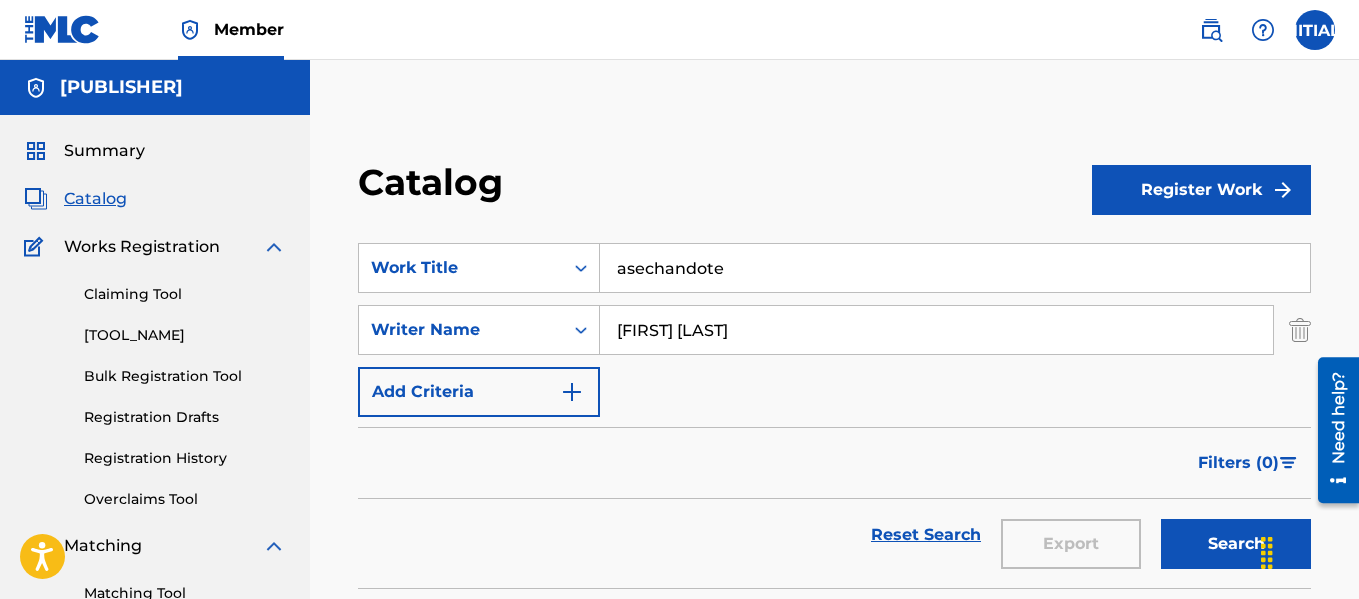 click on "Search" at bounding box center (1236, 544) 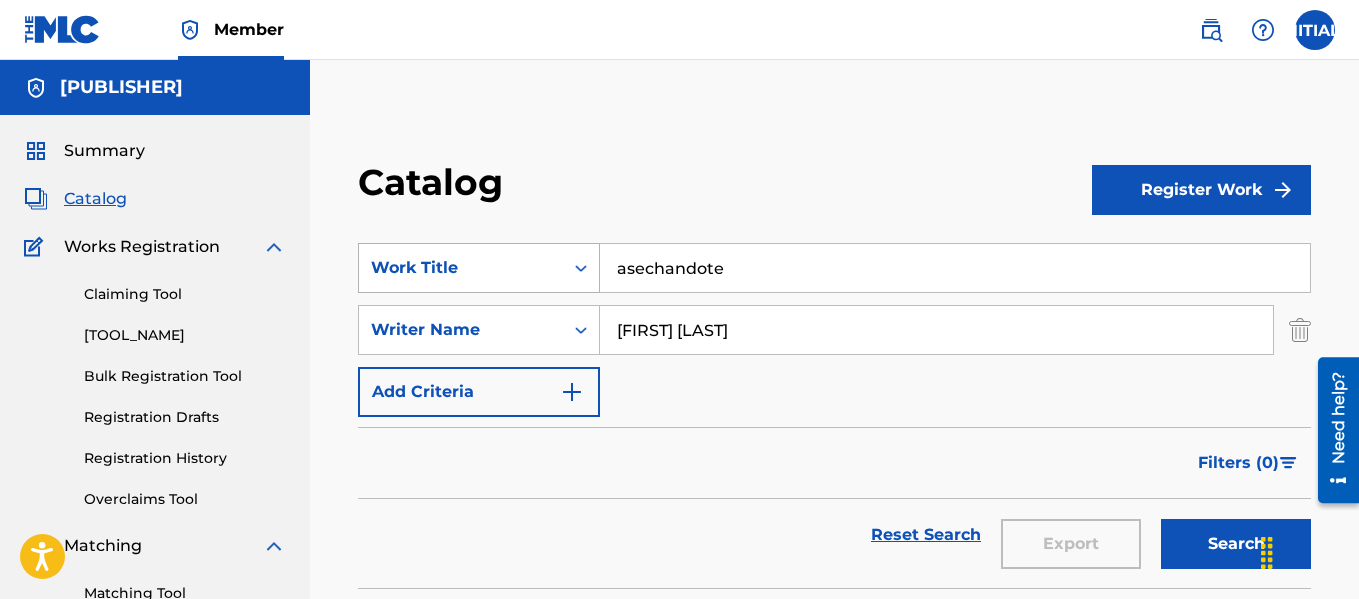 drag, startPoint x: 746, startPoint y: 271, endPoint x: 547, endPoint y: 260, distance: 199.30379 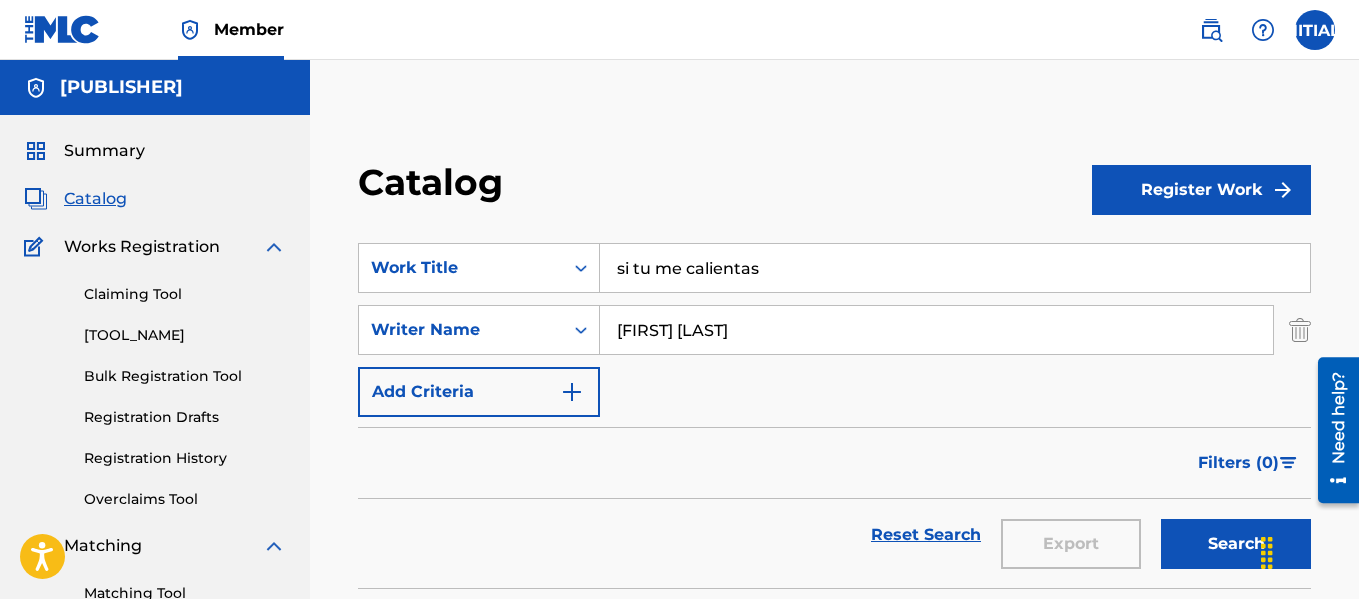type on "si tu me calientas" 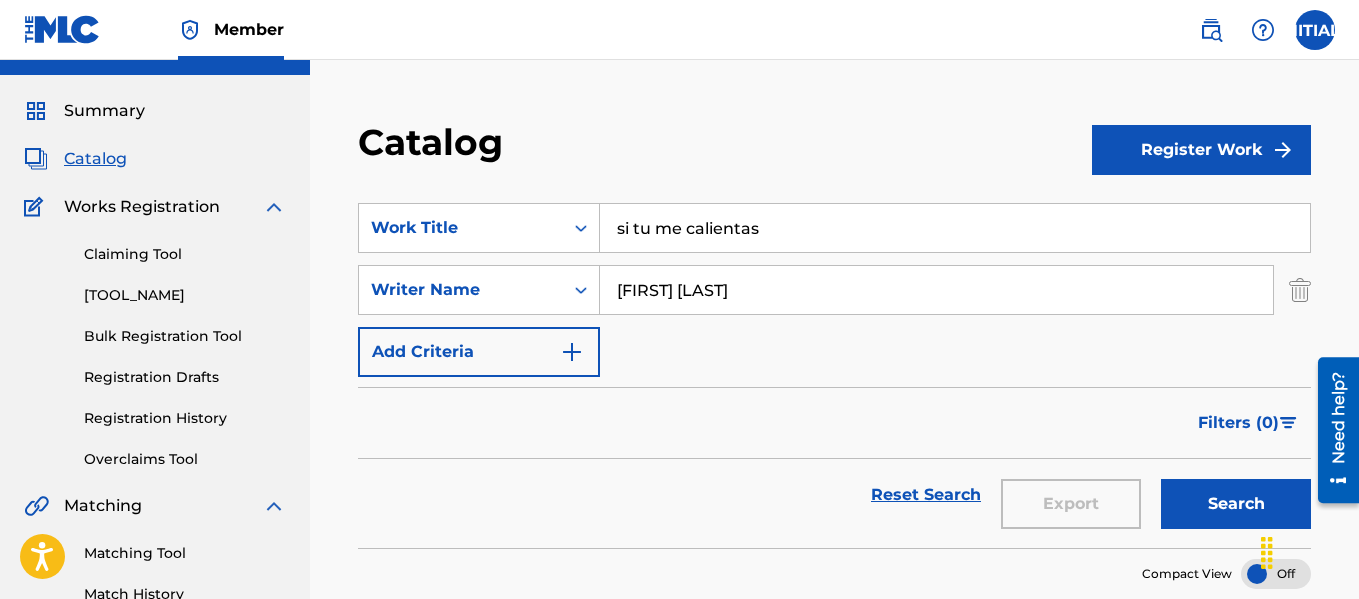 scroll, scrollTop: 0, scrollLeft: 0, axis: both 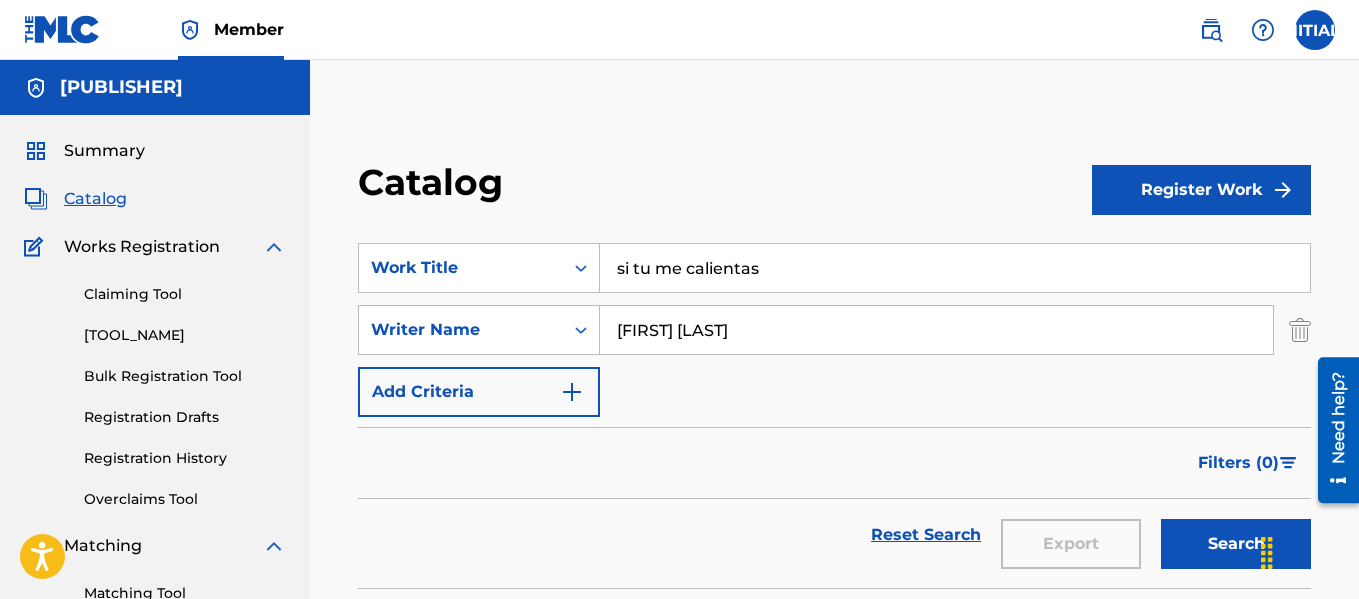 drag, startPoint x: 735, startPoint y: 288, endPoint x: 613, endPoint y: 275, distance: 122.69067 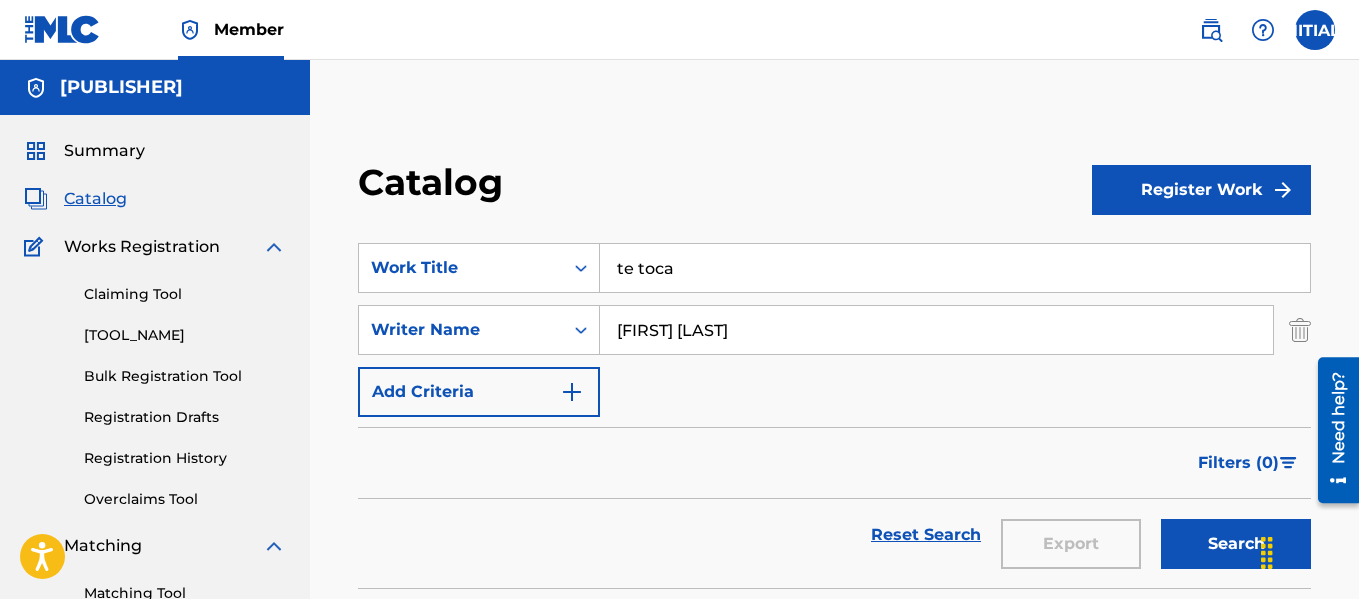 type on "te toca" 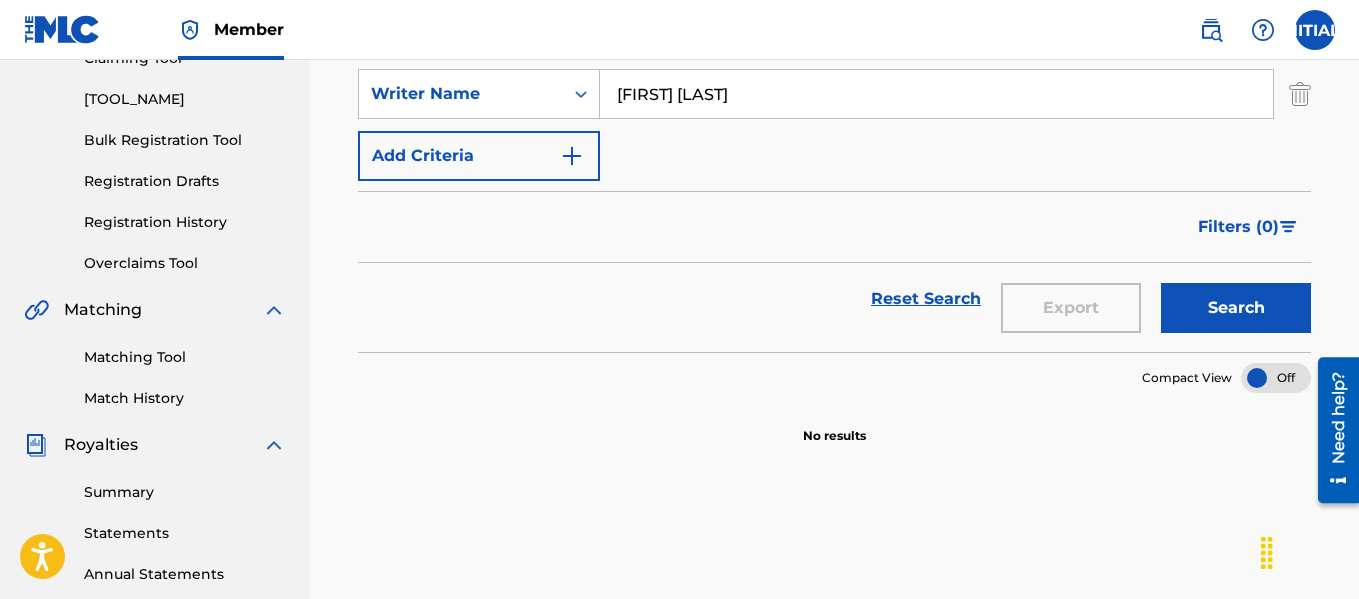 scroll, scrollTop: 0, scrollLeft: 0, axis: both 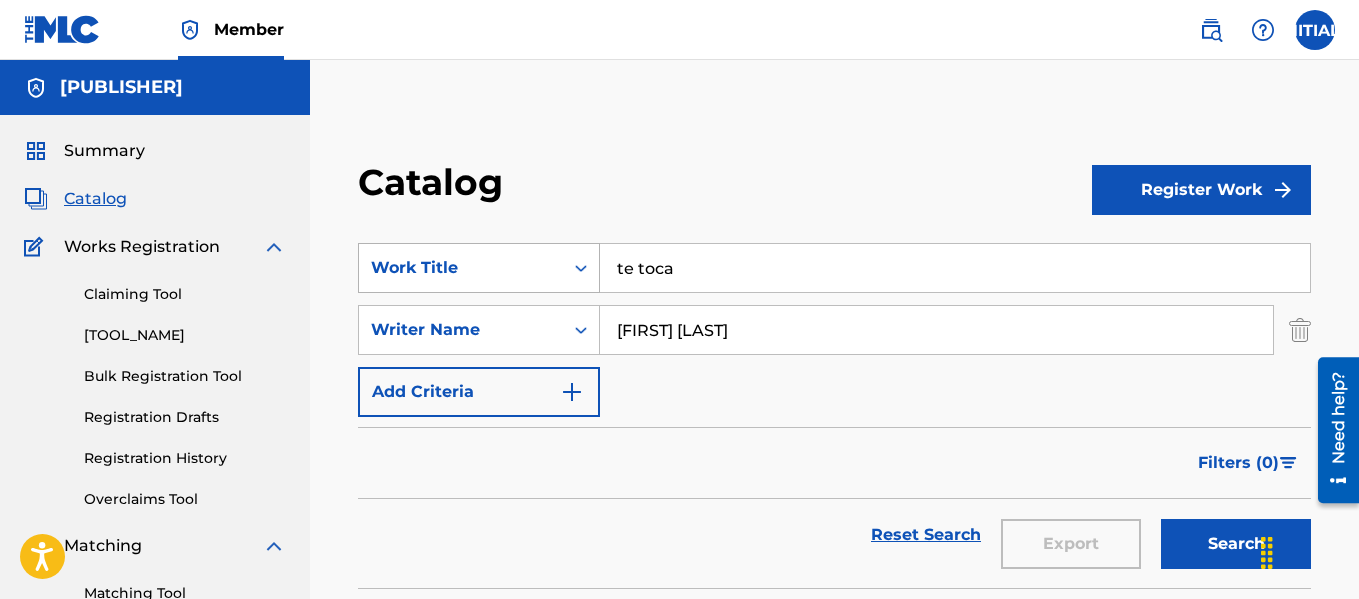 drag, startPoint x: 694, startPoint y: 269, endPoint x: 565, endPoint y: 273, distance: 129.062 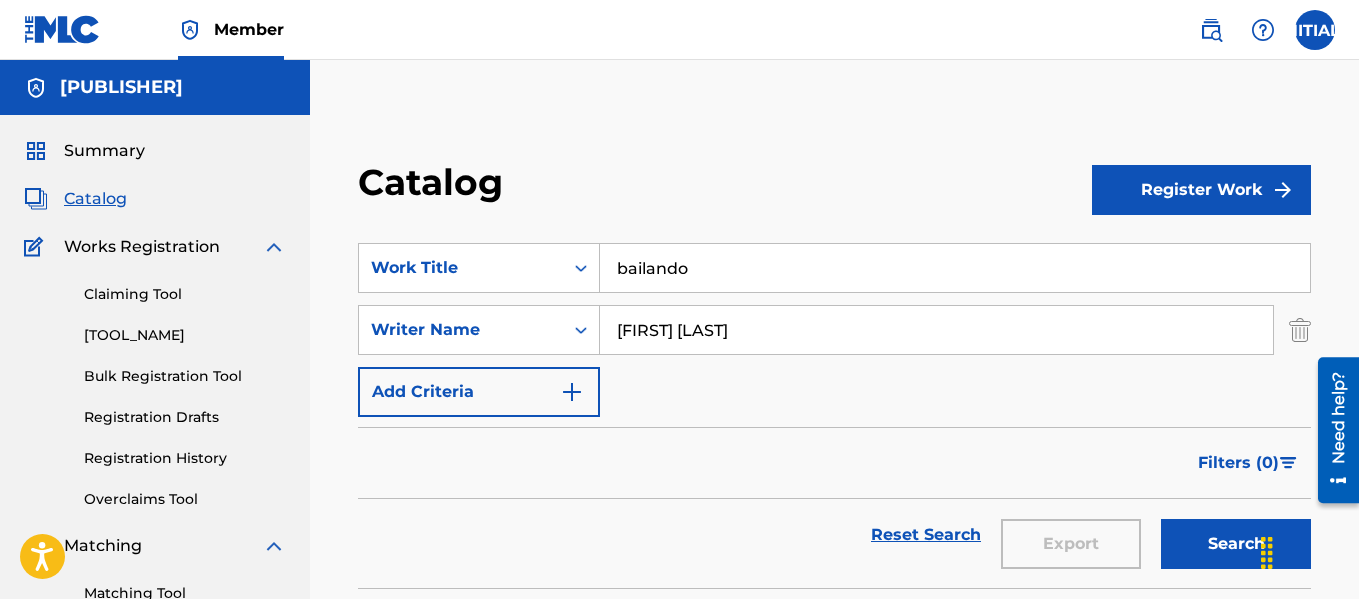 type on "bailando" 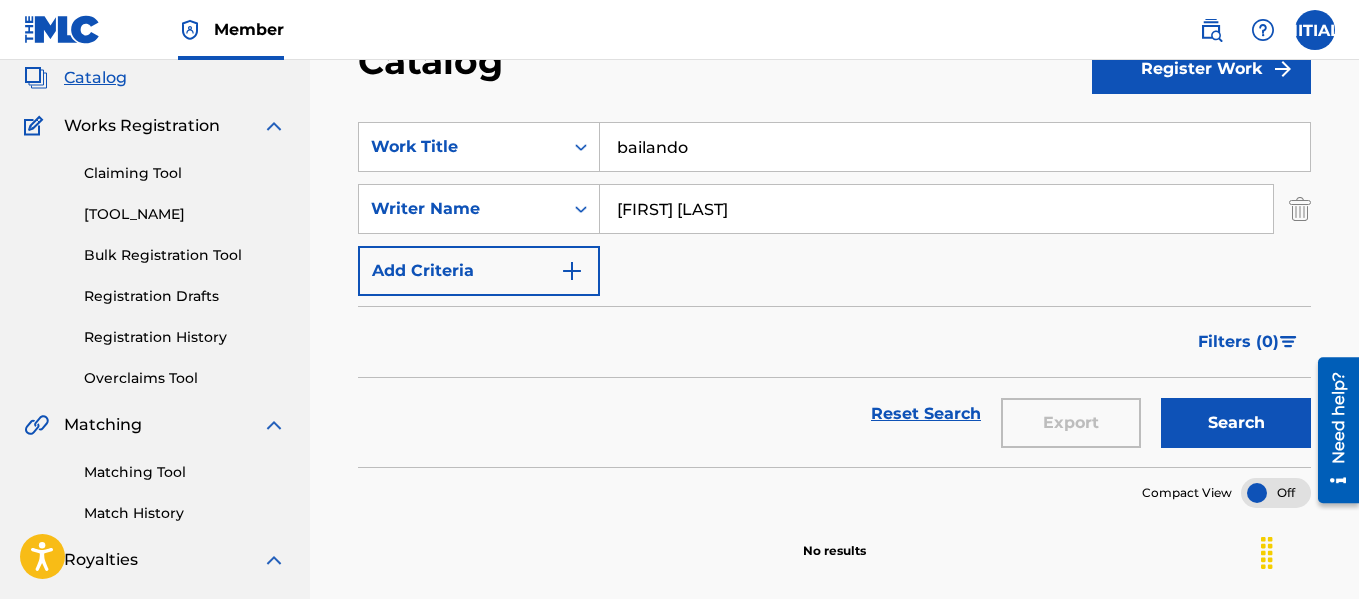 scroll, scrollTop: 100, scrollLeft: 0, axis: vertical 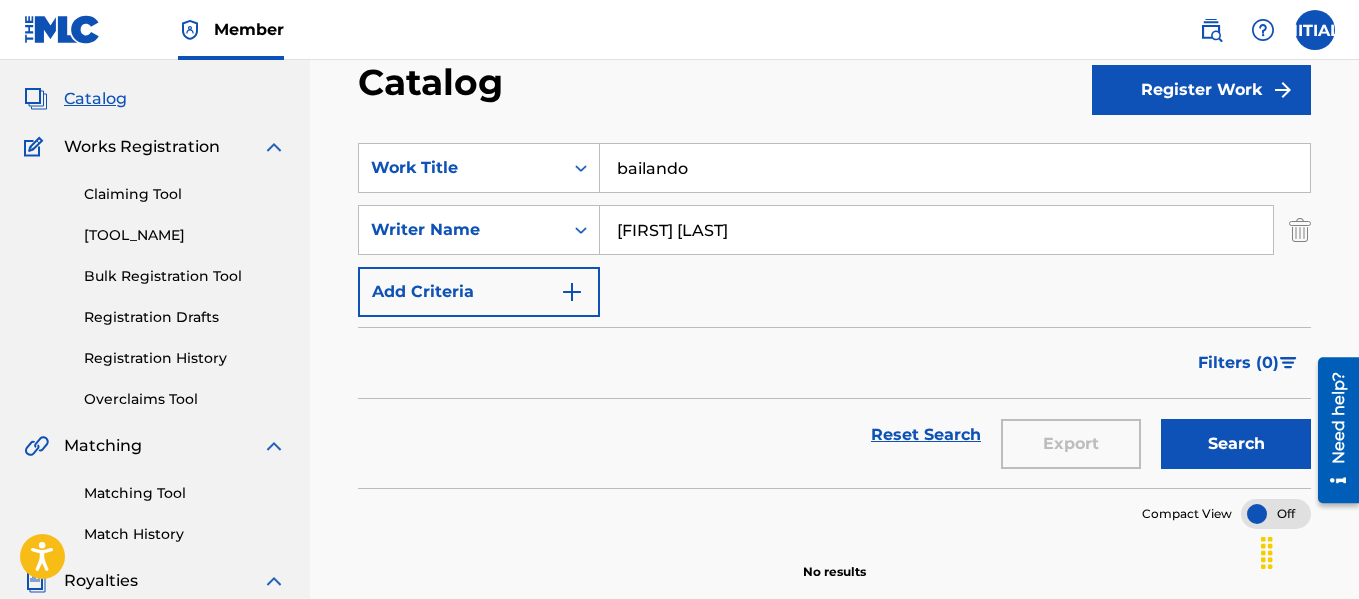click on "Reset Search" at bounding box center (926, 435) 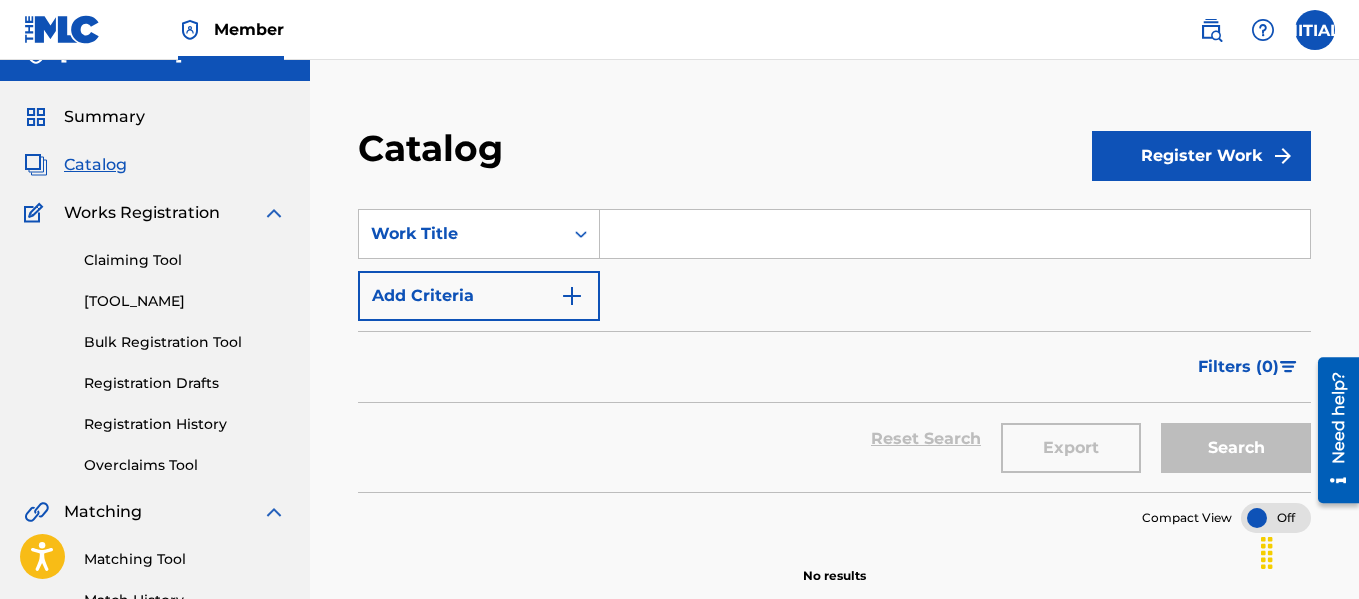 scroll, scrollTop: 0, scrollLeft: 0, axis: both 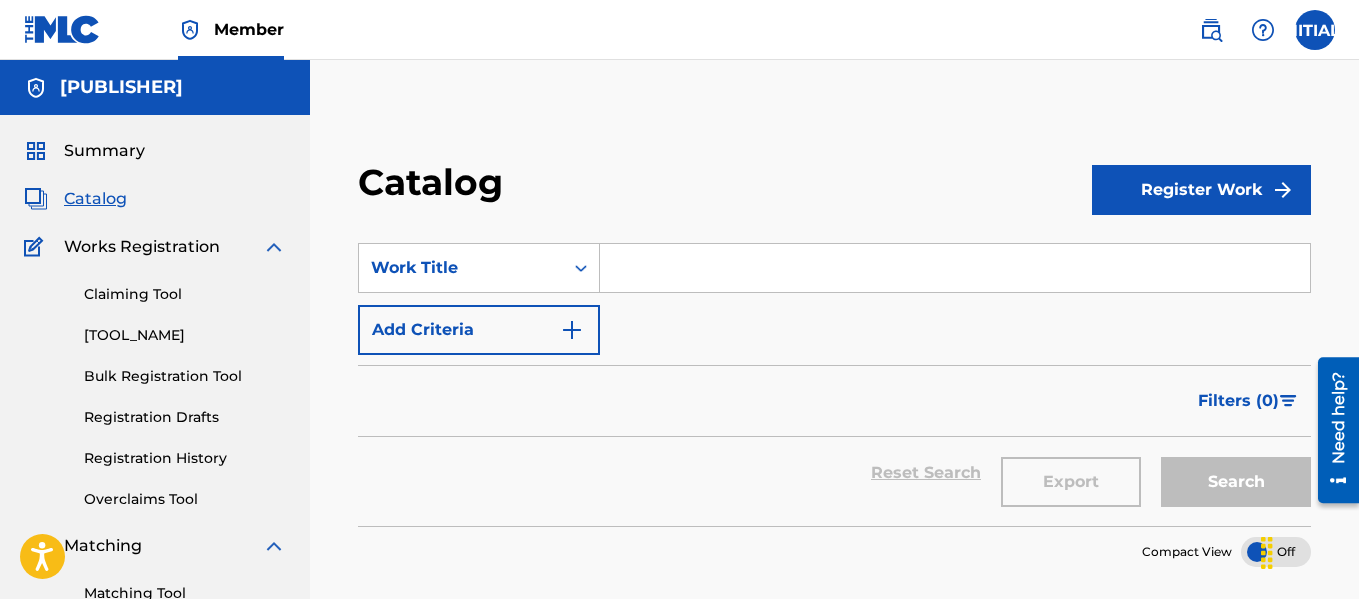 click at bounding box center [955, 268] 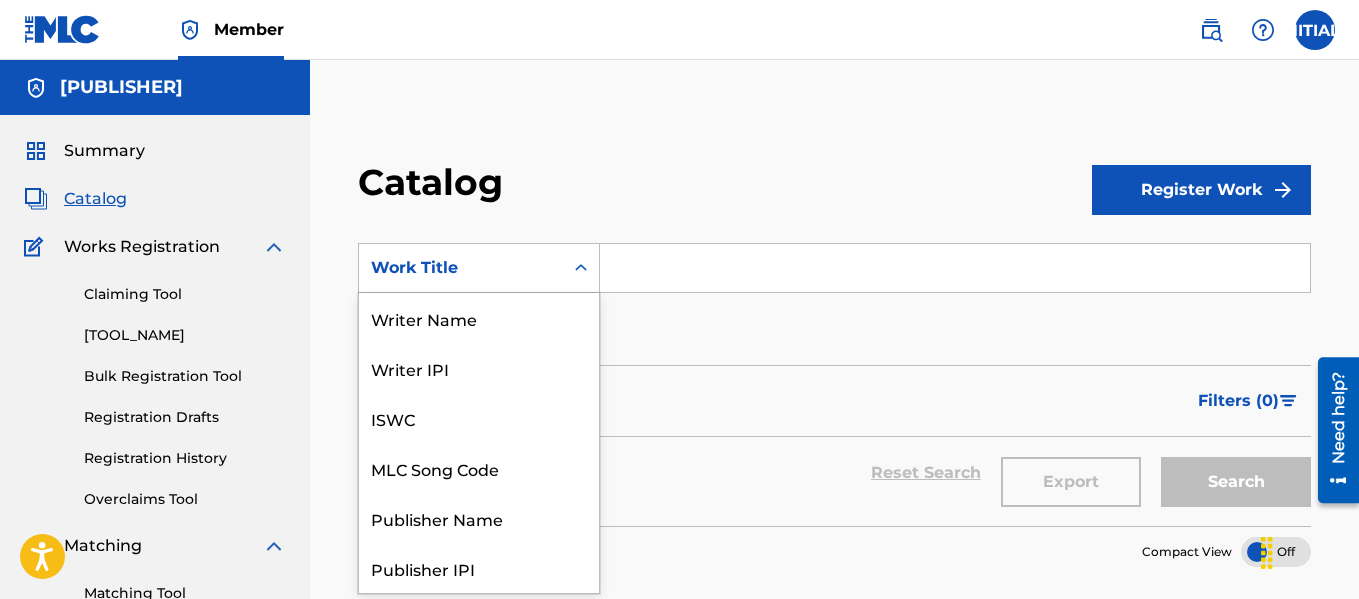 click 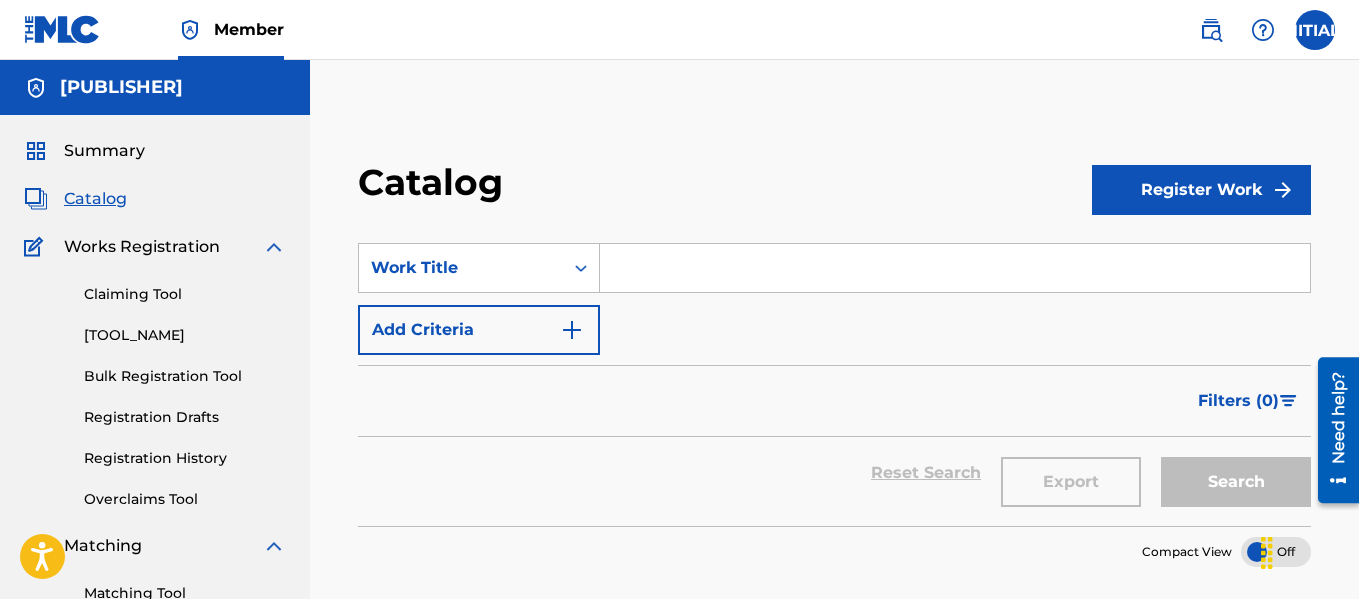 click at bounding box center [955, 268] 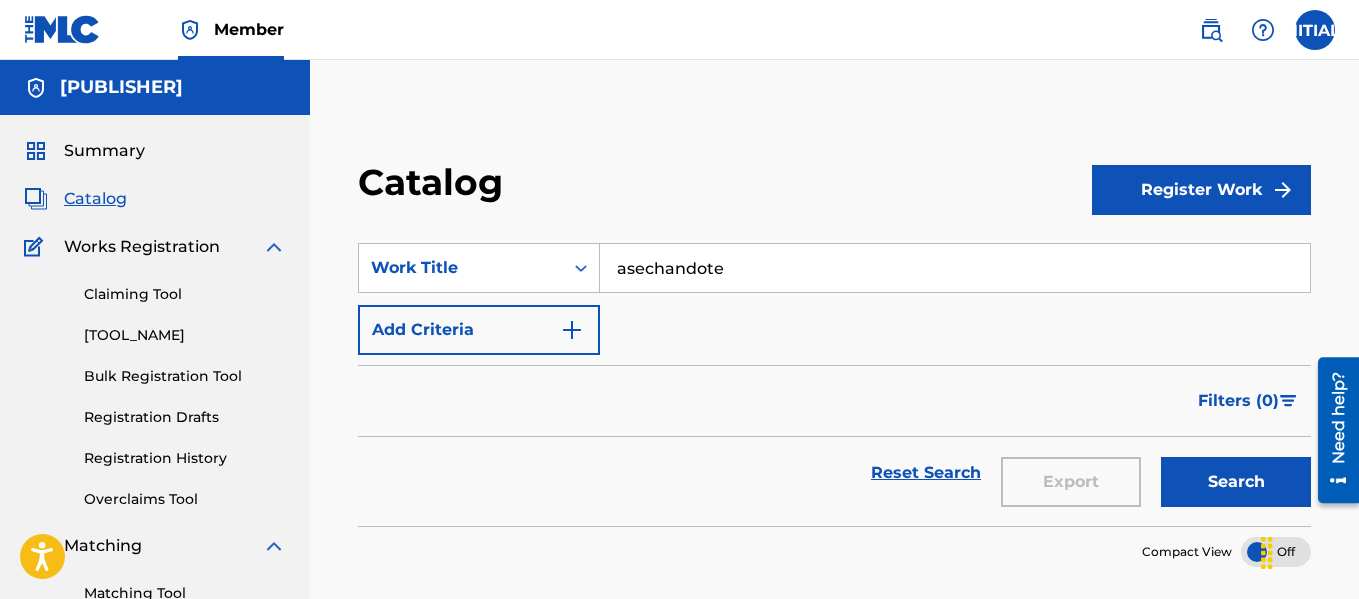 type on "asechandote" 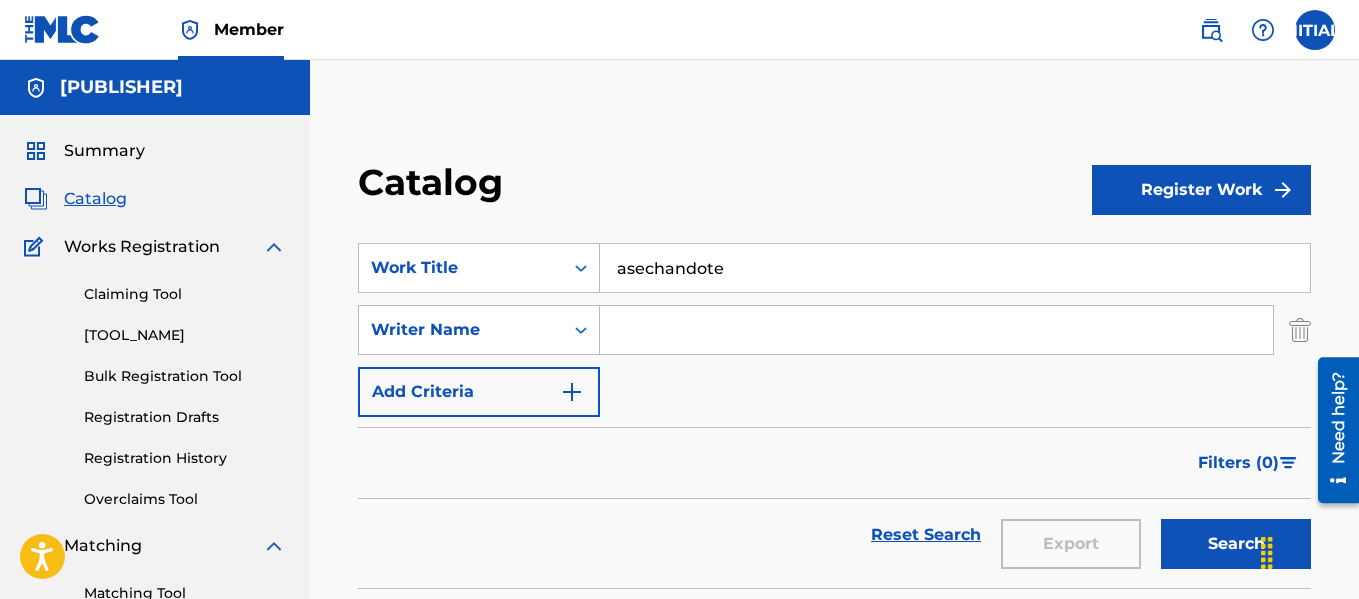 click at bounding box center [936, 330] 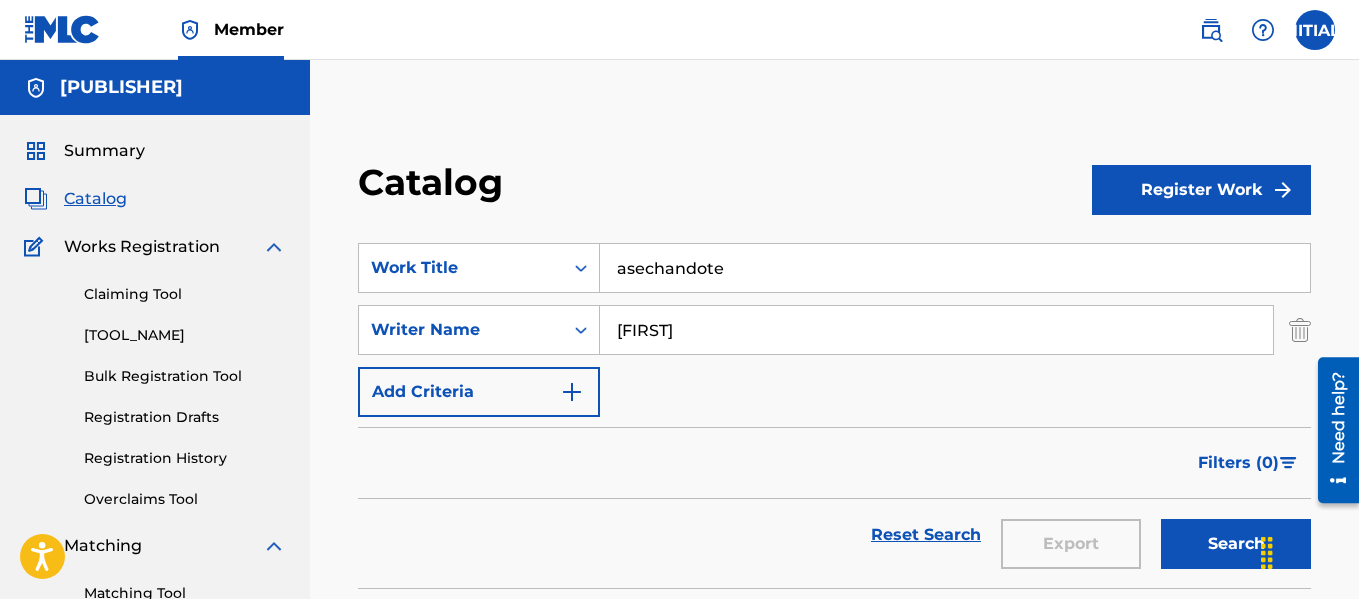 type on "javier martinez" 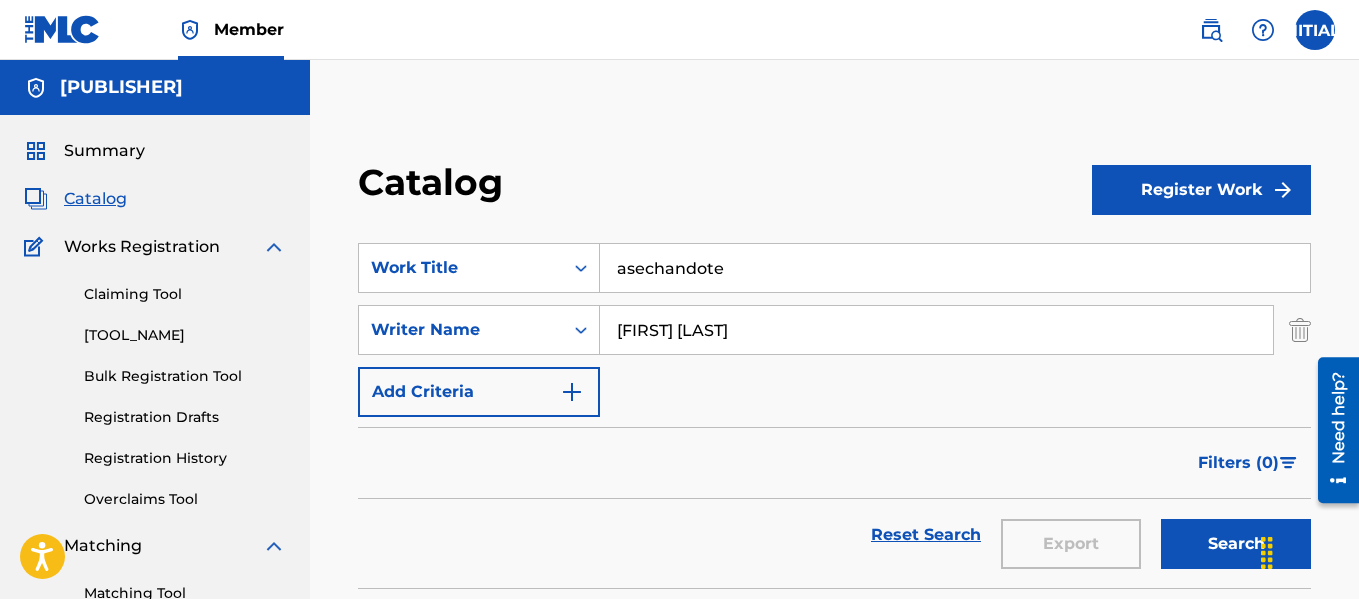 click at bounding box center (572, 392) 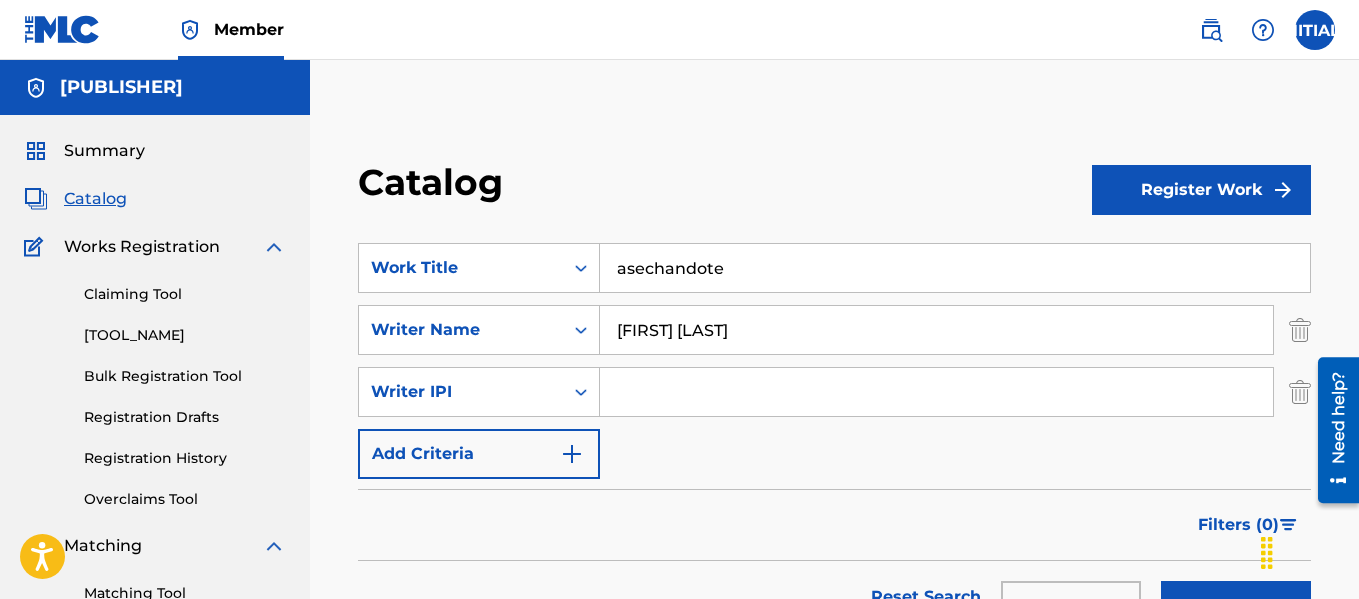 click at bounding box center [936, 392] 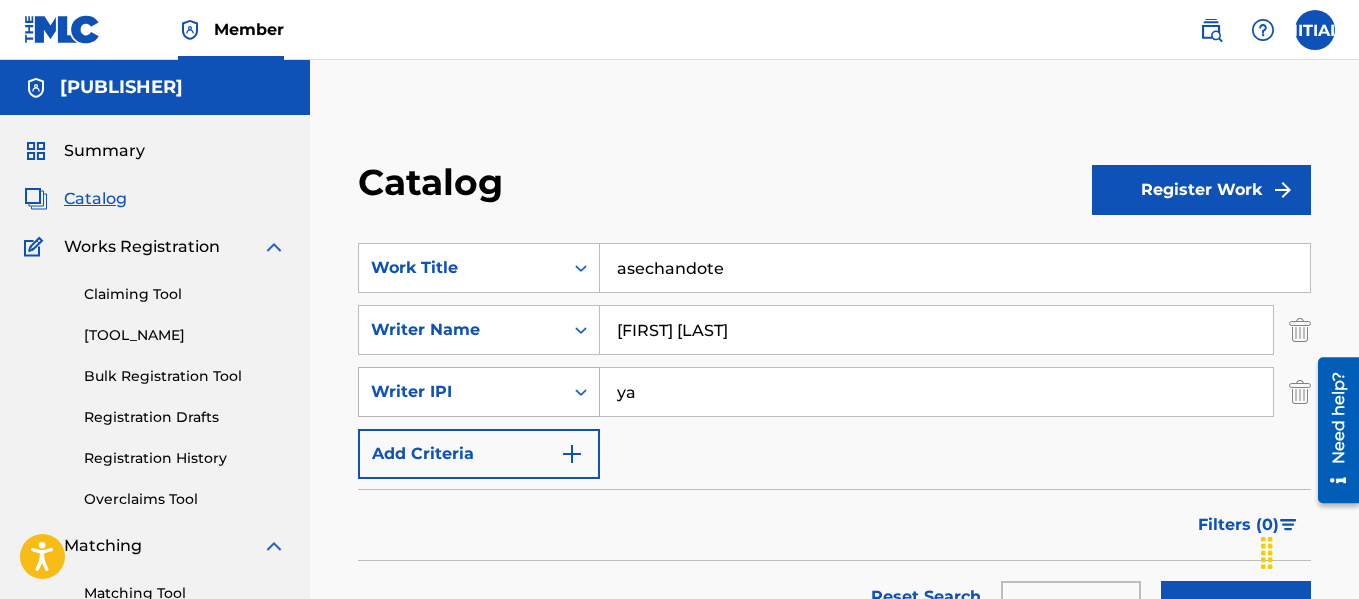 type on "y" 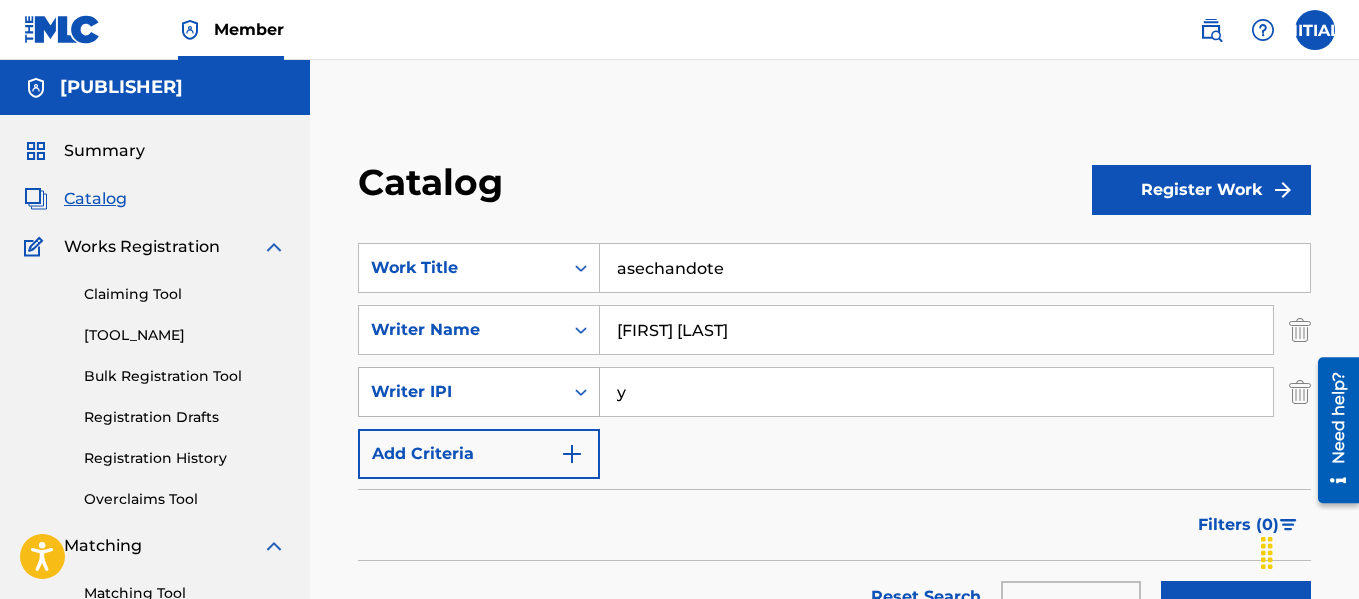 type 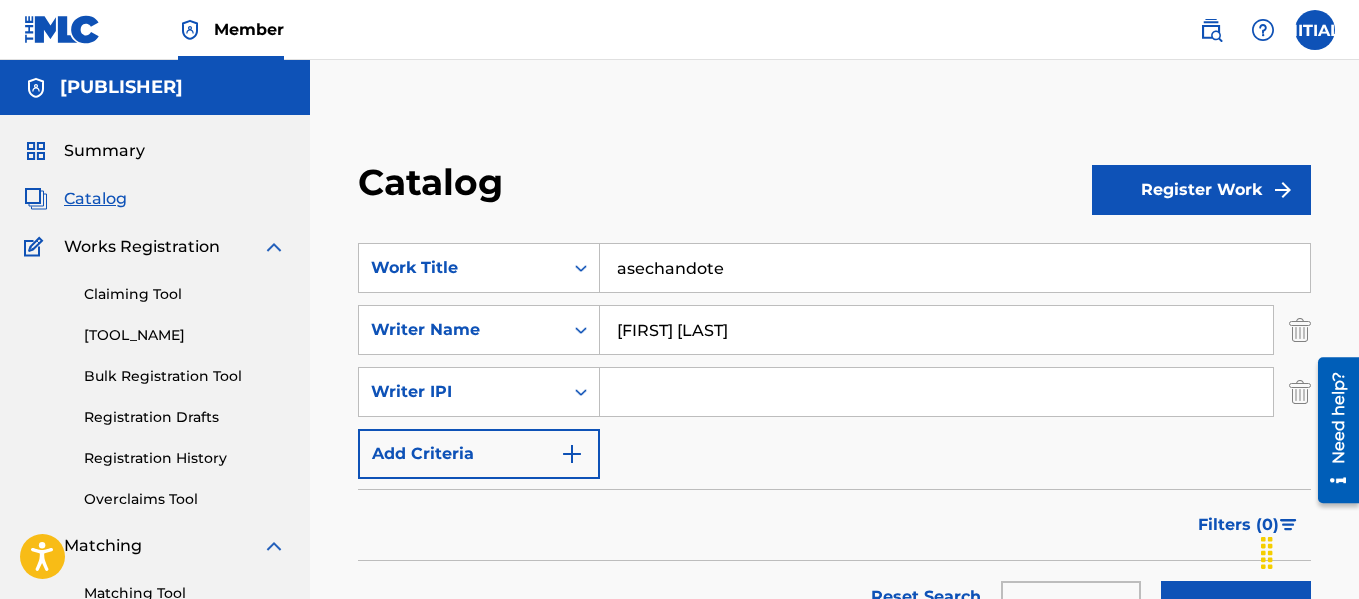 click at bounding box center [572, 454] 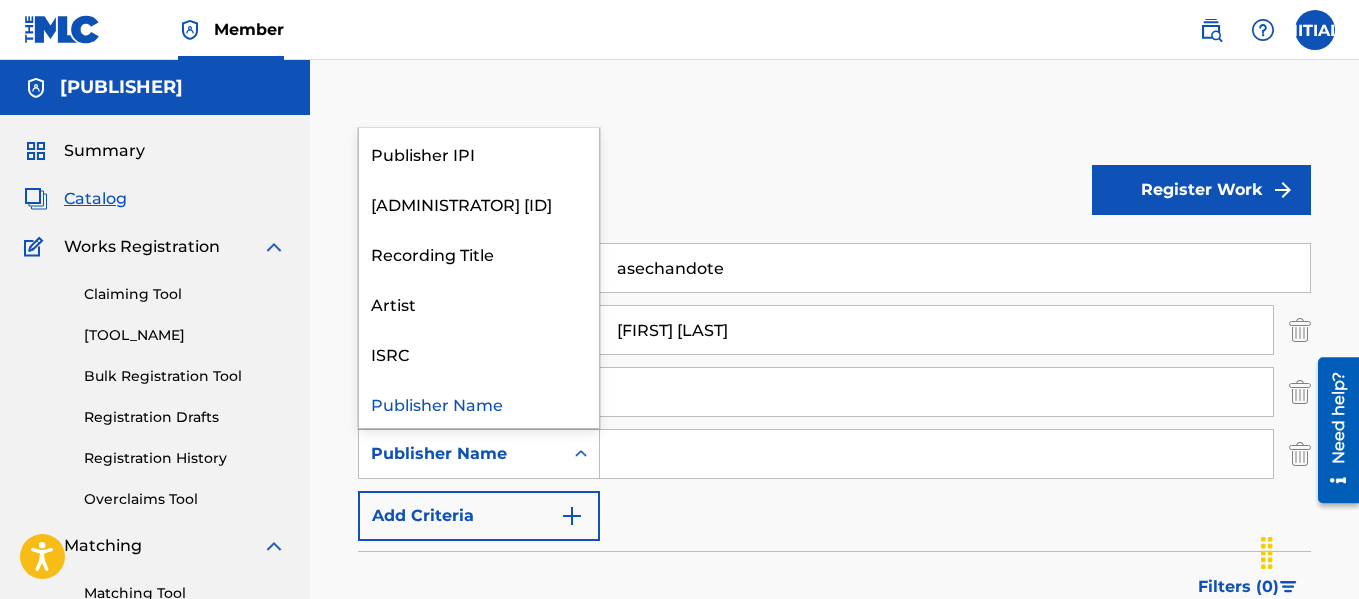 click 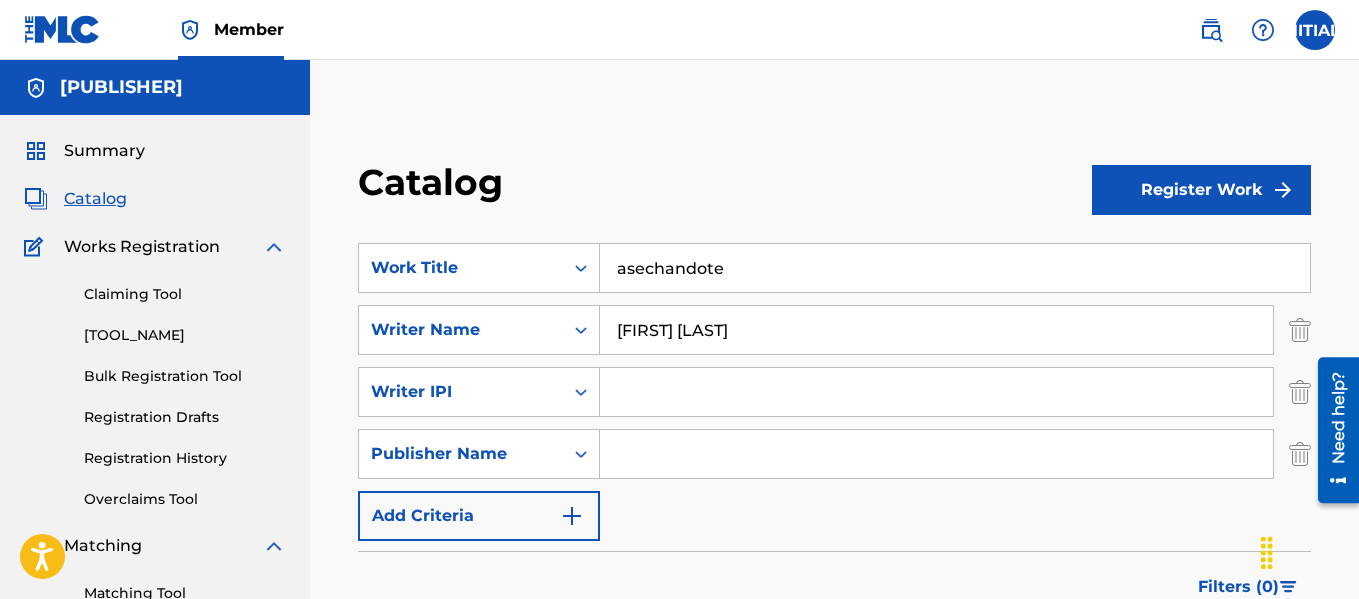 click at bounding box center [936, 454] 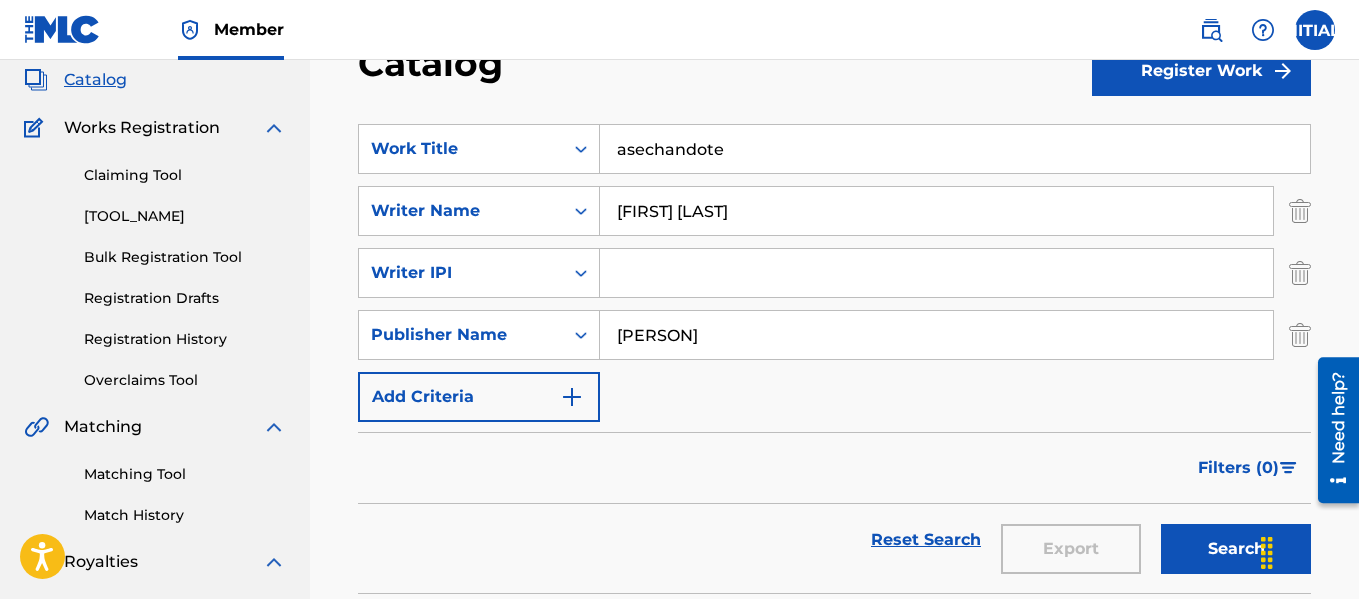 scroll, scrollTop: 200, scrollLeft: 0, axis: vertical 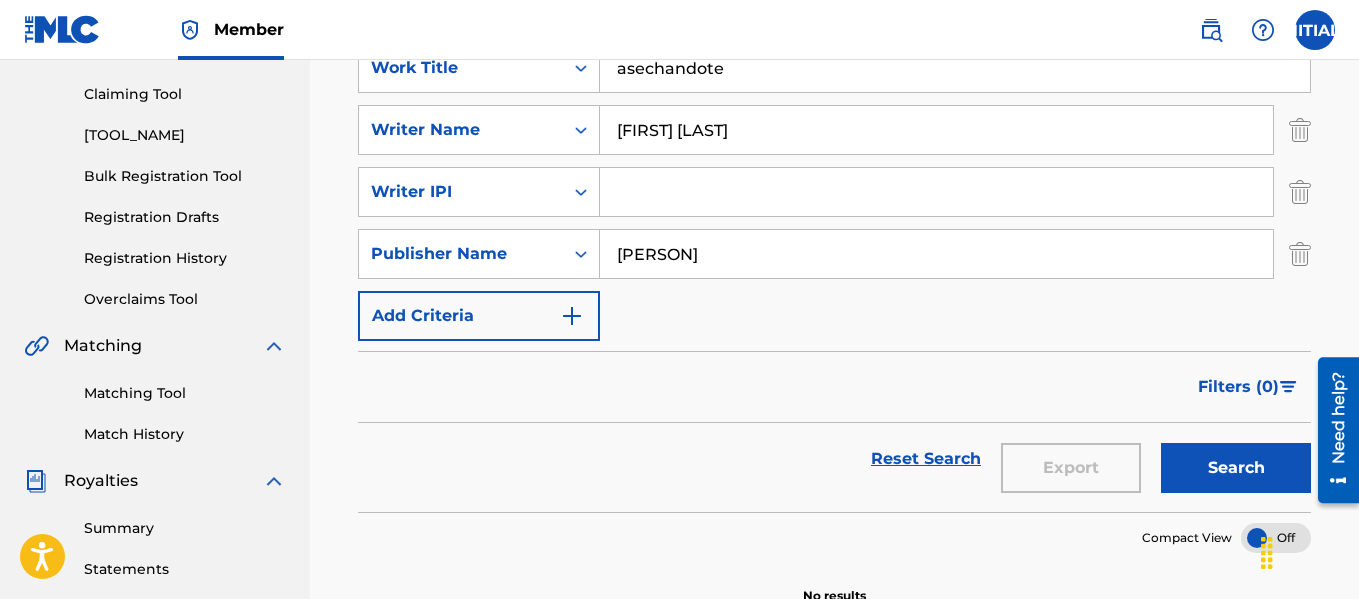 type on "los mackieavelikos" 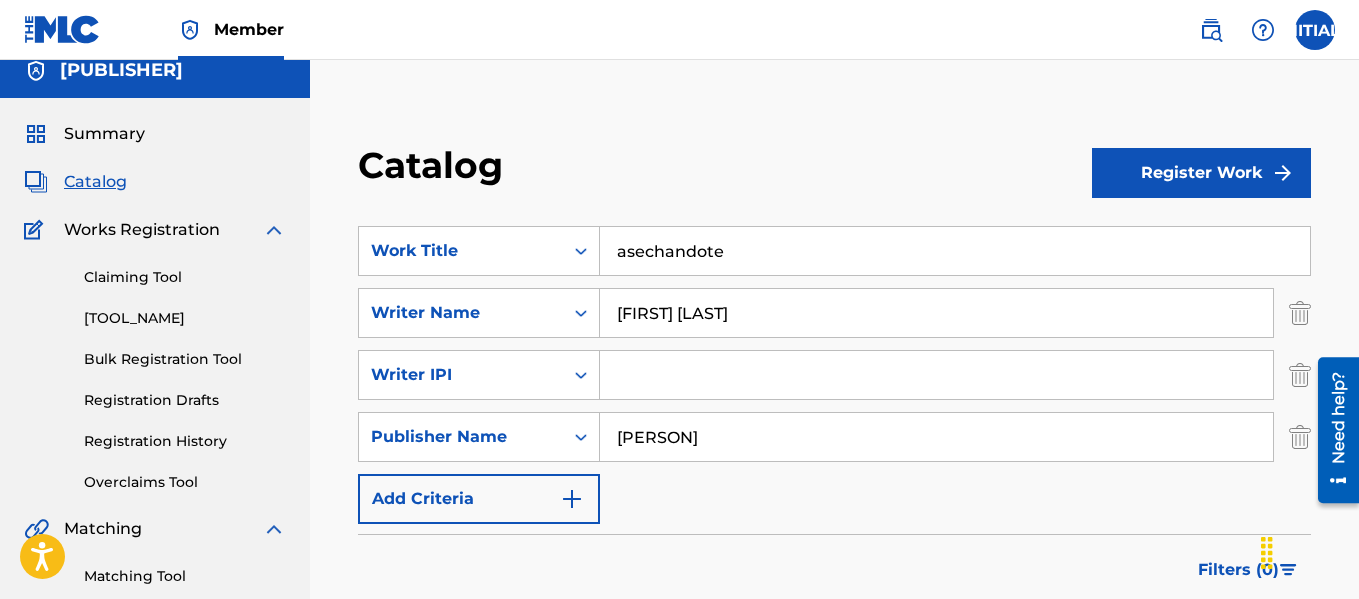 scroll, scrollTop: 0, scrollLeft: 0, axis: both 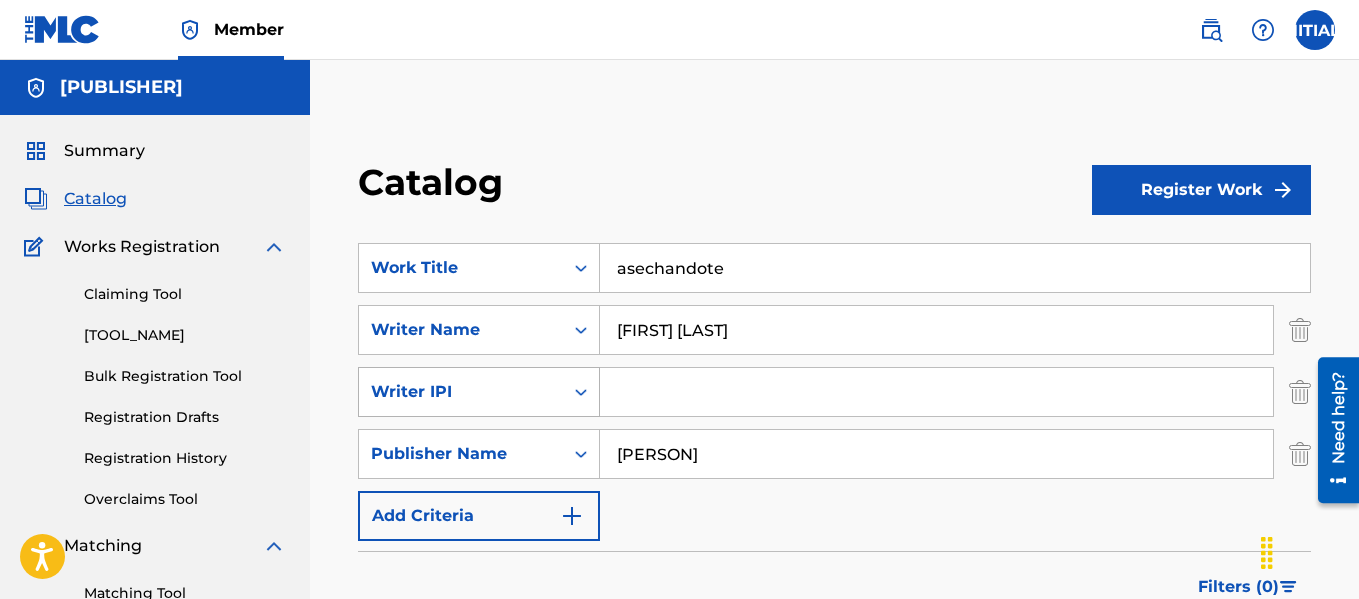 drag, startPoint x: 748, startPoint y: 338, endPoint x: 578, endPoint y: 380, distance: 175.11139 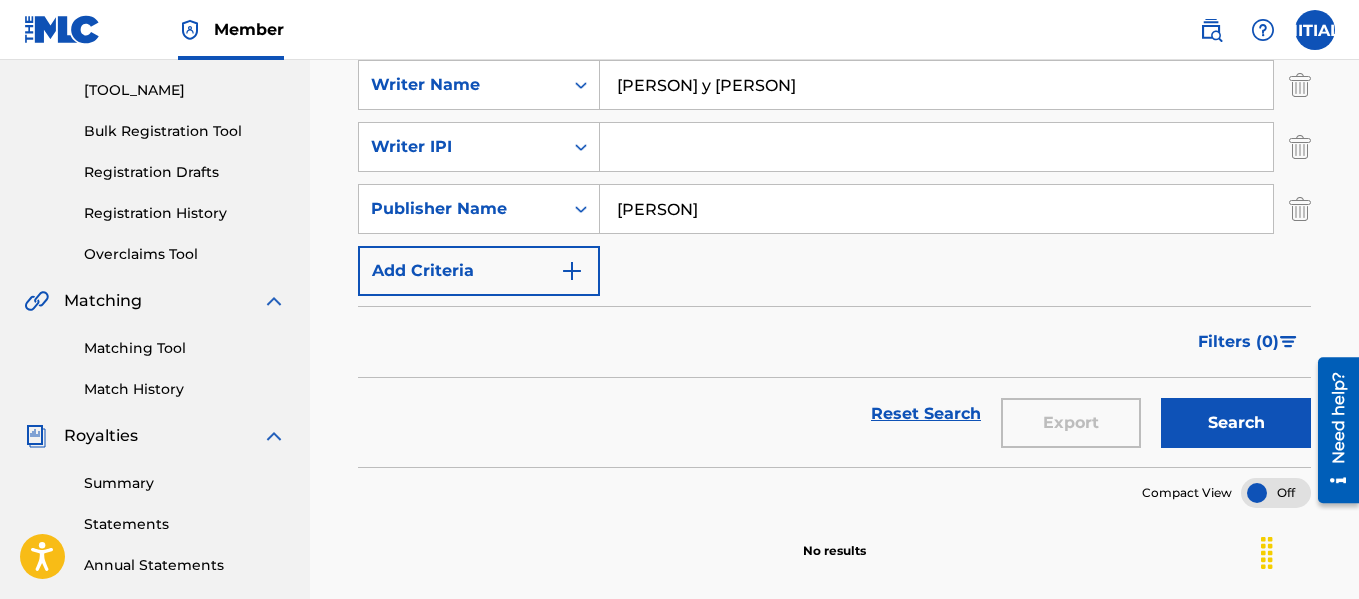 scroll, scrollTop: 300, scrollLeft: 0, axis: vertical 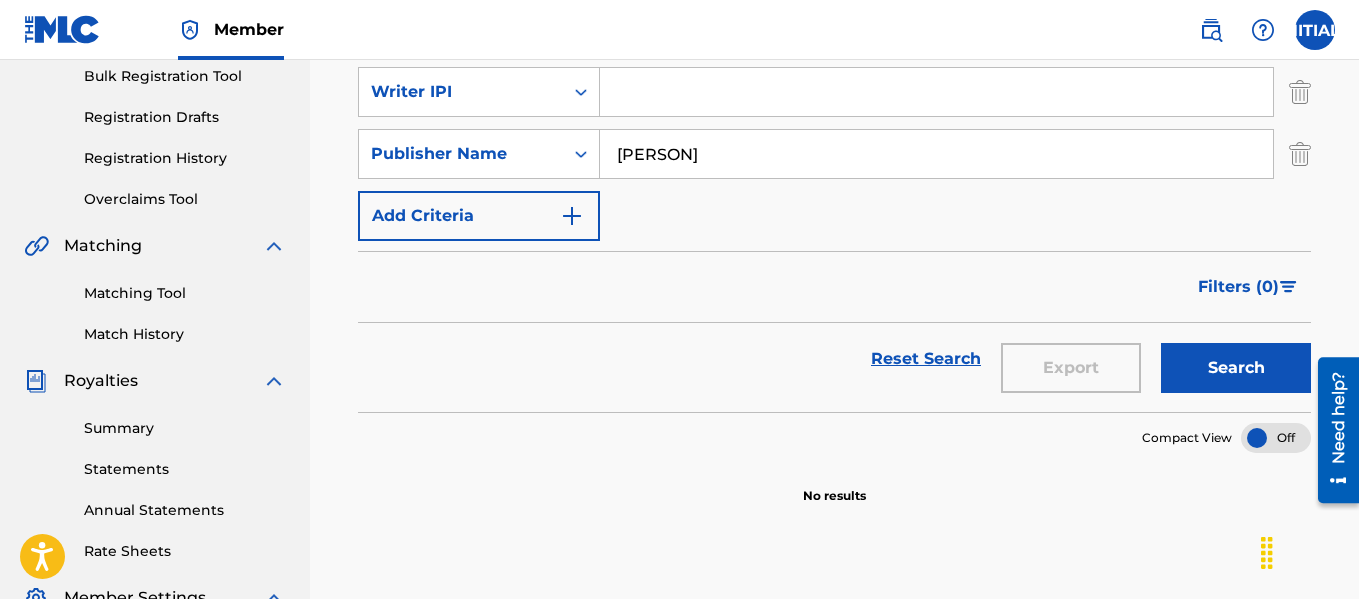 type on "yaga y mackie" 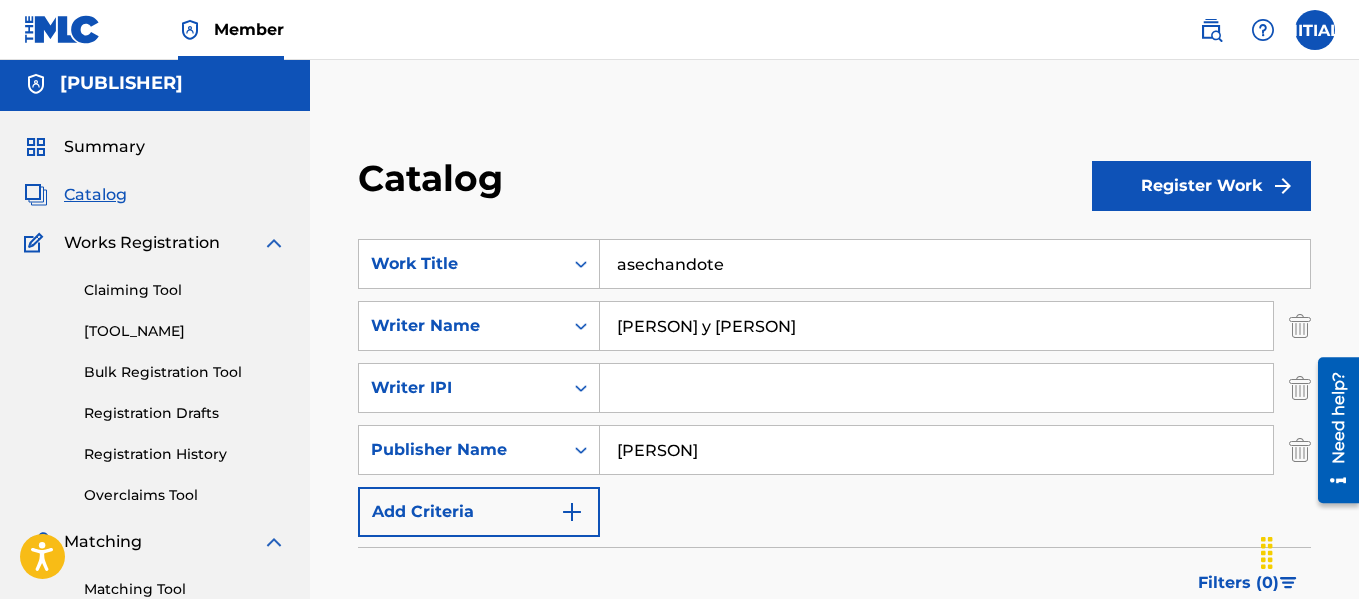 scroll, scrollTop: 0, scrollLeft: 0, axis: both 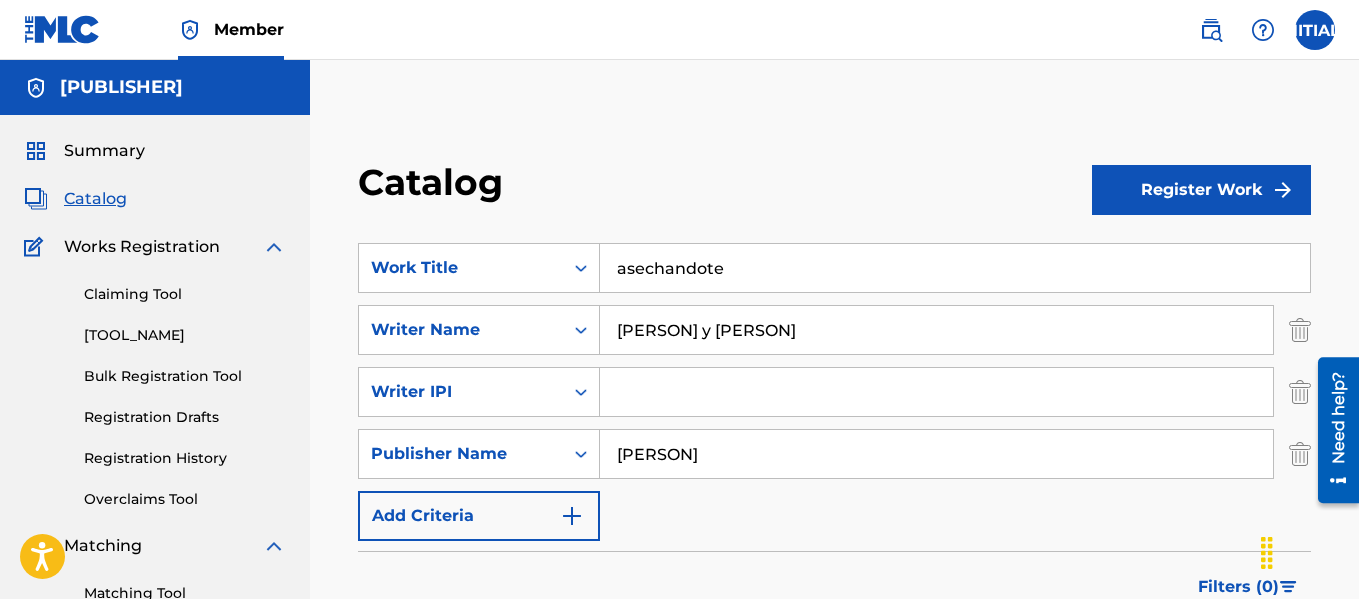 click on "Works Registration" at bounding box center (142, 247) 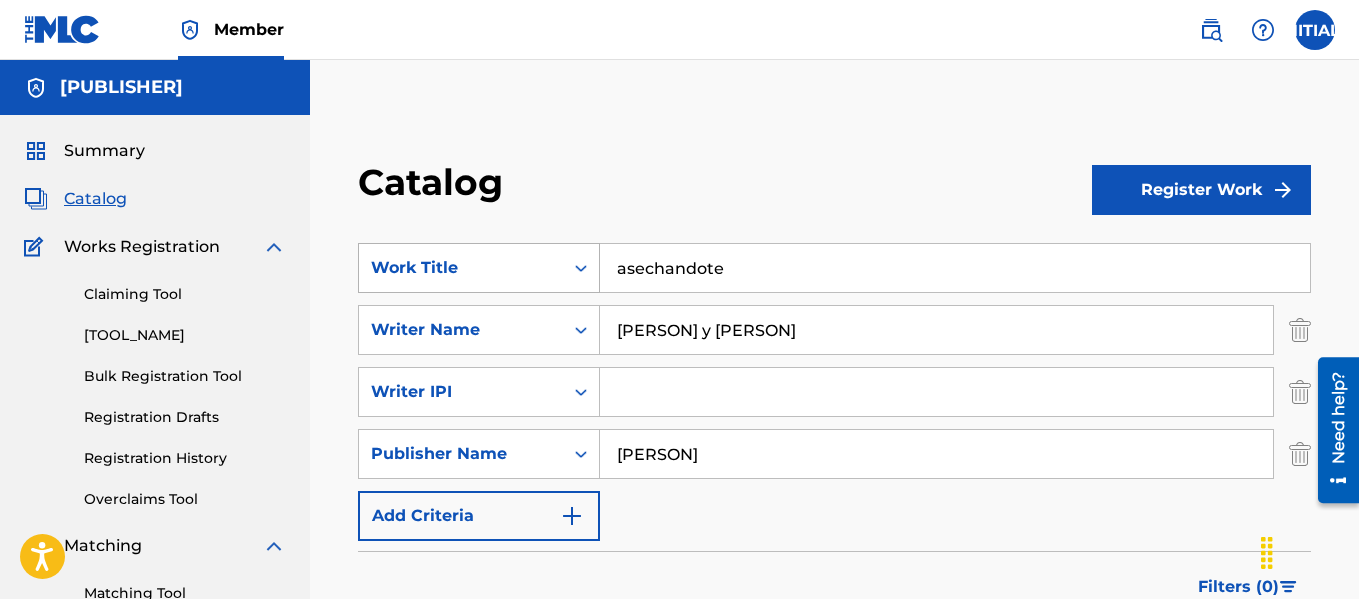 drag, startPoint x: 767, startPoint y: 270, endPoint x: 579, endPoint y: 276, distance: 188.09572 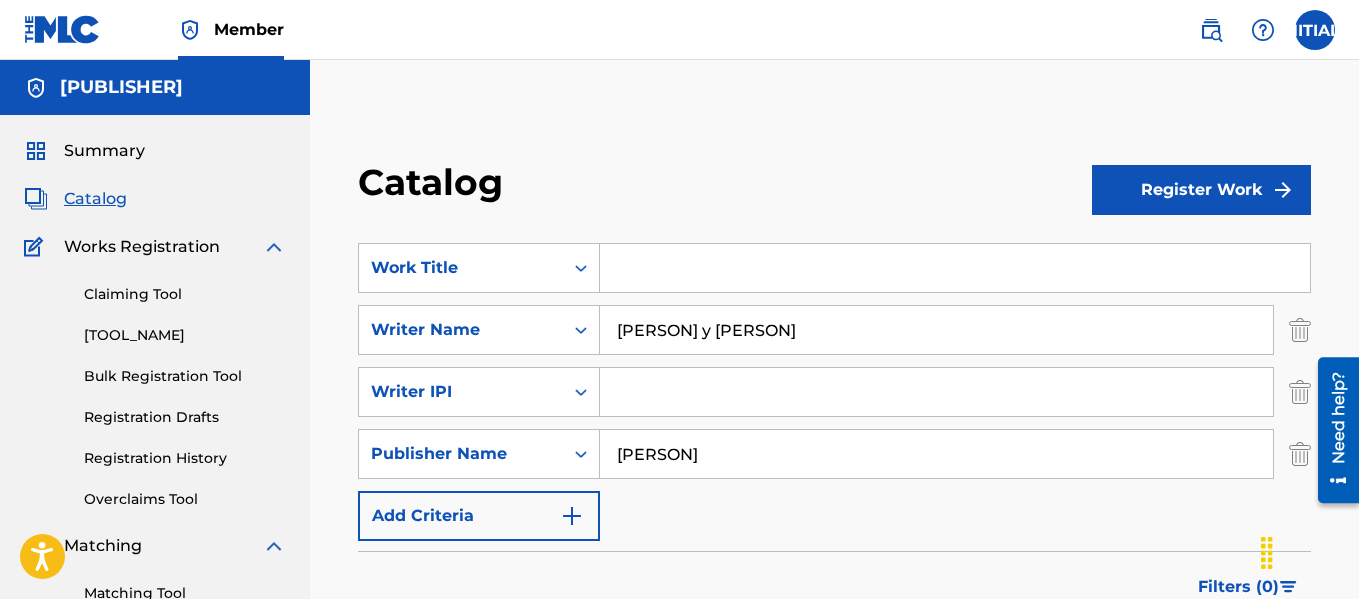 type 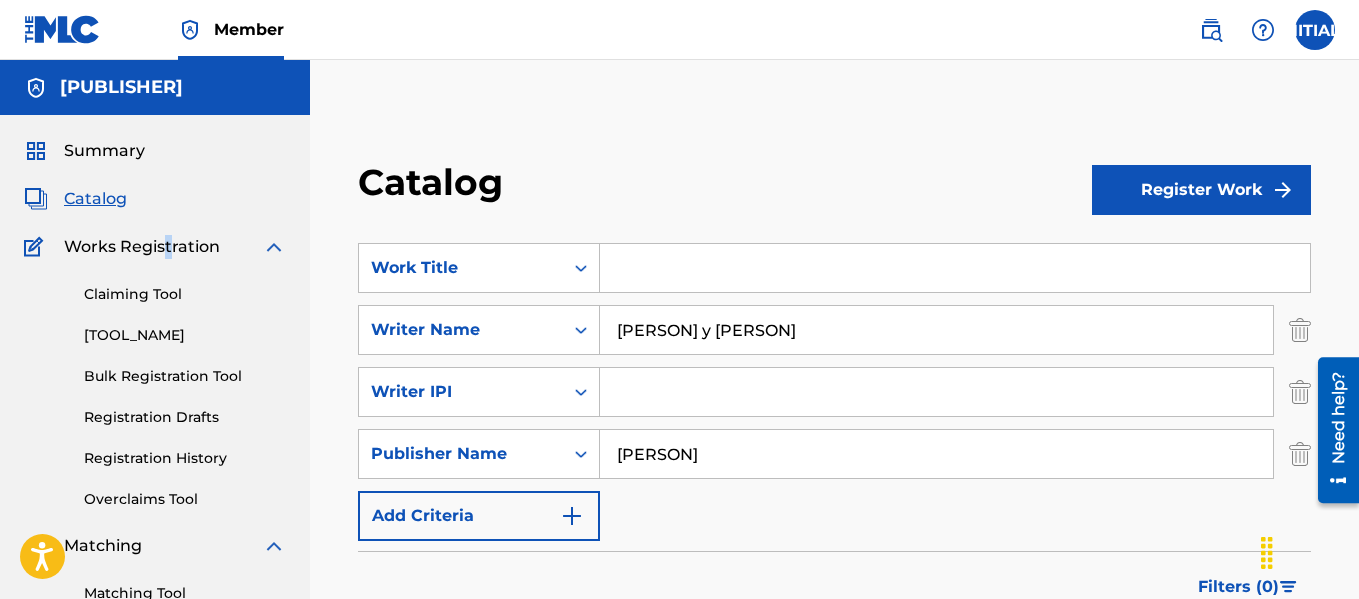 click on "Works Registration" at bounding box center [142, 247] 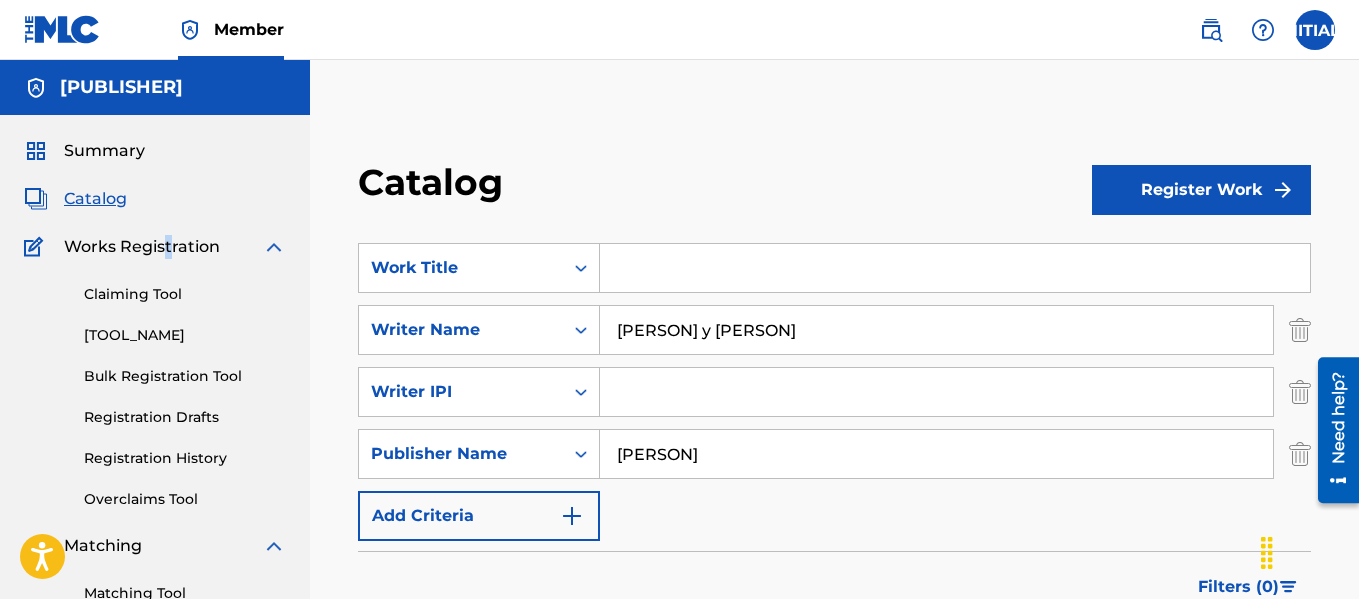 click on "Catalog" at bounding box center [95, 199] 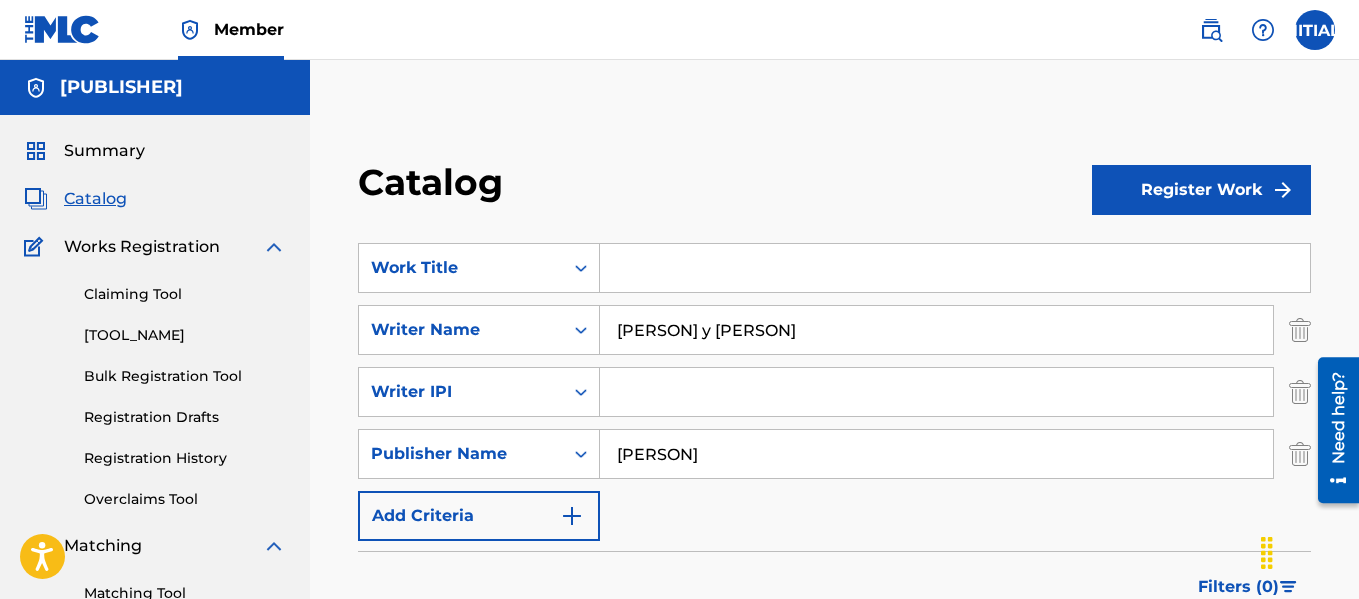 click at bounding box center [955, 268] 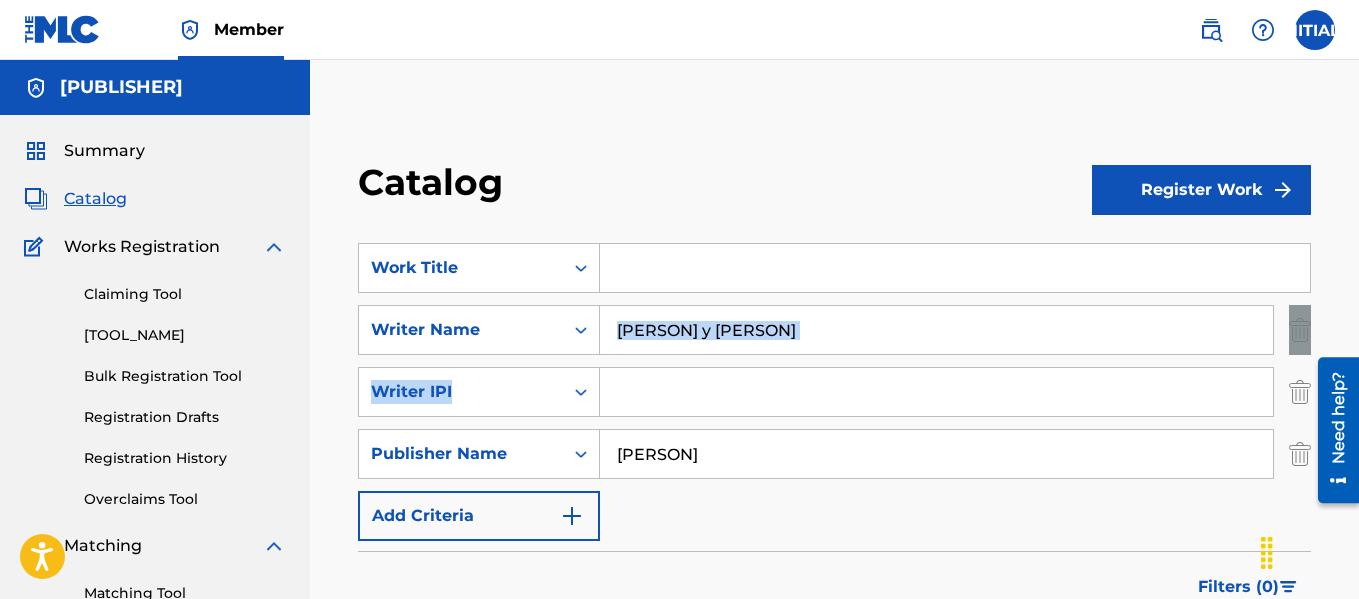 drag, startPoint x: 827, startPoint y: 361, endPoint x: 761, endPoint y: 321, distance: 77.175125 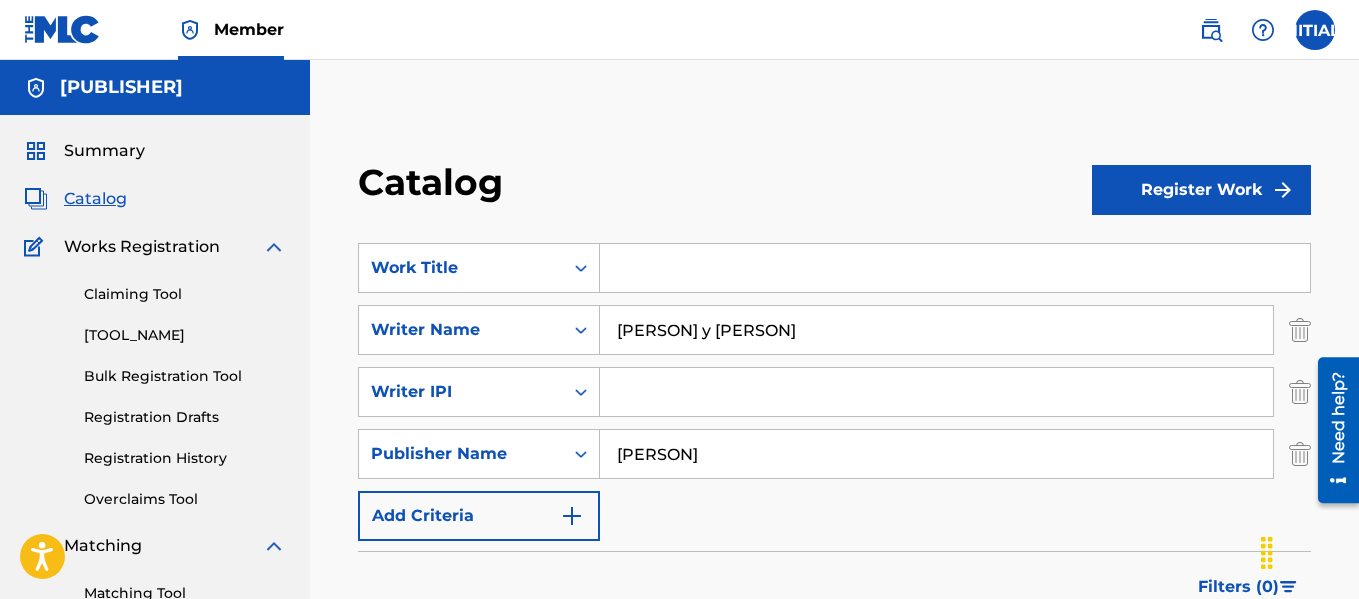 drag, startPoint x: 776, startPoint y: 316, endPoint x: 623, endPoint y: 346, distance: 155.91344 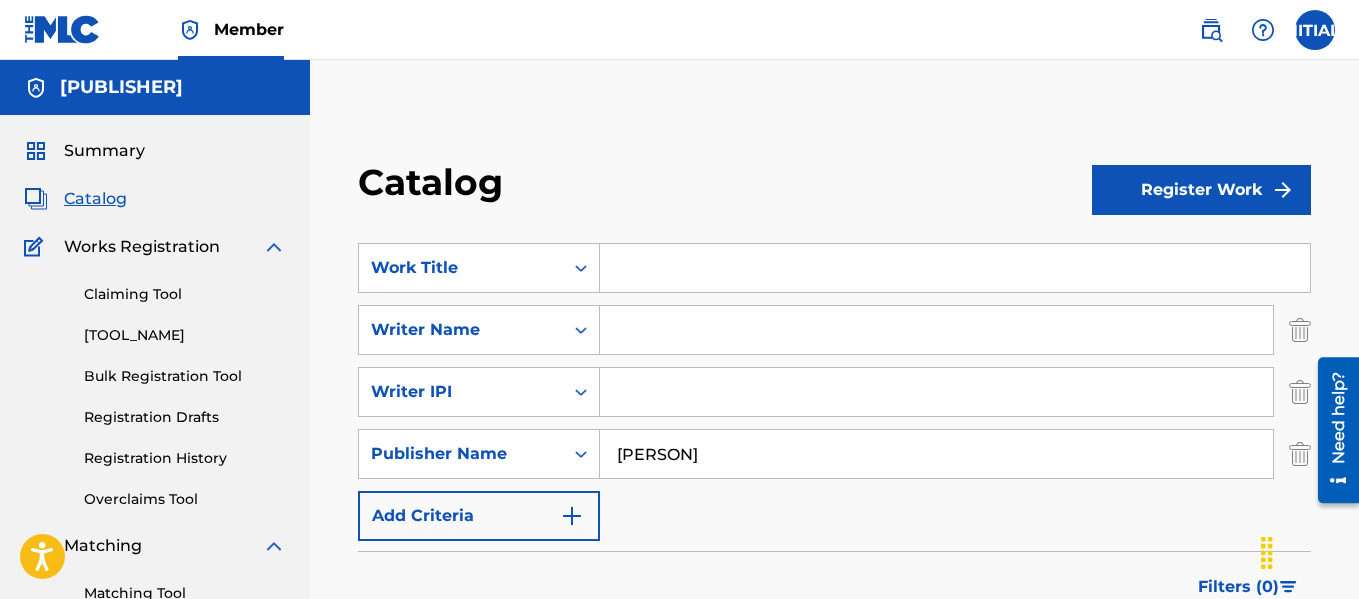 type 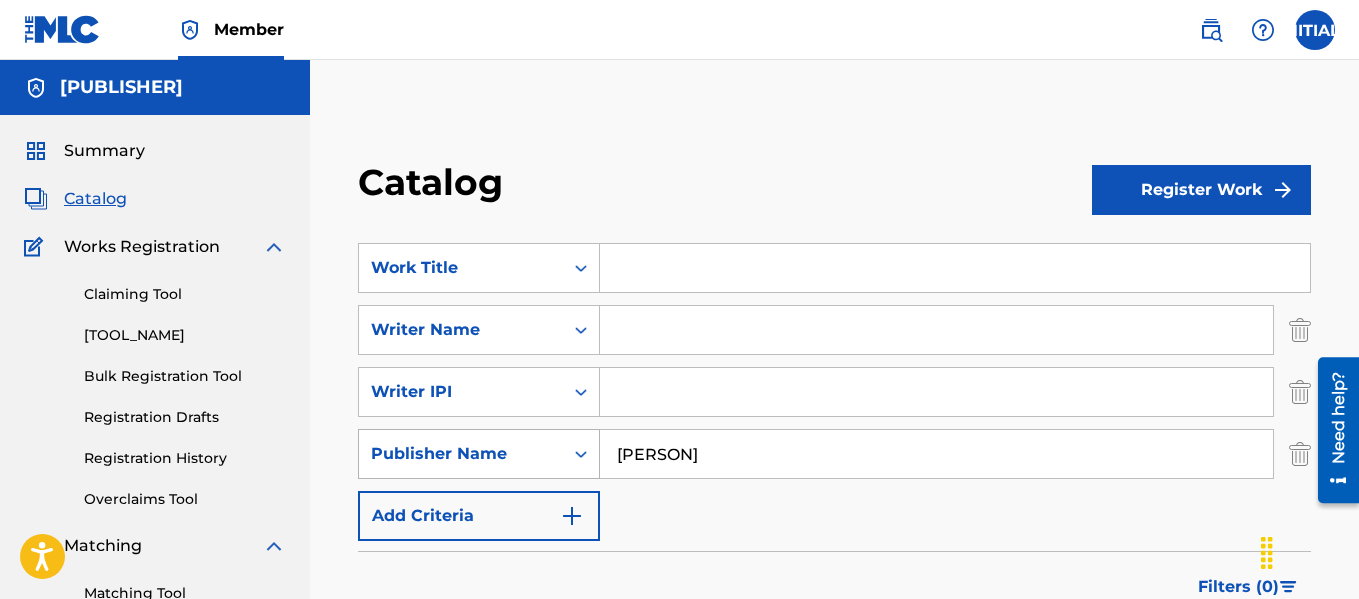 drag, startPoint x: 804, startPoint y: 446, endPoint x: 597, endPoint y: 448, distance: 207.00966 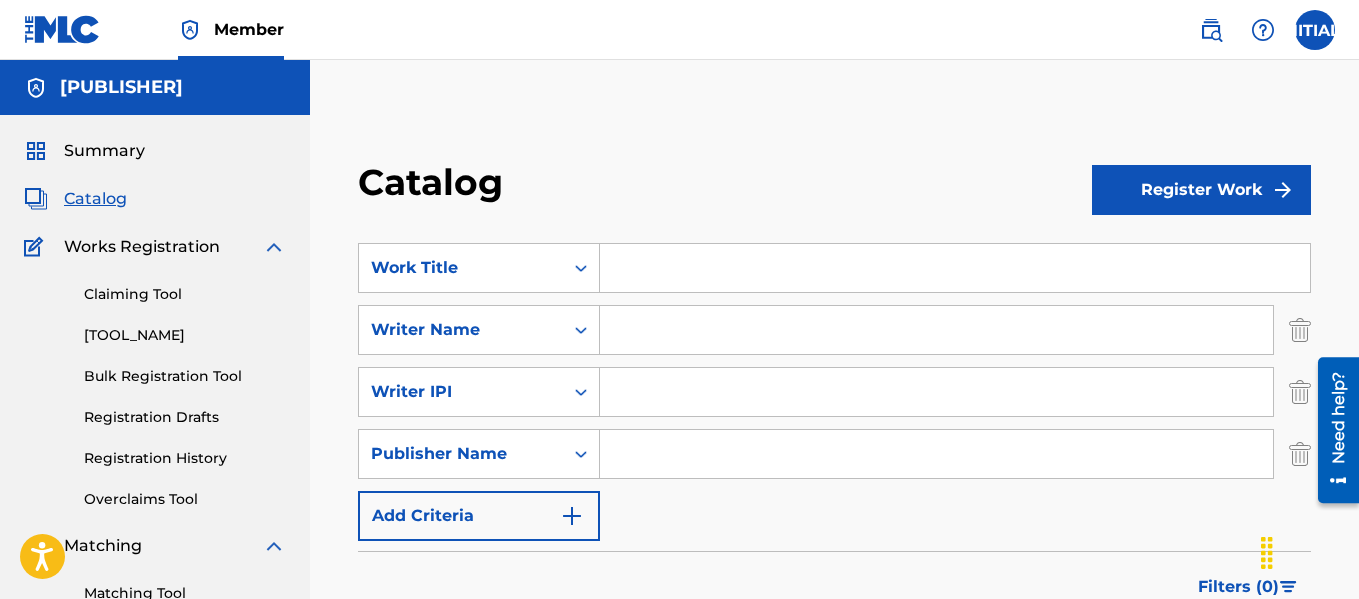 type 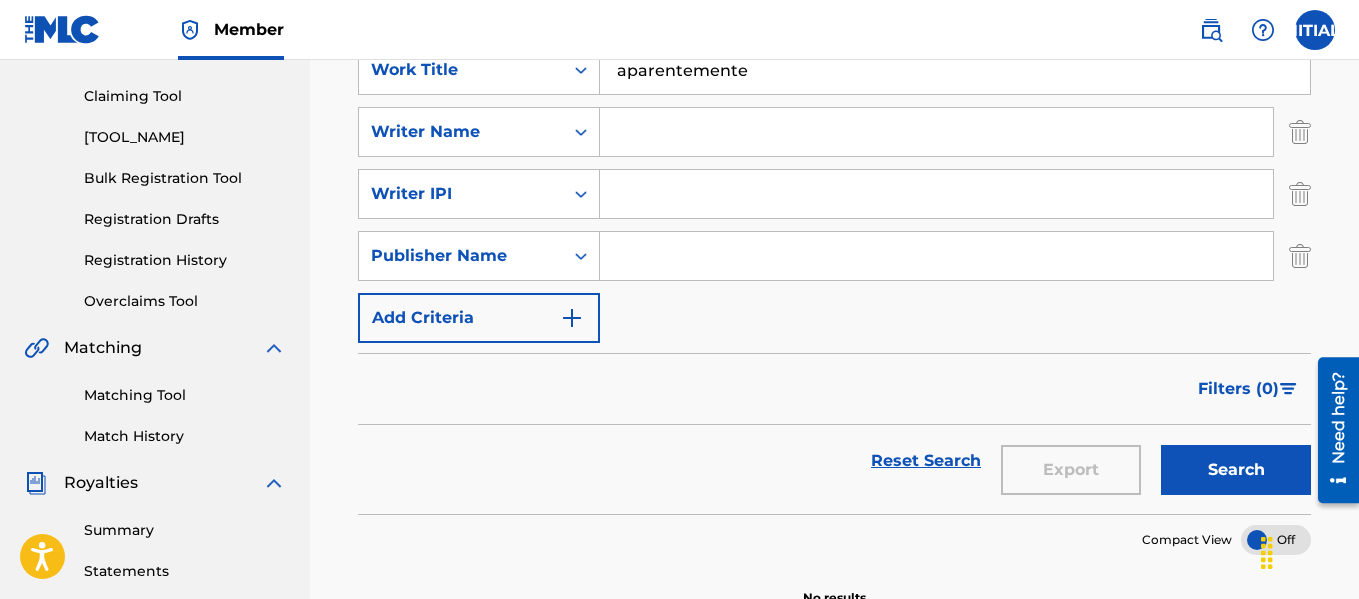 scroll, scrollTop: 200, scrollLeft: 0, axis: vertical 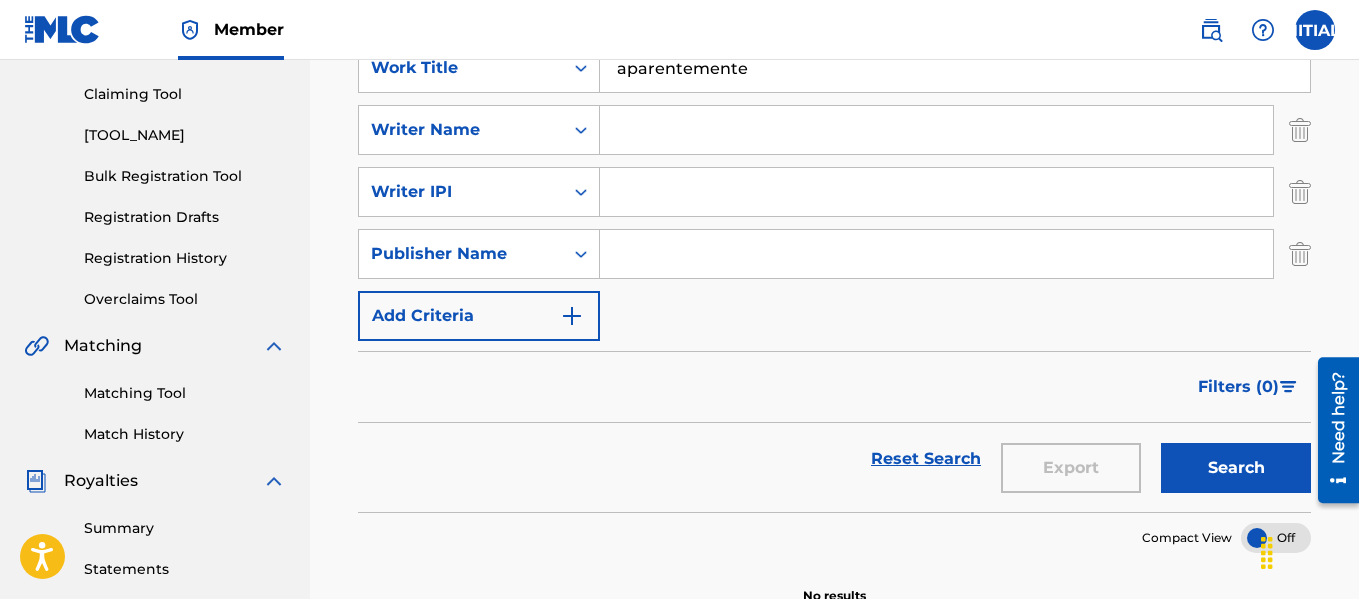 type on "aparentemente" 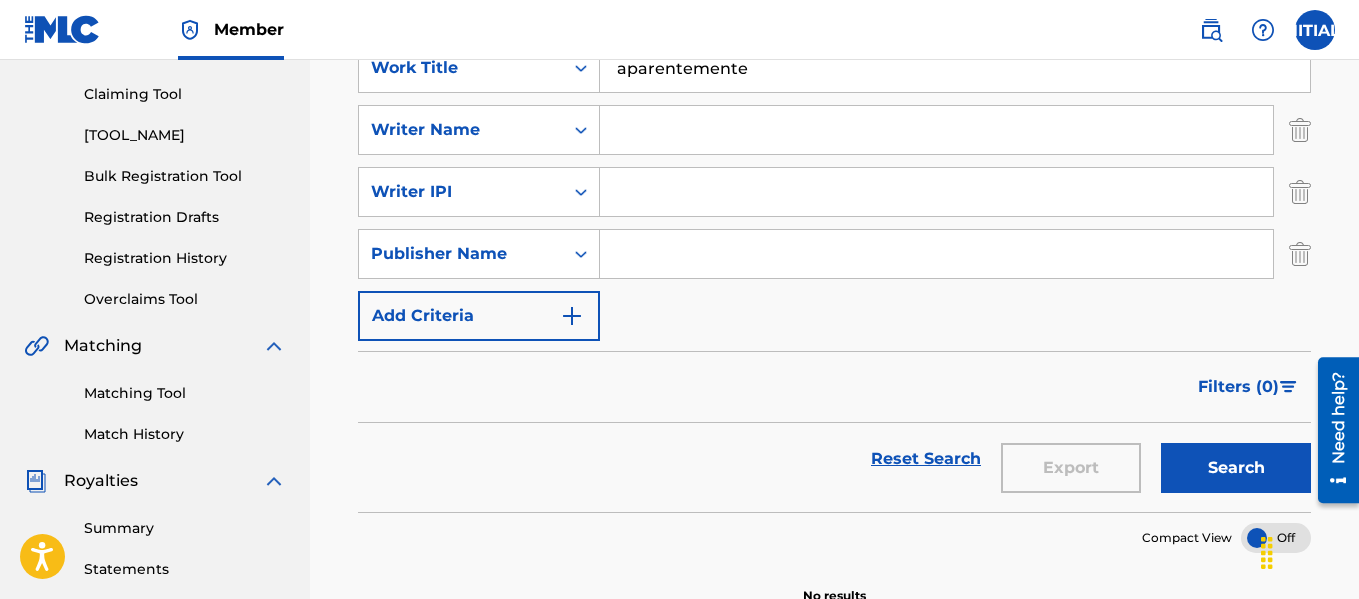 type on "javier antonio martinez" 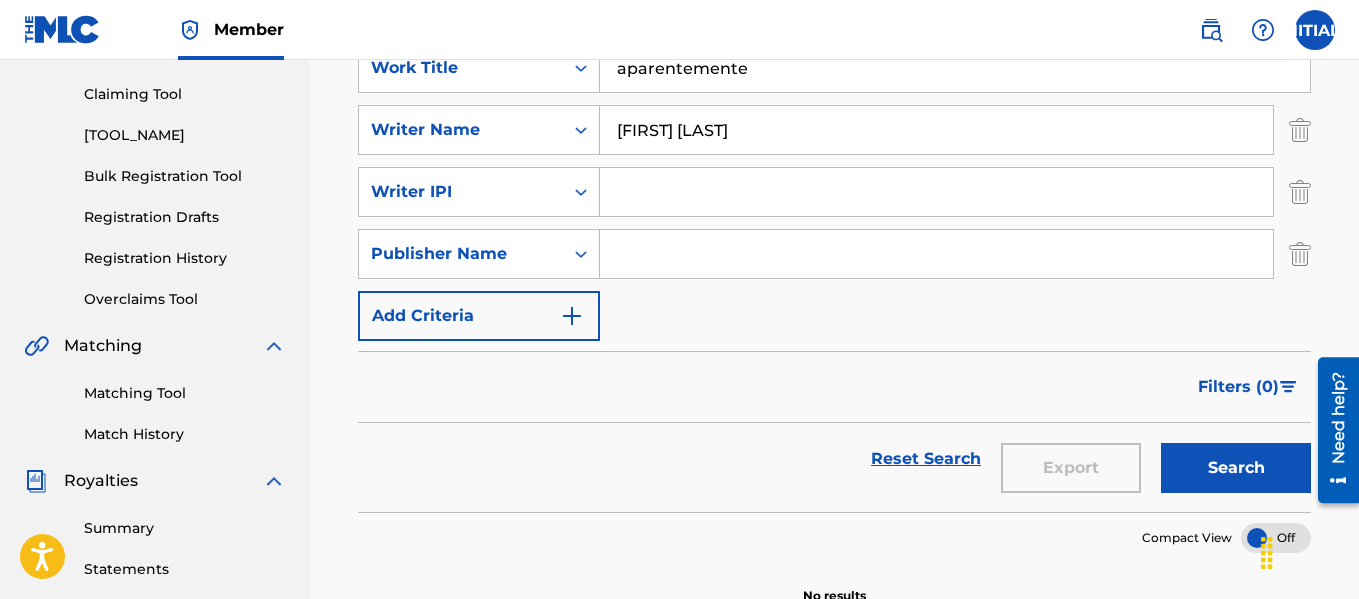 click on "Search" at bounding box center (1236, 468) 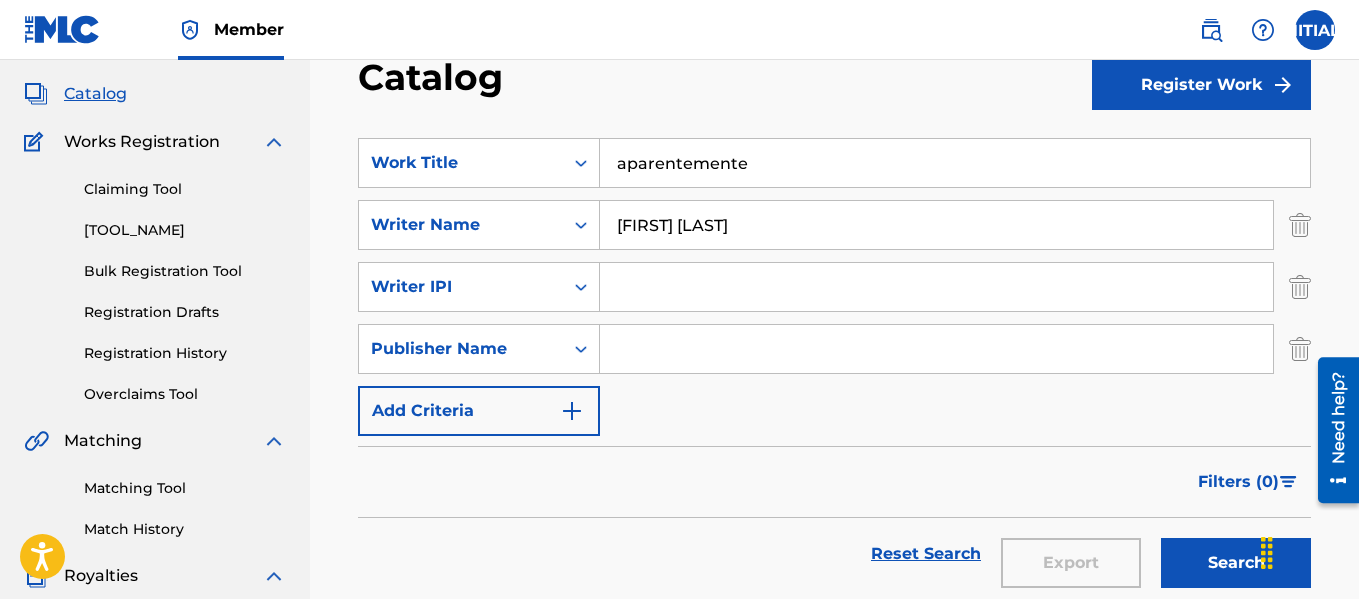 scroll, scrollTop: 0, scrollLeft: 0, axis: both 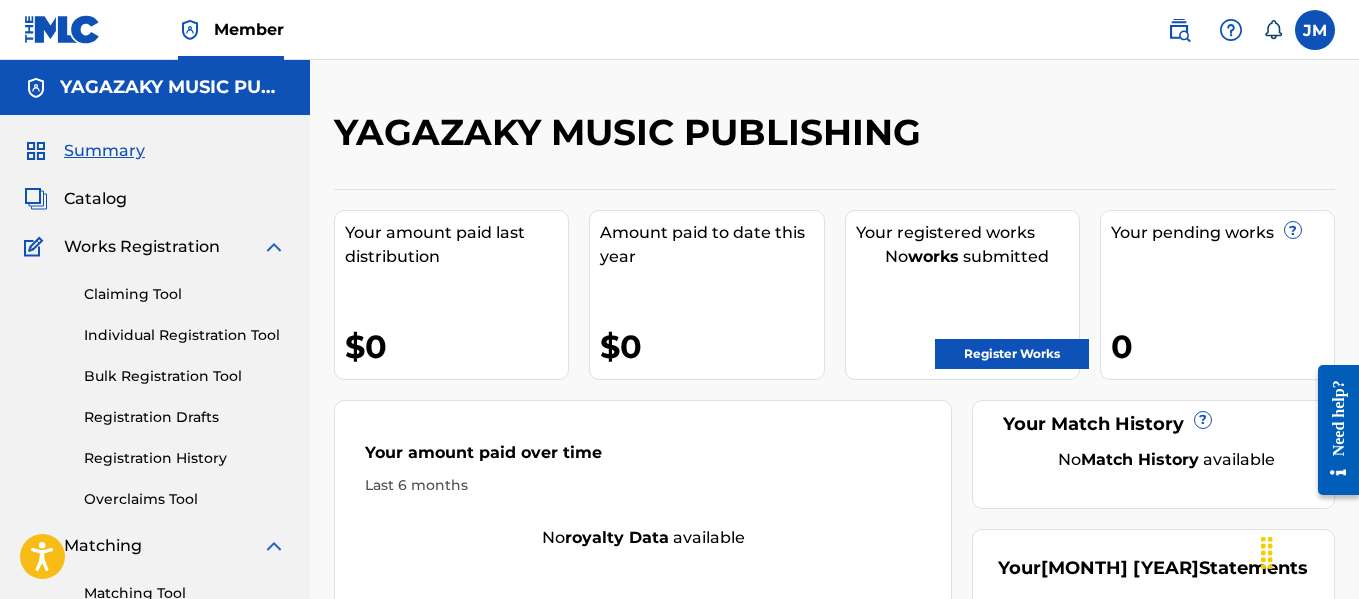 click on "Summary Catalog Works Registration Claiming Tool Individual Registration Tool Bulk Registration Tool Registration Drafts Registration History Overclaims Tool Matching Matching Tool Match History Royalties Summary Statements Annual Statements Rate Sheets Member Settings Banking Information Member Information User Permissions Contact Information Member Benefits" at bounding box center [155, 629] 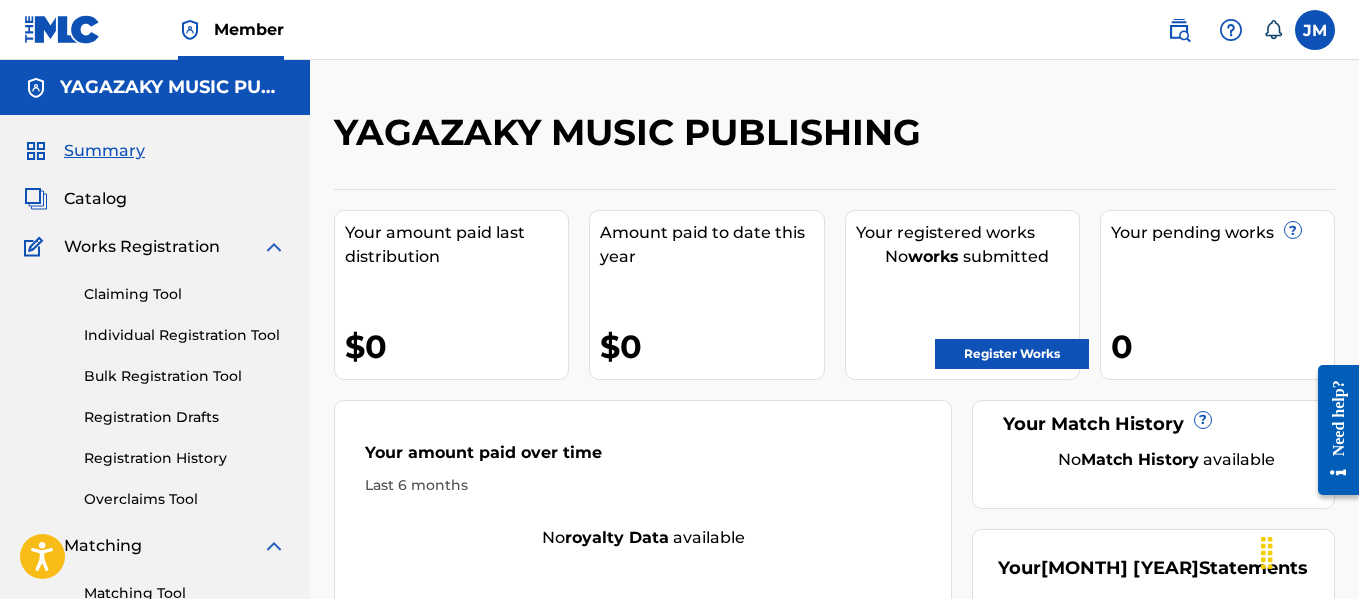 click on "Catalog" at bounding box center (95, 199) 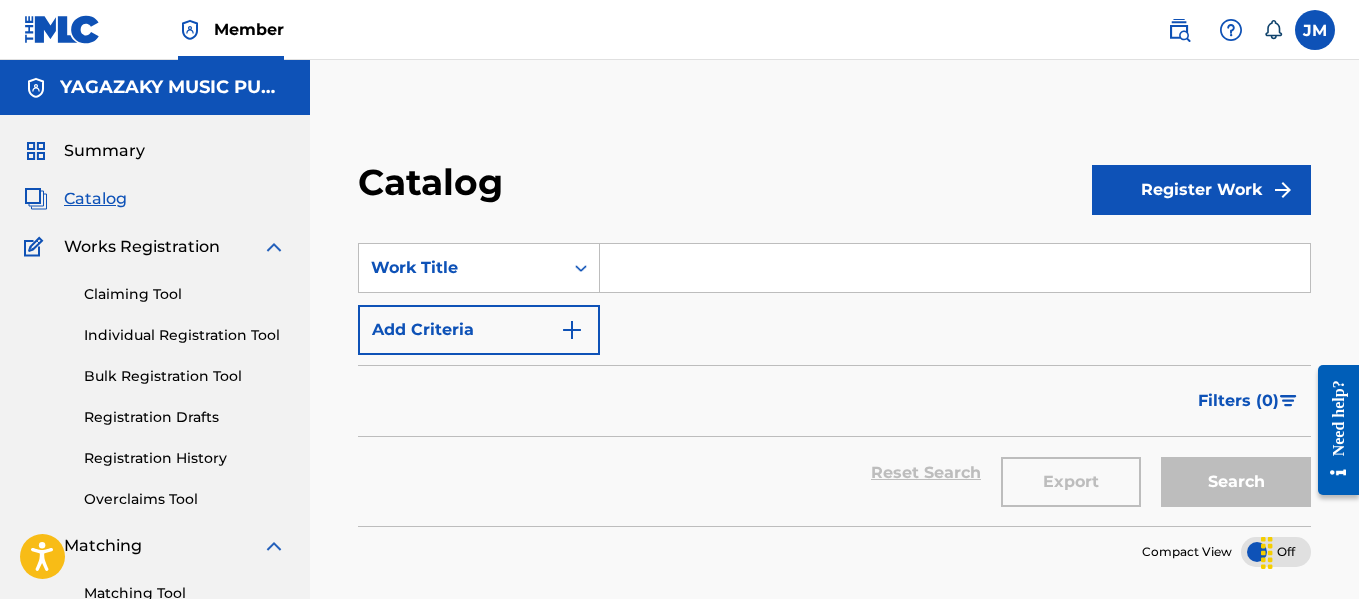 click at bounding box center (955, 268) 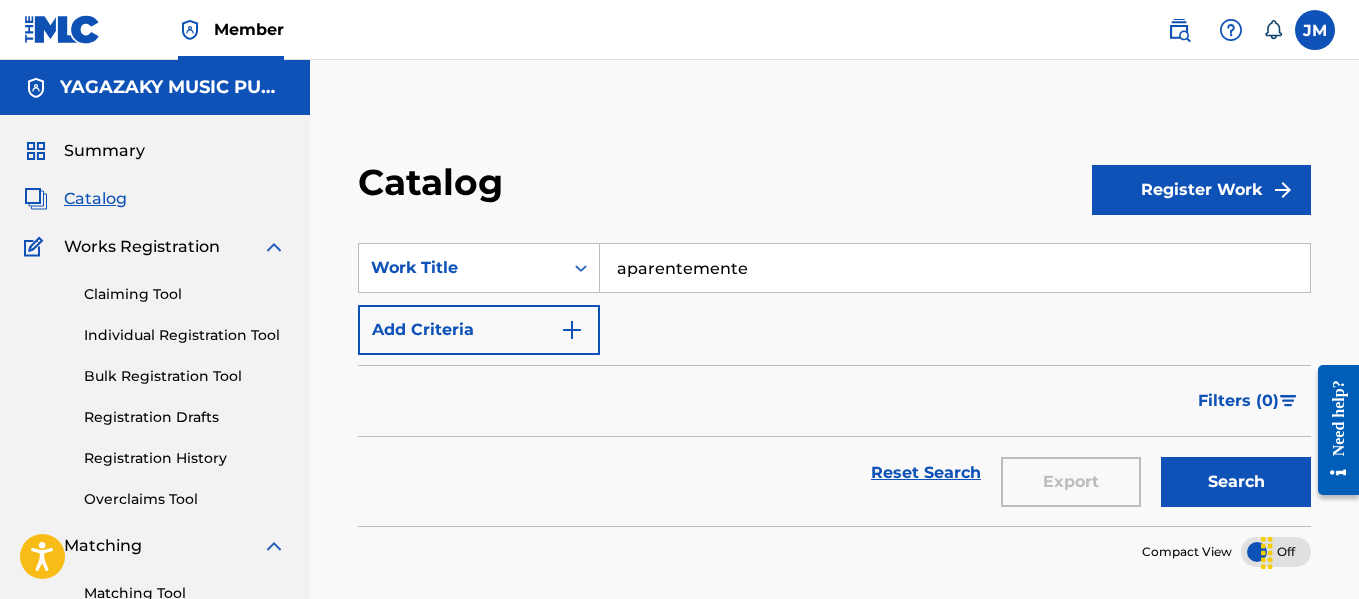 click on "Search" at bounding box center [1236, 482] 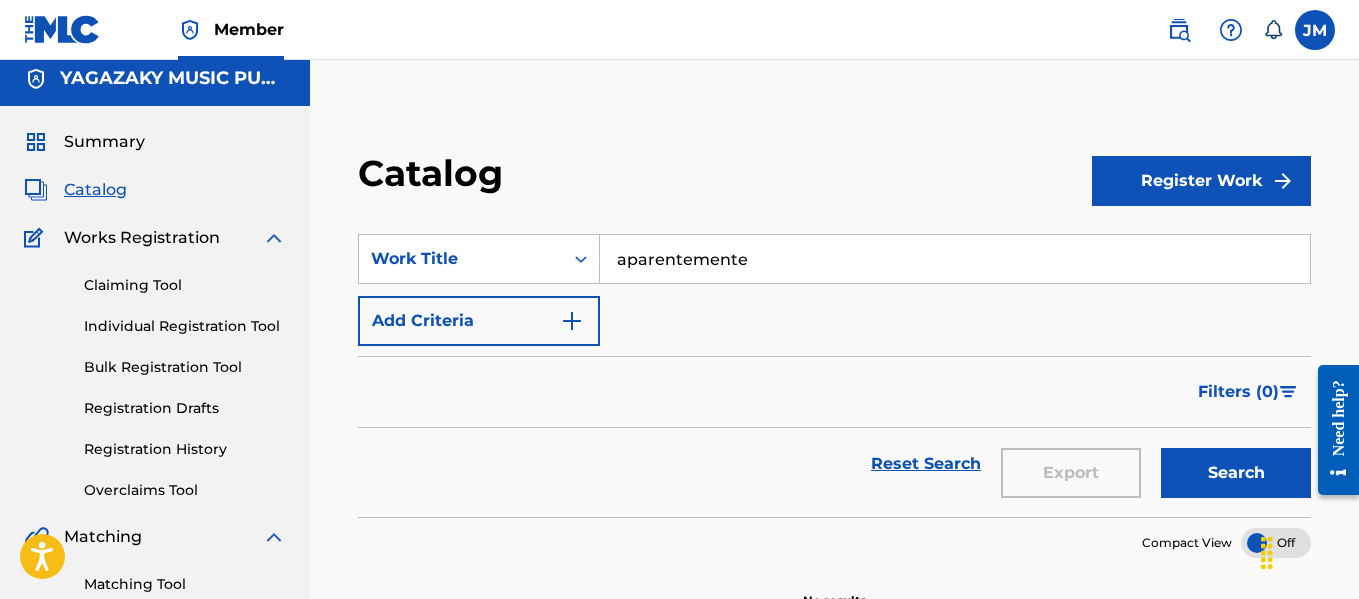 scroll, scrollTop: 0, scrollLeft: 0, axis: both 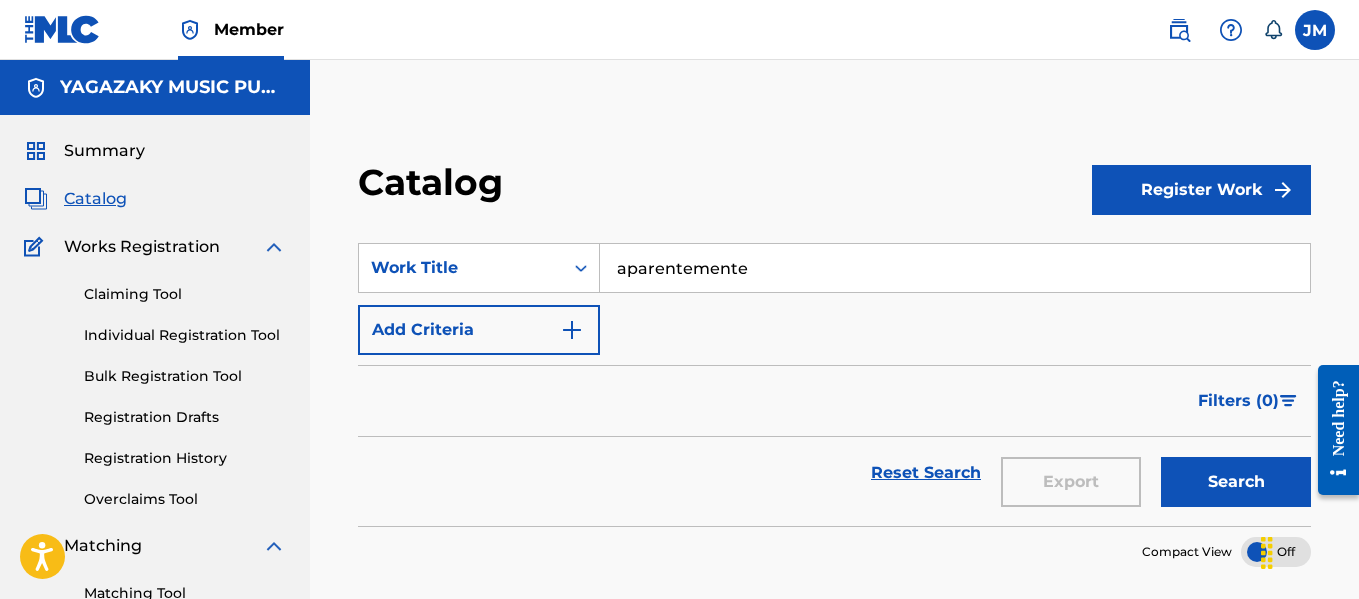 click at bounding box center [572, 330] 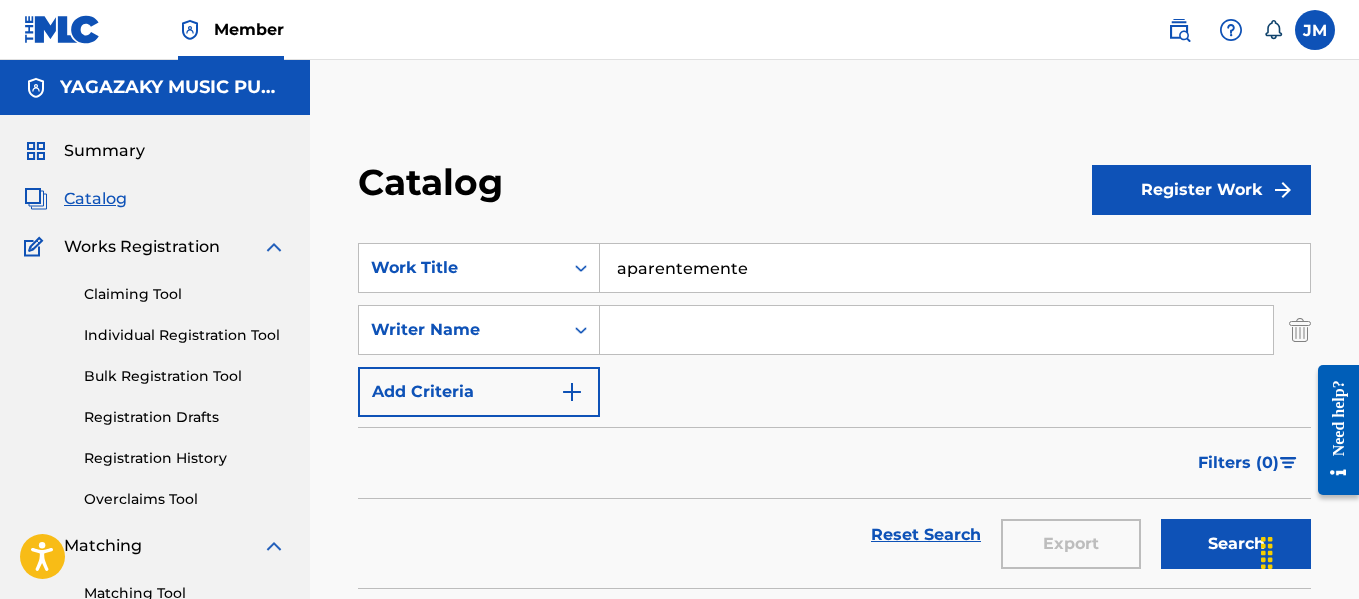 click on "aparentemente" at bounding box center [955, 268] 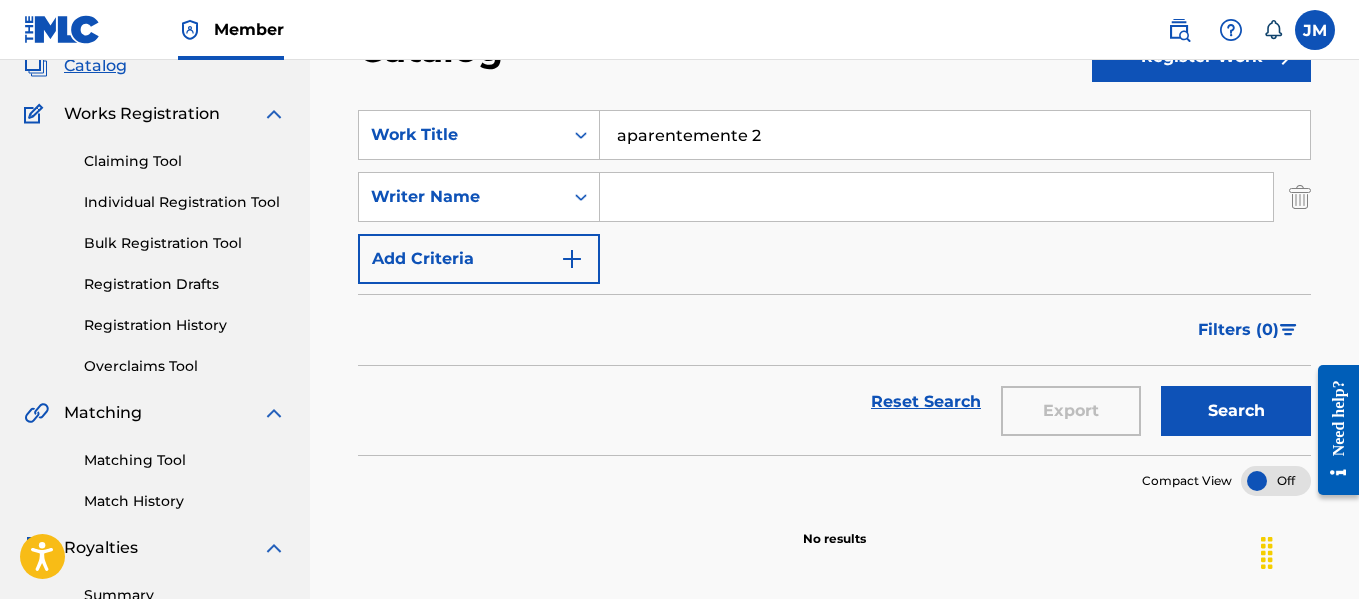 scroll, scrollTop: 400, scrollLeft: 0, axis: vertical 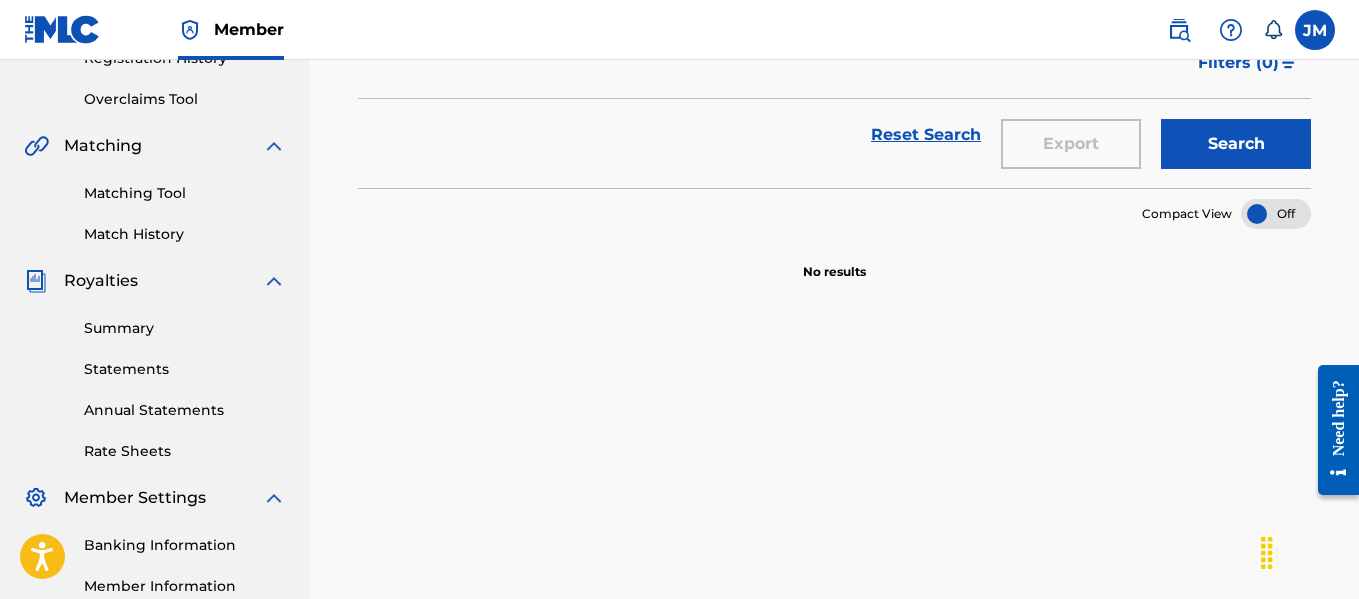 type on "aparentemente 2" 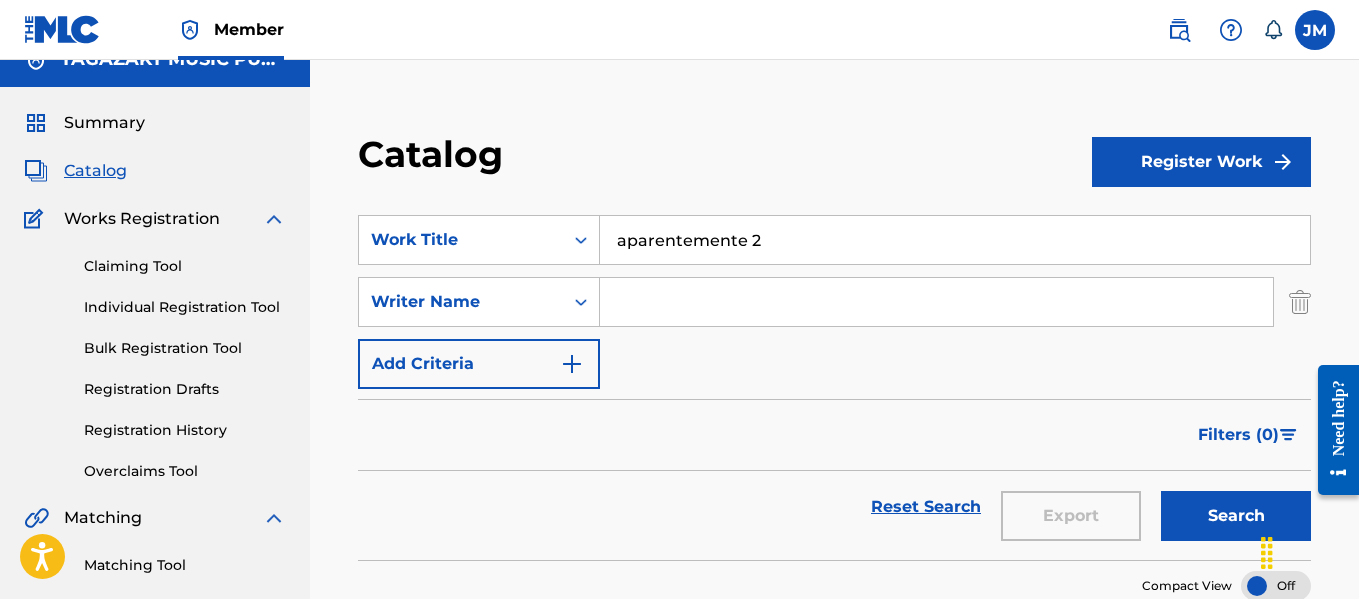 scroll, scrollTop: 0, scrollLeft: 0, axis: both 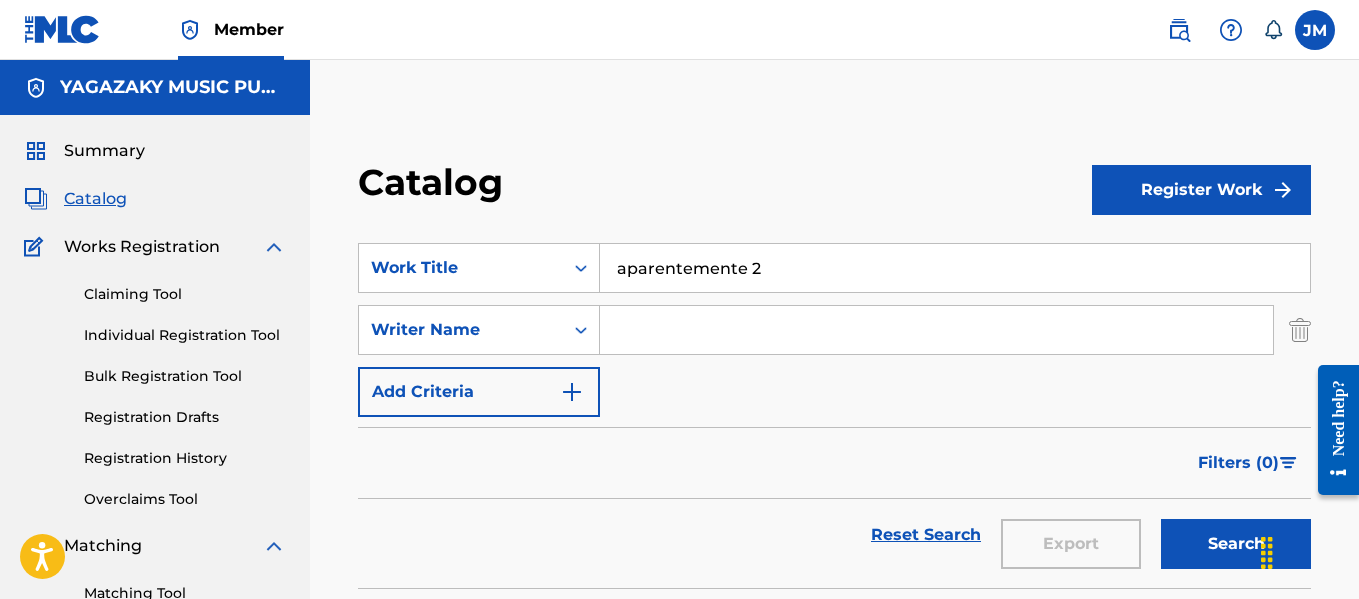 click at bounding box center [936, 330] 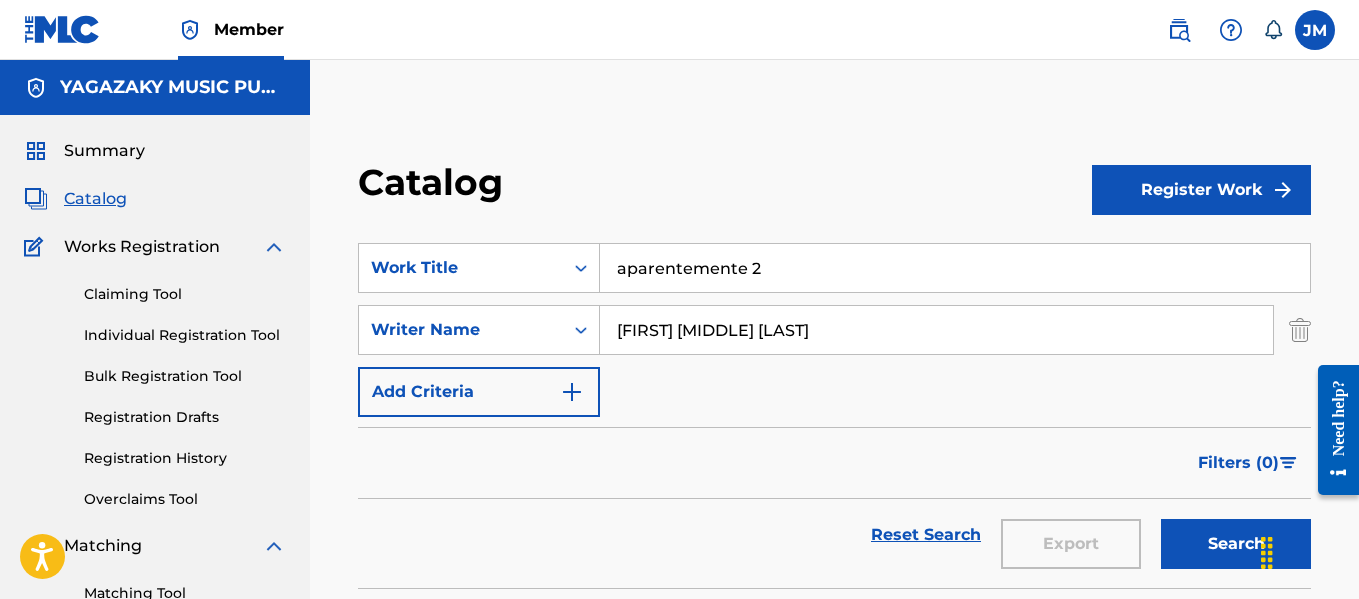 click on "Search" at bounding box center (1236, 544) 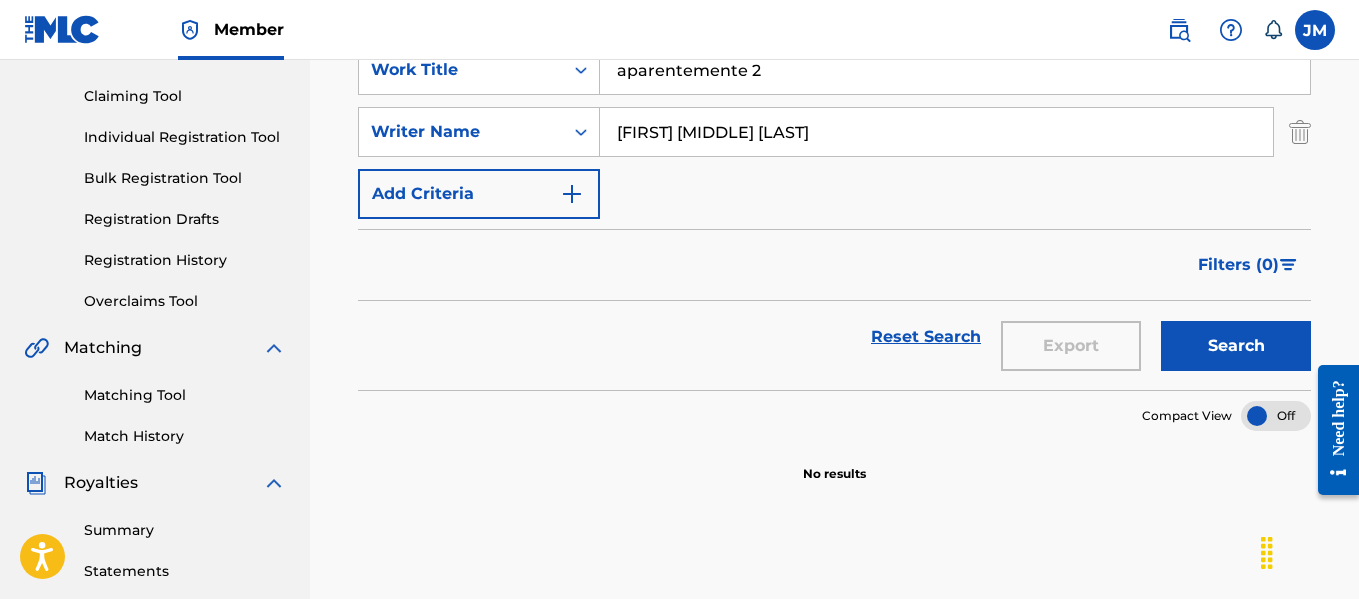scroll, scrollTop: 200, scrollLeft: 0, axis: vertical 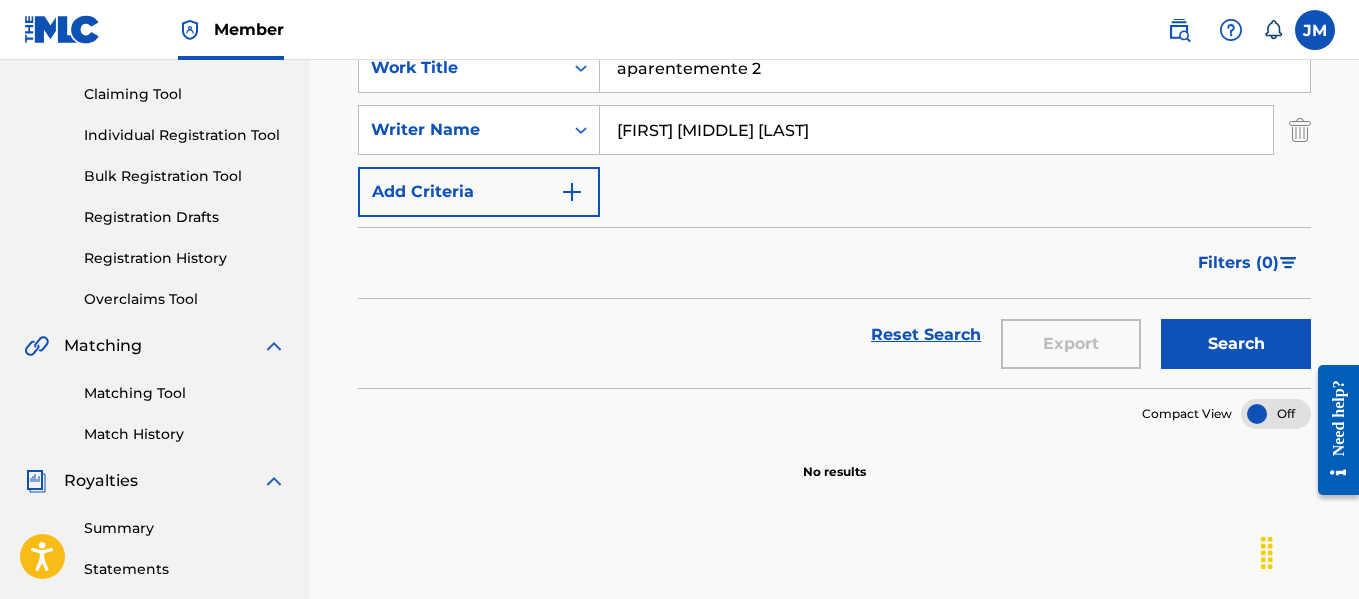 click on "aparentemente 2" at bounding box center (955, 68) 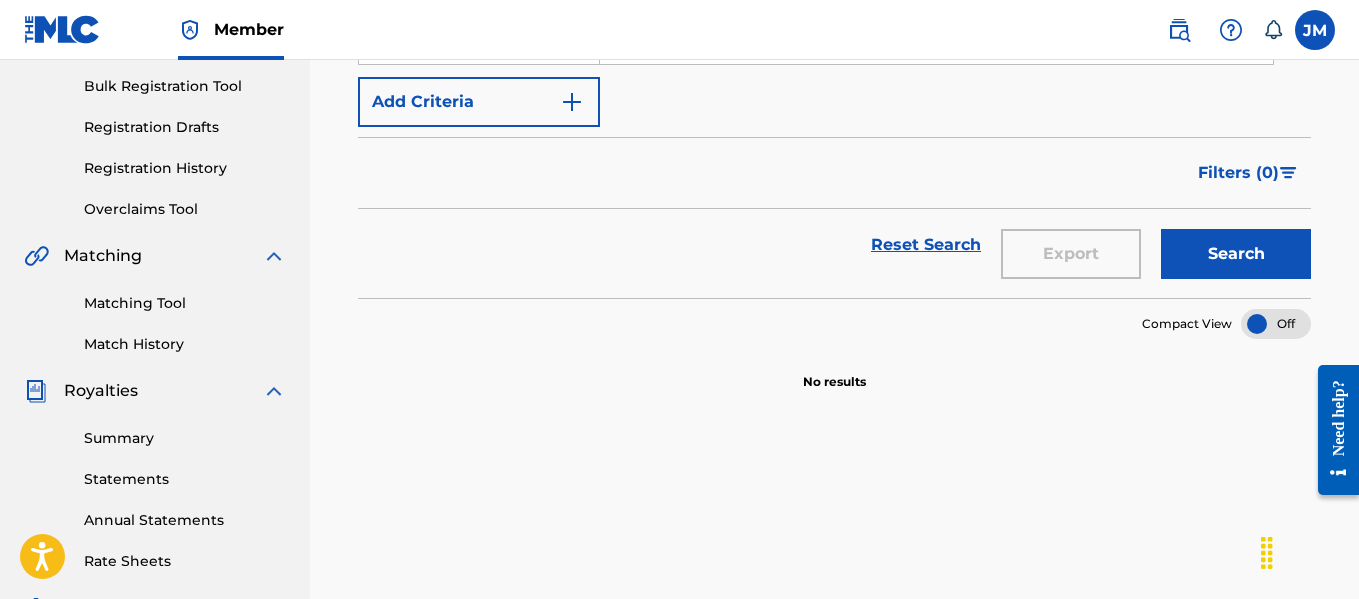 scroll, scrollTop: 0, scrollLeft: 0, axis: both 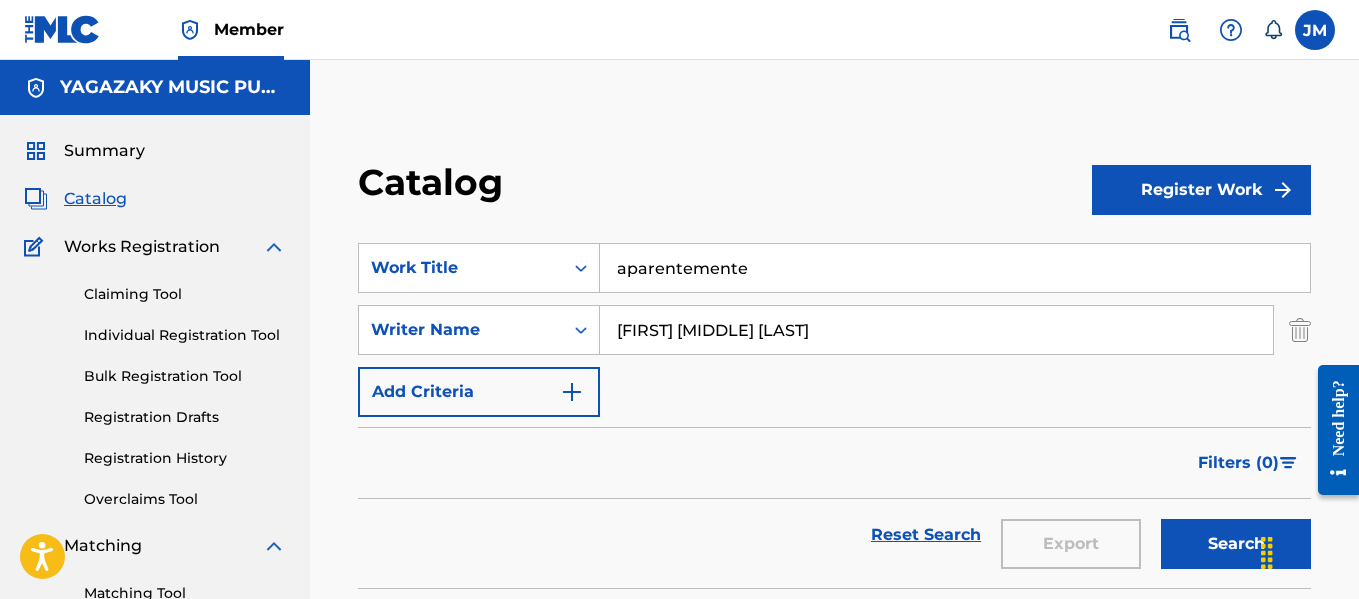 type on "aparentemente" 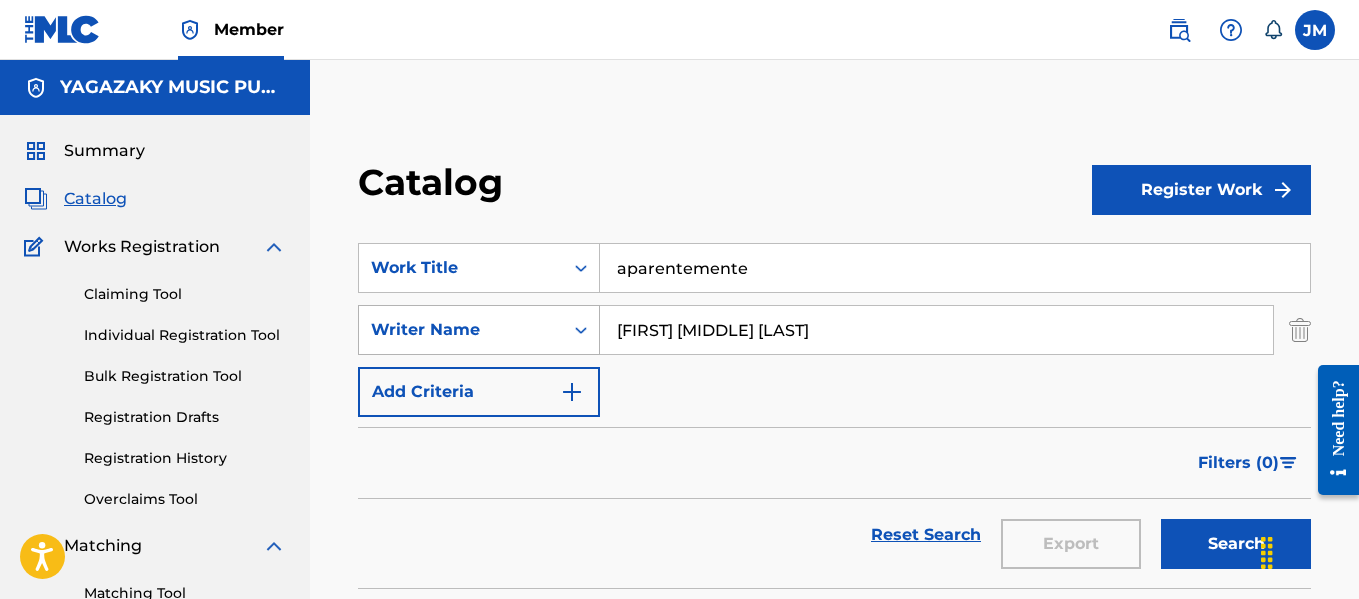 drag, startPoint x: 821, startPoint y: 334, endPoint x: 569, endPoint y: 340, distance: 252.07141 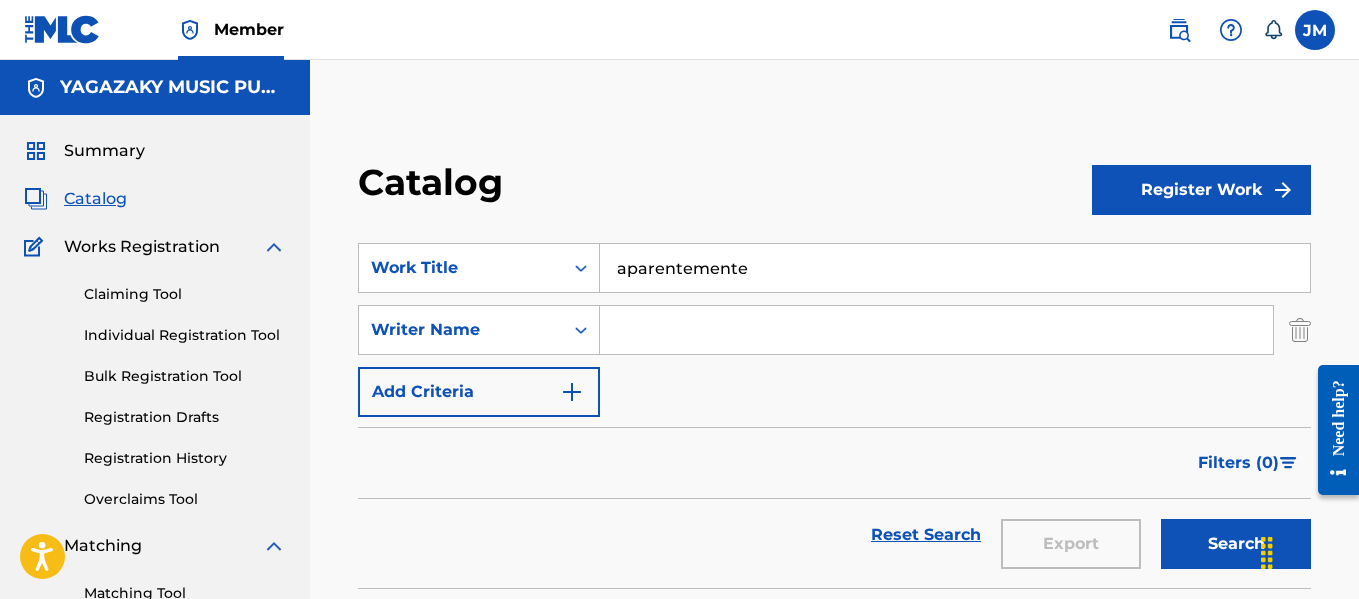 type 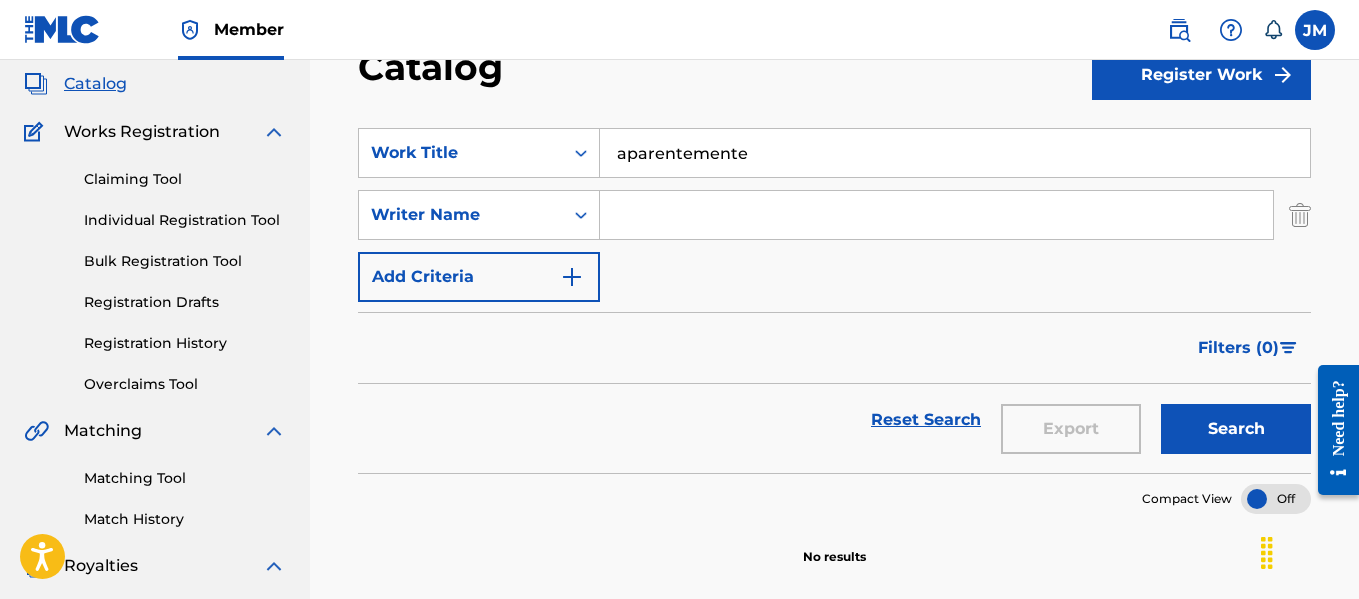 scroll, scrollTop: 0, scrollLeft: 0, axis: both 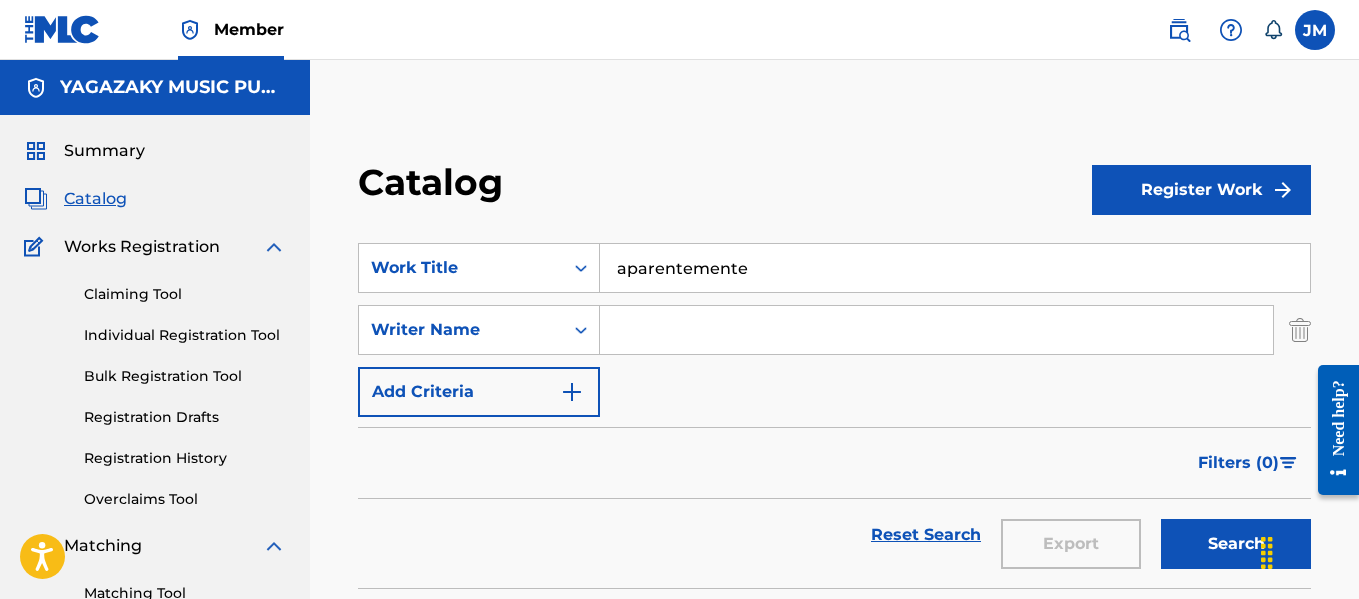 click on "Search" at bounding box center (1236, 544) 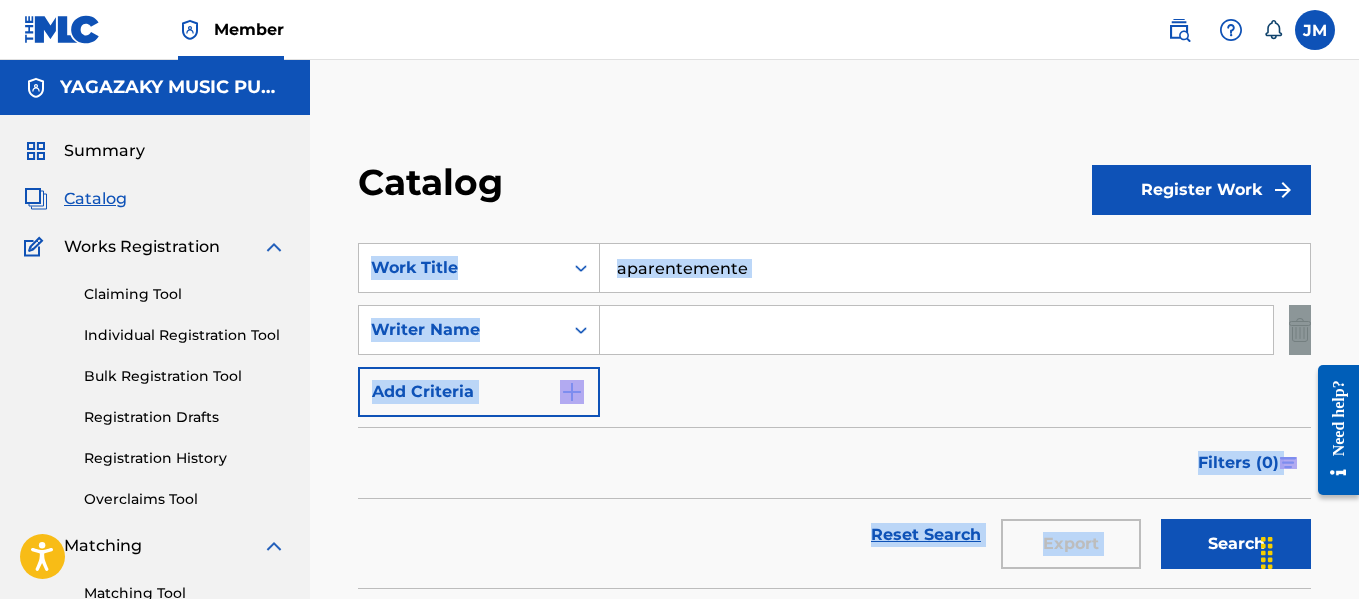 click on "Search" at bounding box center [1231, 535] 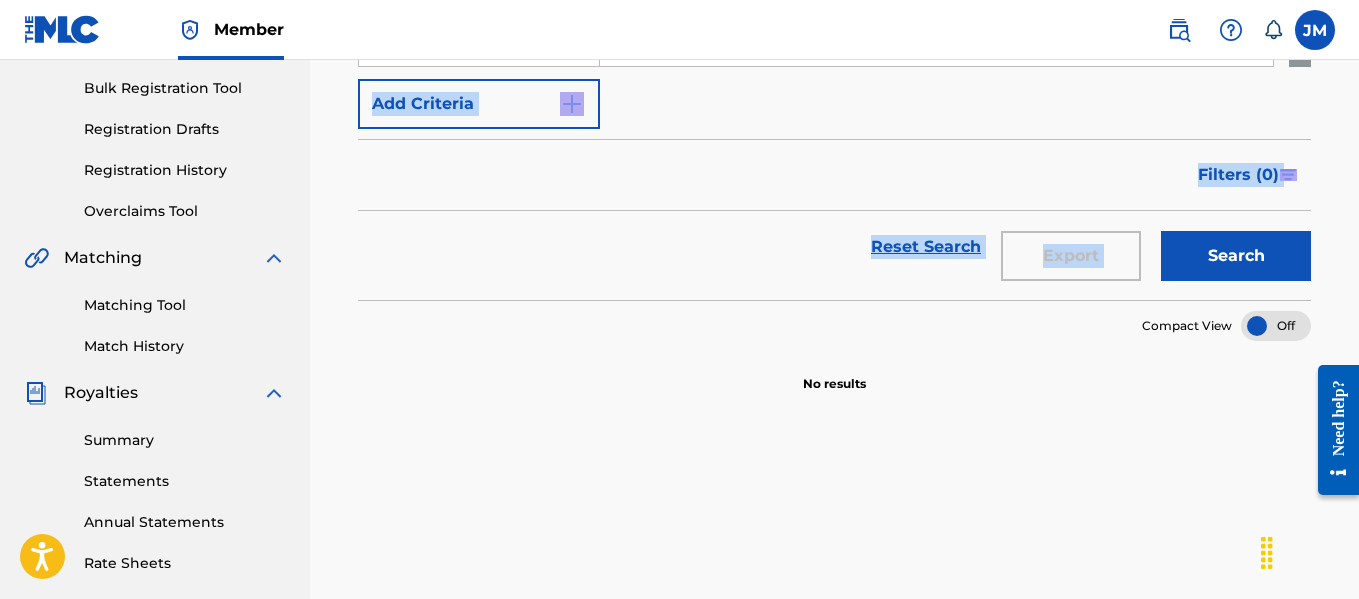 scroll, scrollTop: 300, scrollLeft: 0, axis: vertical 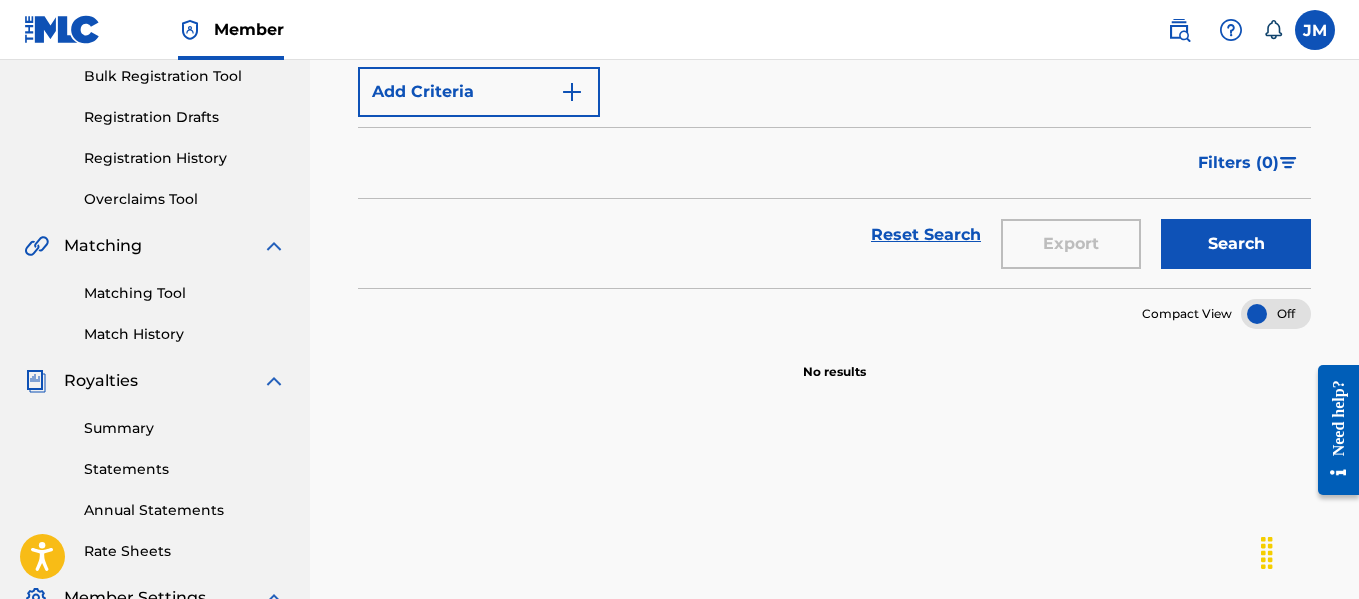 click on "Reset Search" at bounding box center [926, 235] 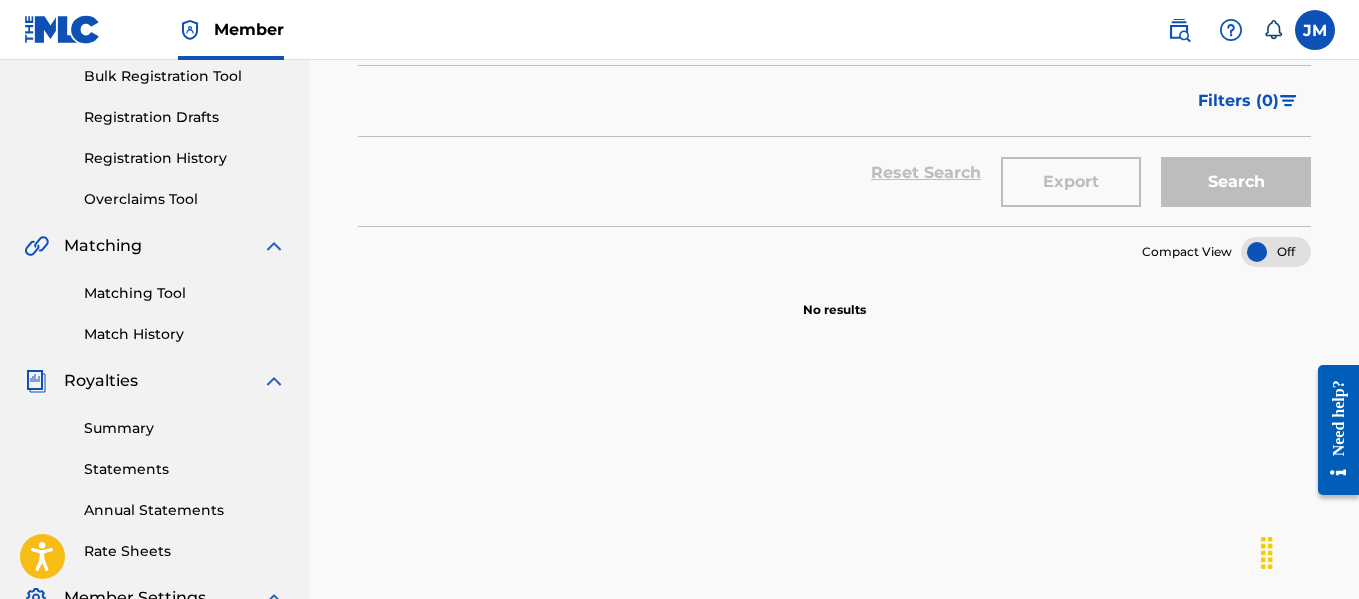 click on "Search" at bounding box center (1231, 173) 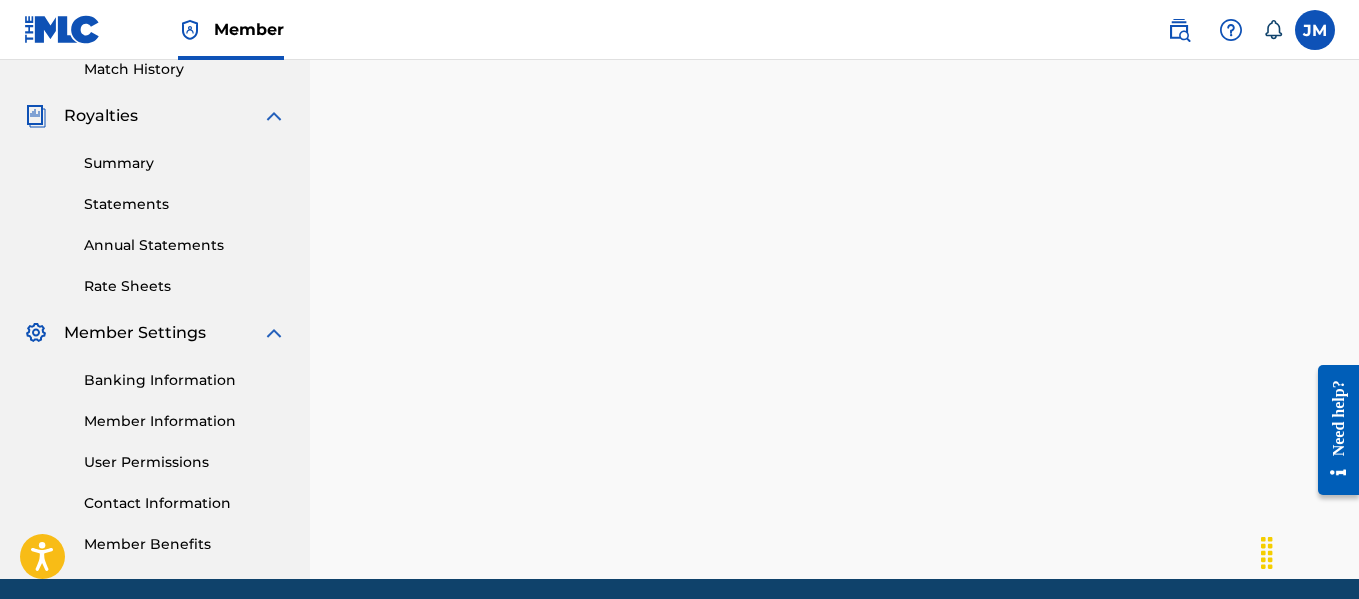 scroll, scrollTop: 600, scrollLeft: 0, axis: vertical 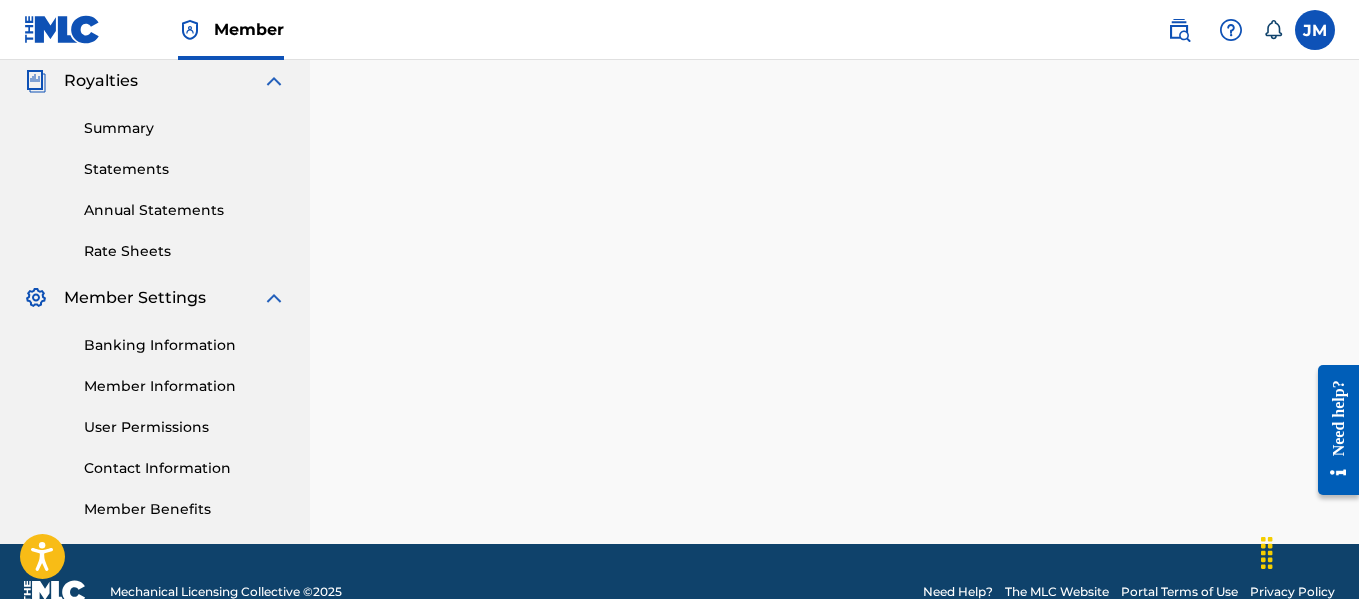 click on "Member Information" at bounding box center (185, 386) 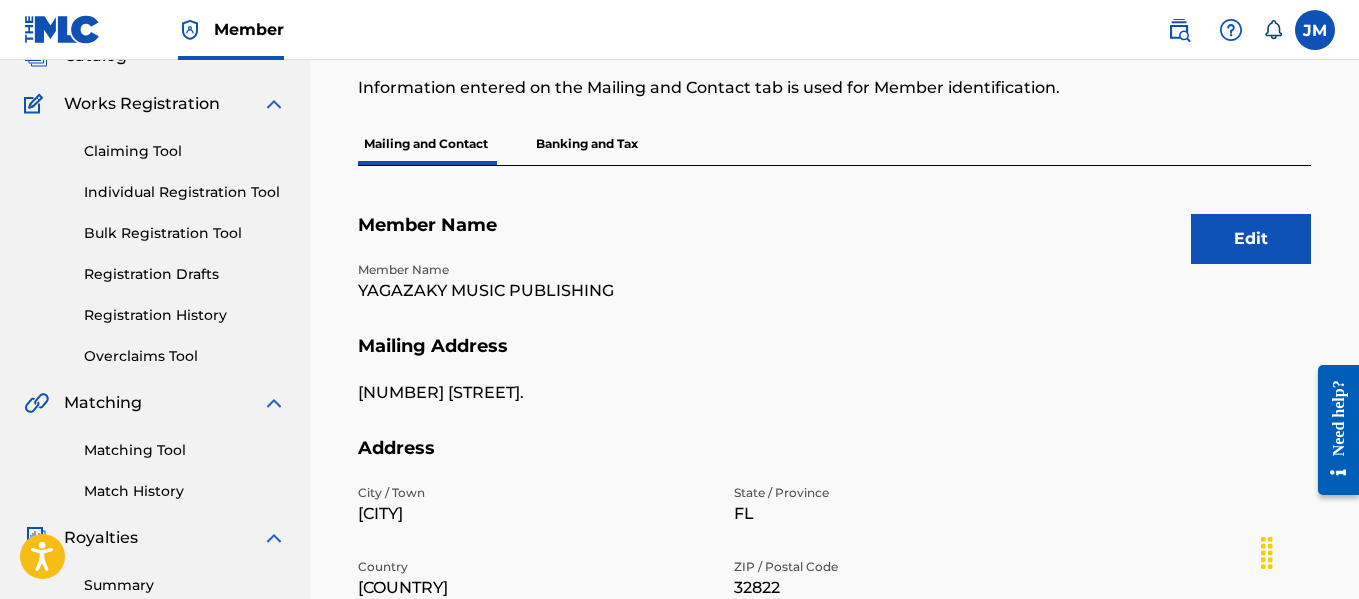 scroll, scrollTop: 0, scrollLeft: 0, axis: both 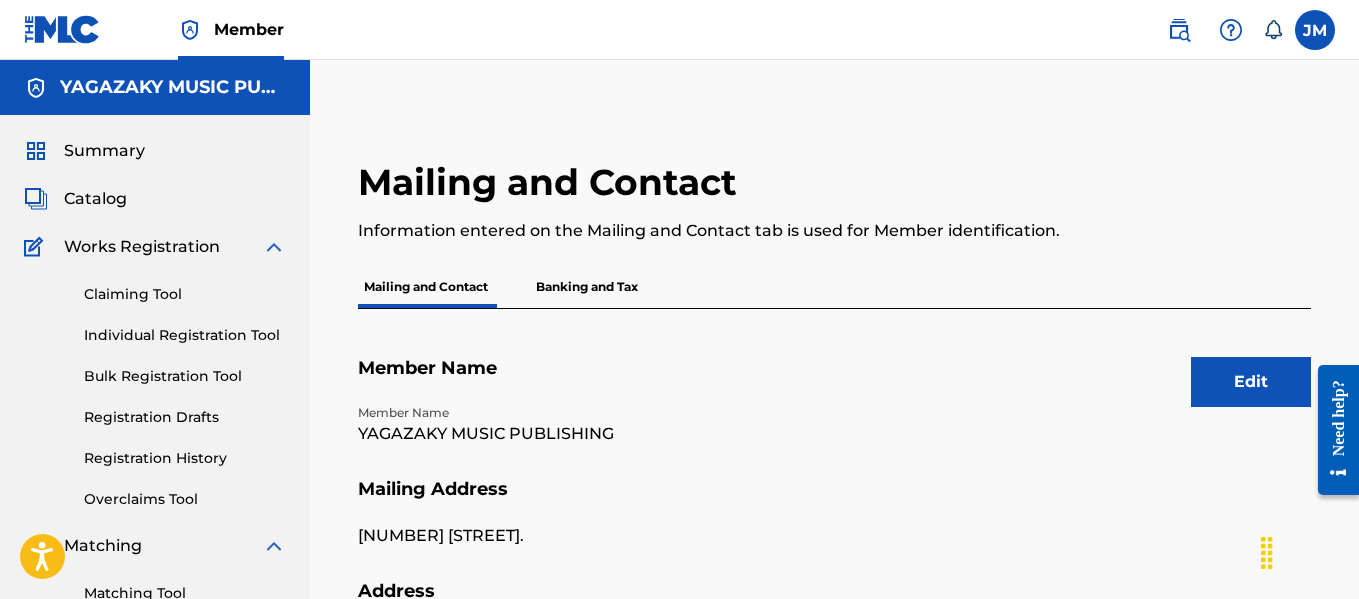 click on "Catalog" at bounding box center [95, 199] 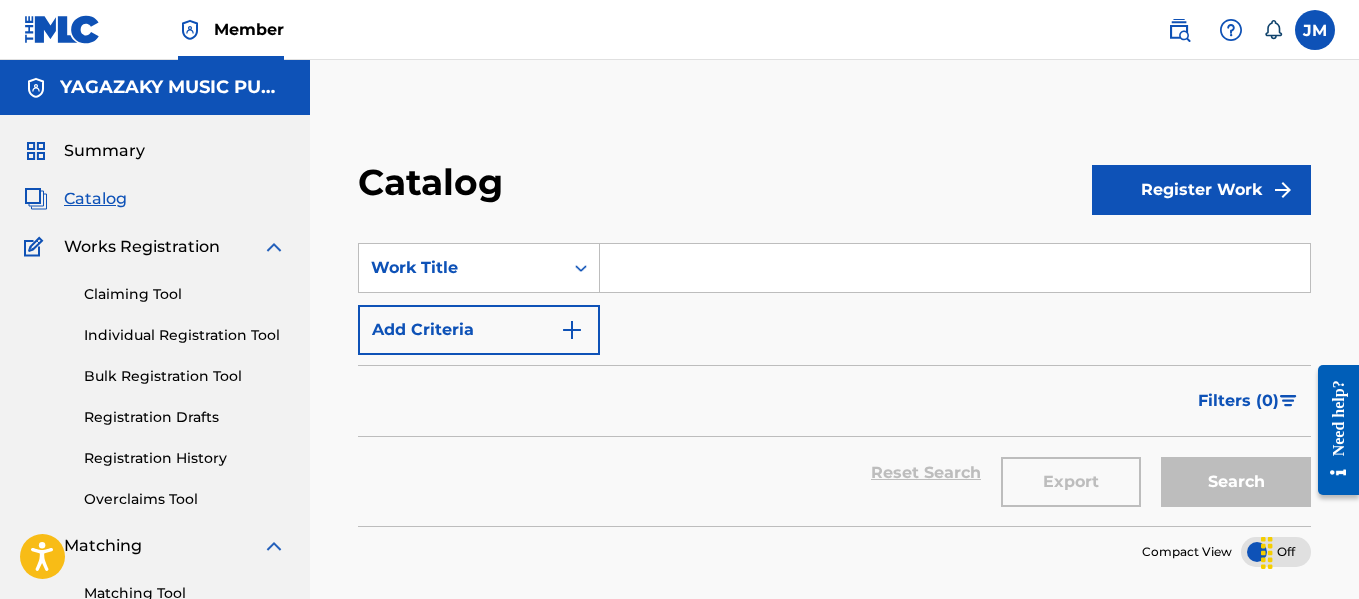click at bounding box center [955, 268] 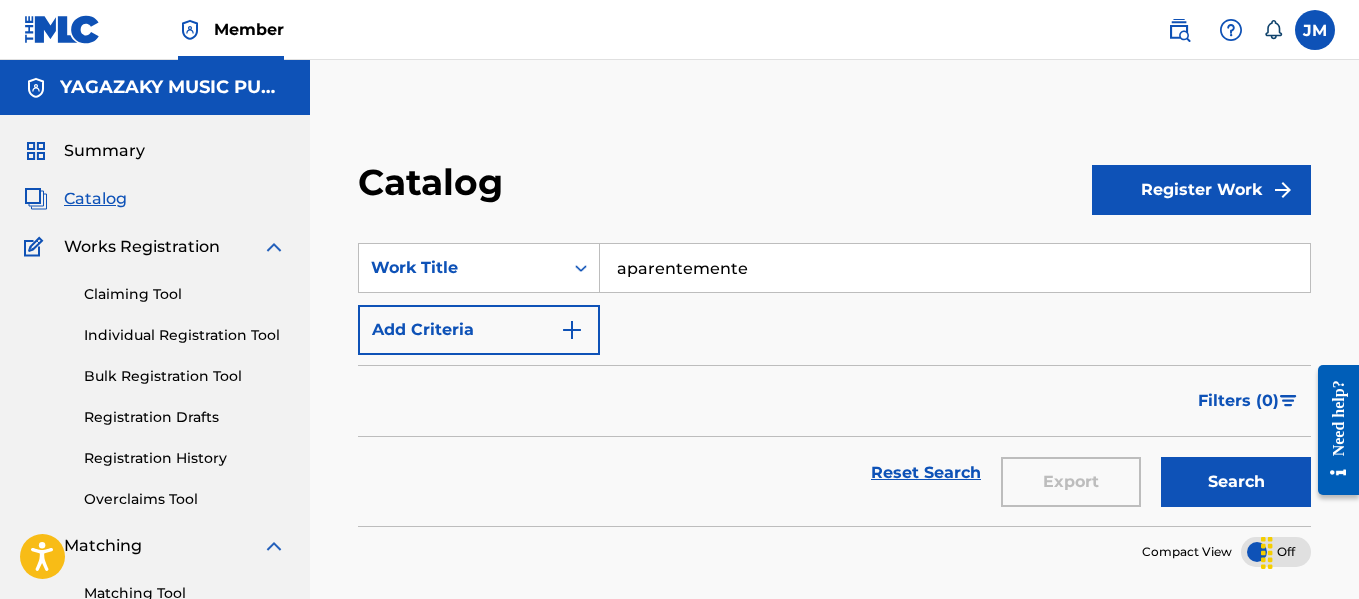 type on "aparentemente" 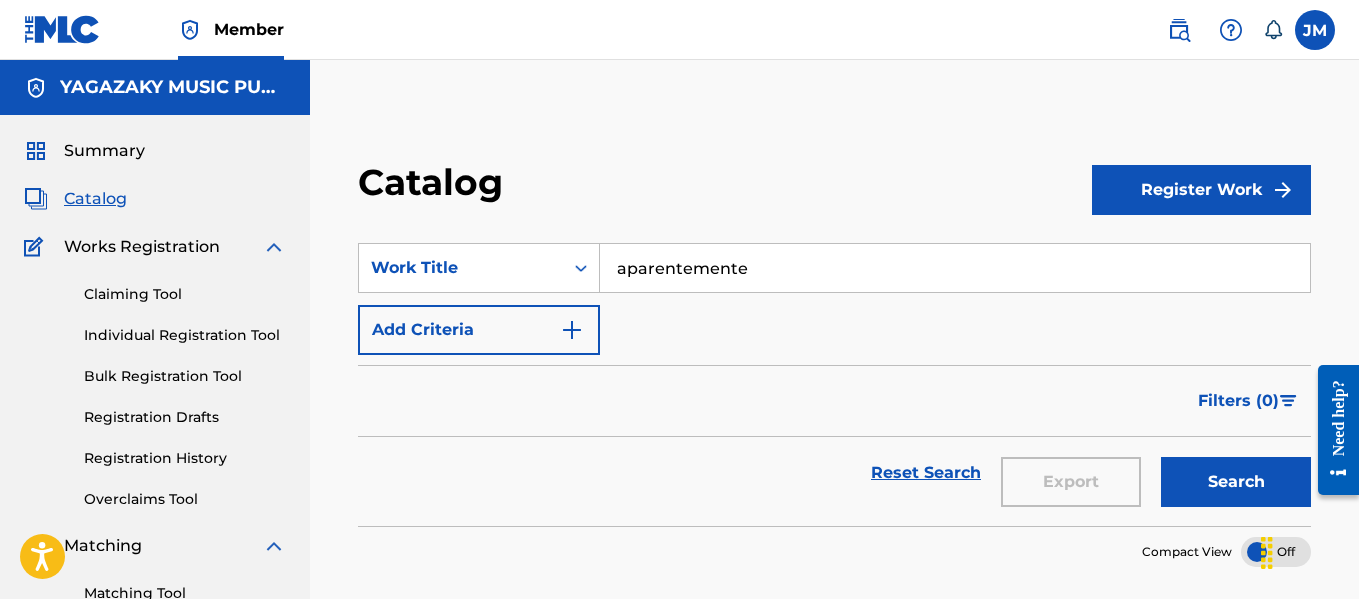 click on "Search" at bounding box center [1236, 482] 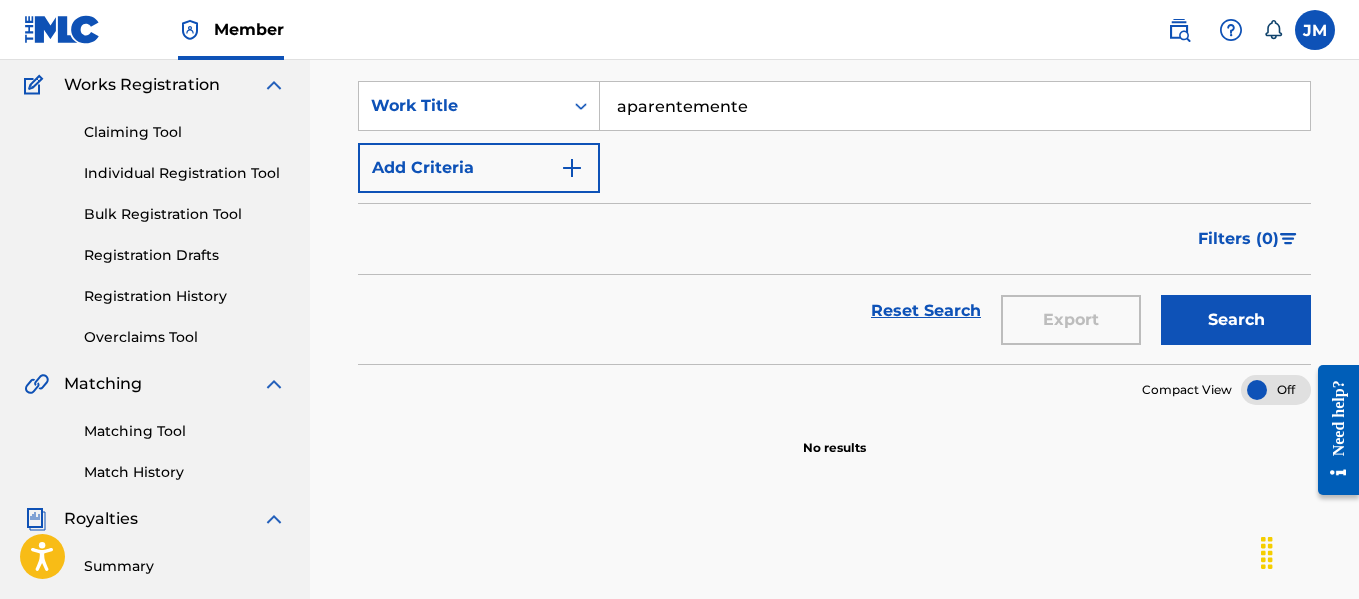 scroll, scrollTop: 0, scrollLeft: 0, axis: both 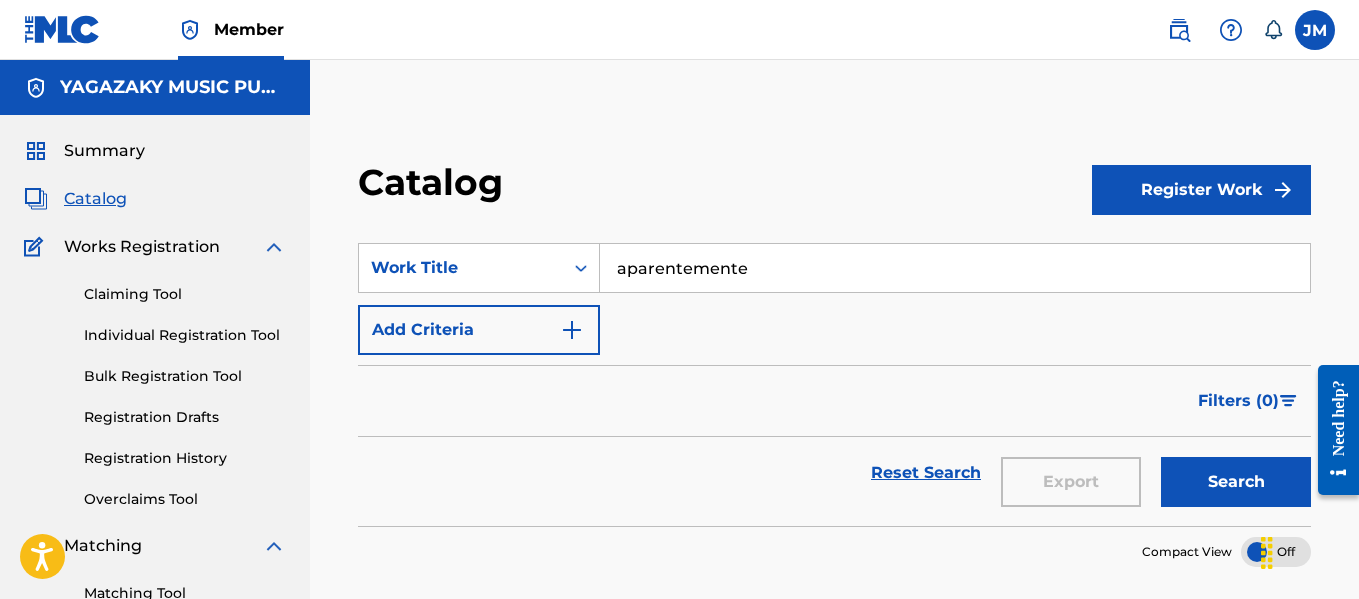 drag, startPoint x: 740, startPoint y: 270, endPoint x: 608, endPoint y: 282, distance: 132.54433 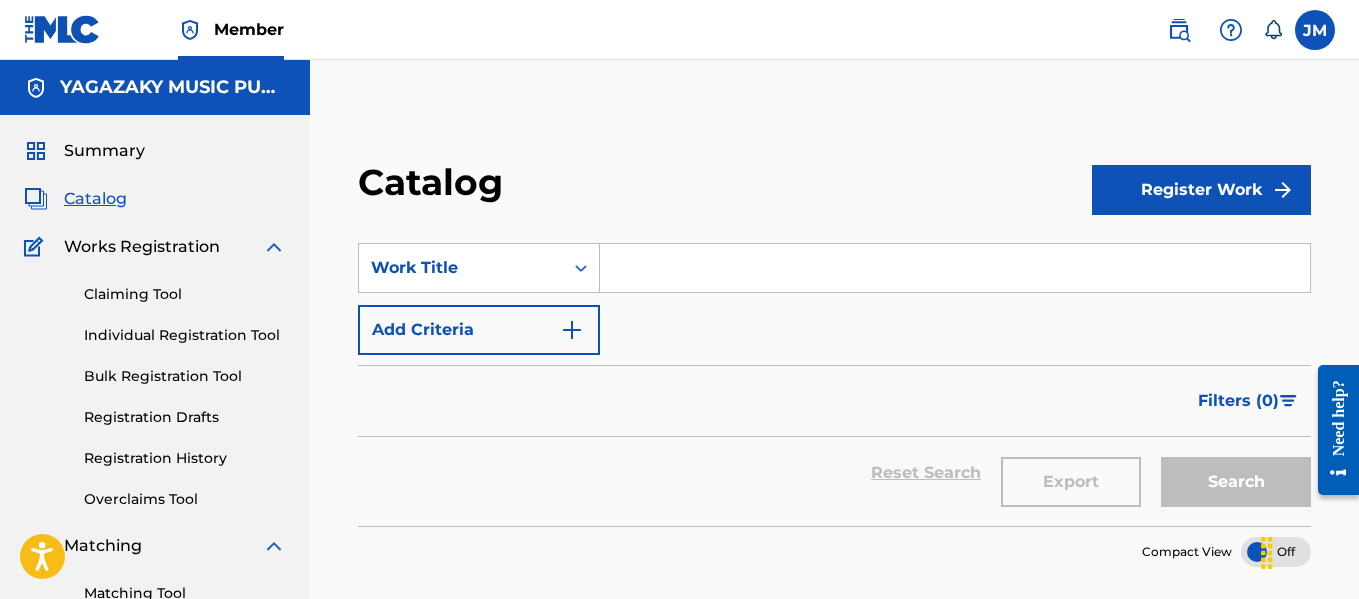 type 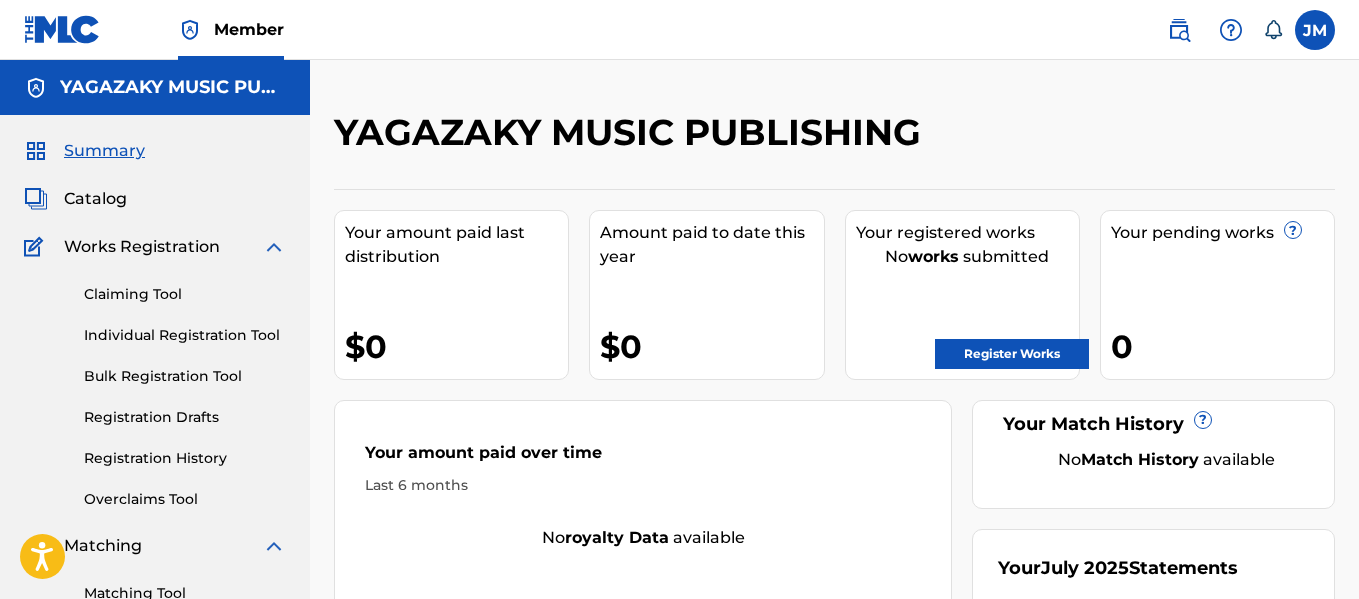 scroll, scrollTop: 0, scrollLeft: 0, axis: both 